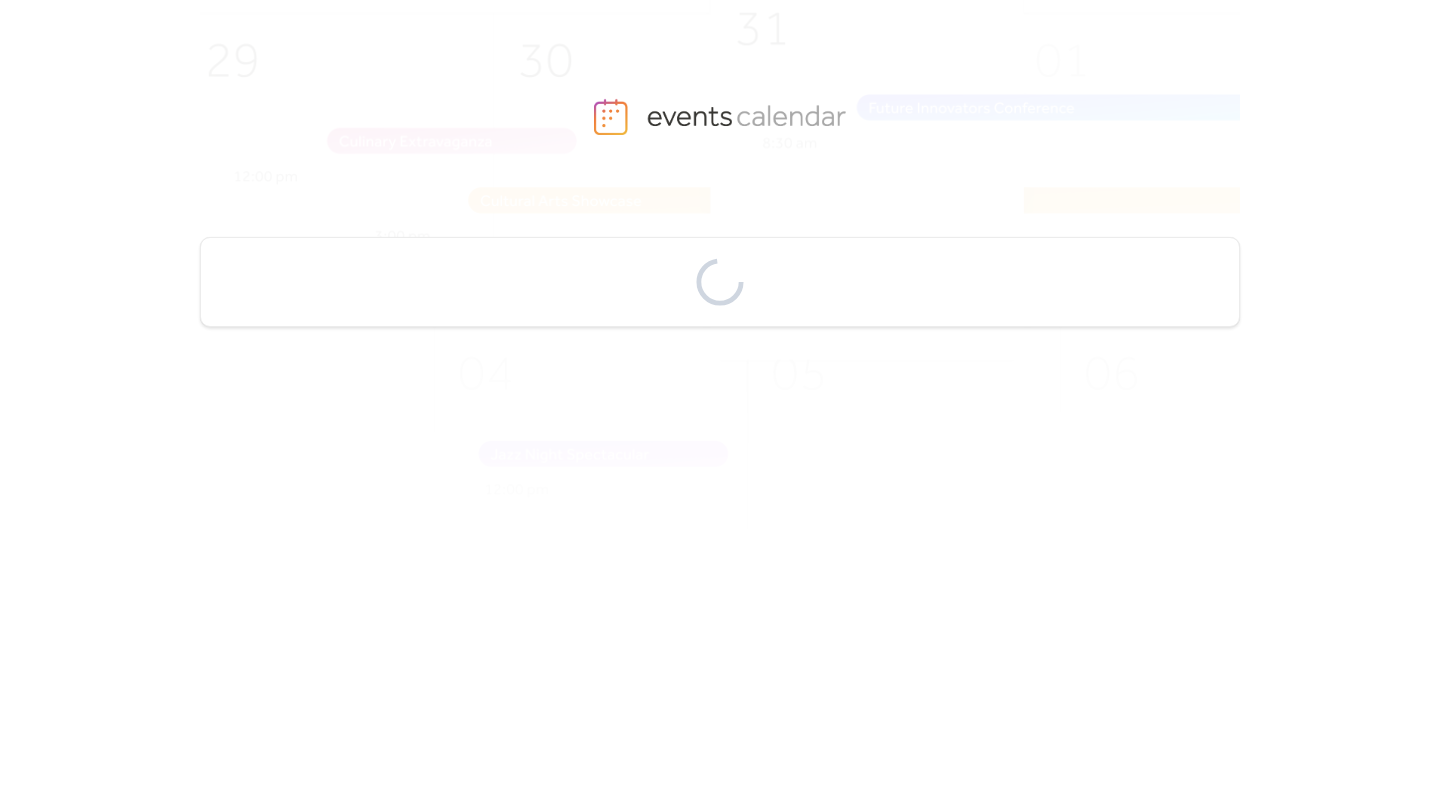 scroll, scrollTop: 0, scrollLeft: 0, axis: both 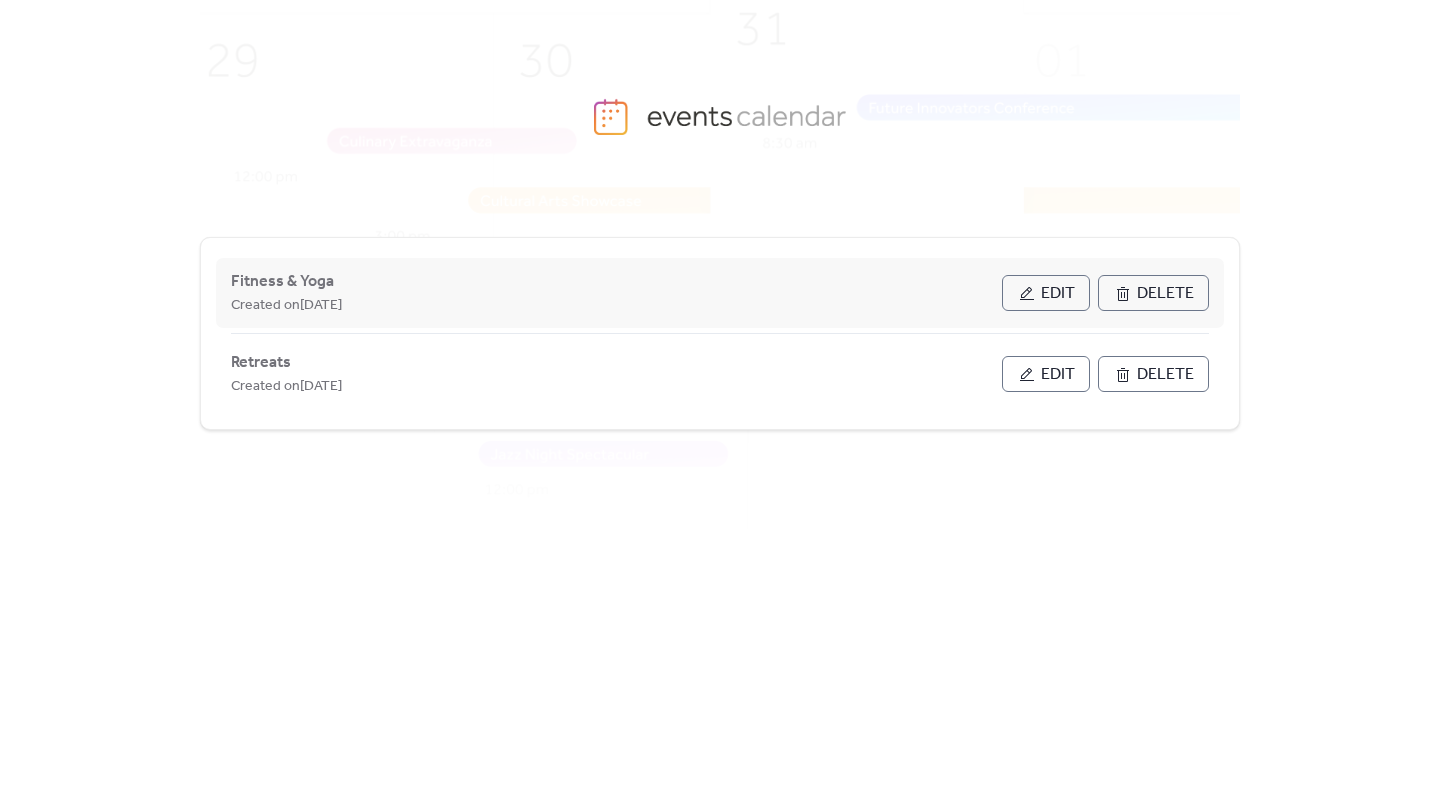 click on "Edit" at bounding box center (1058, 294) 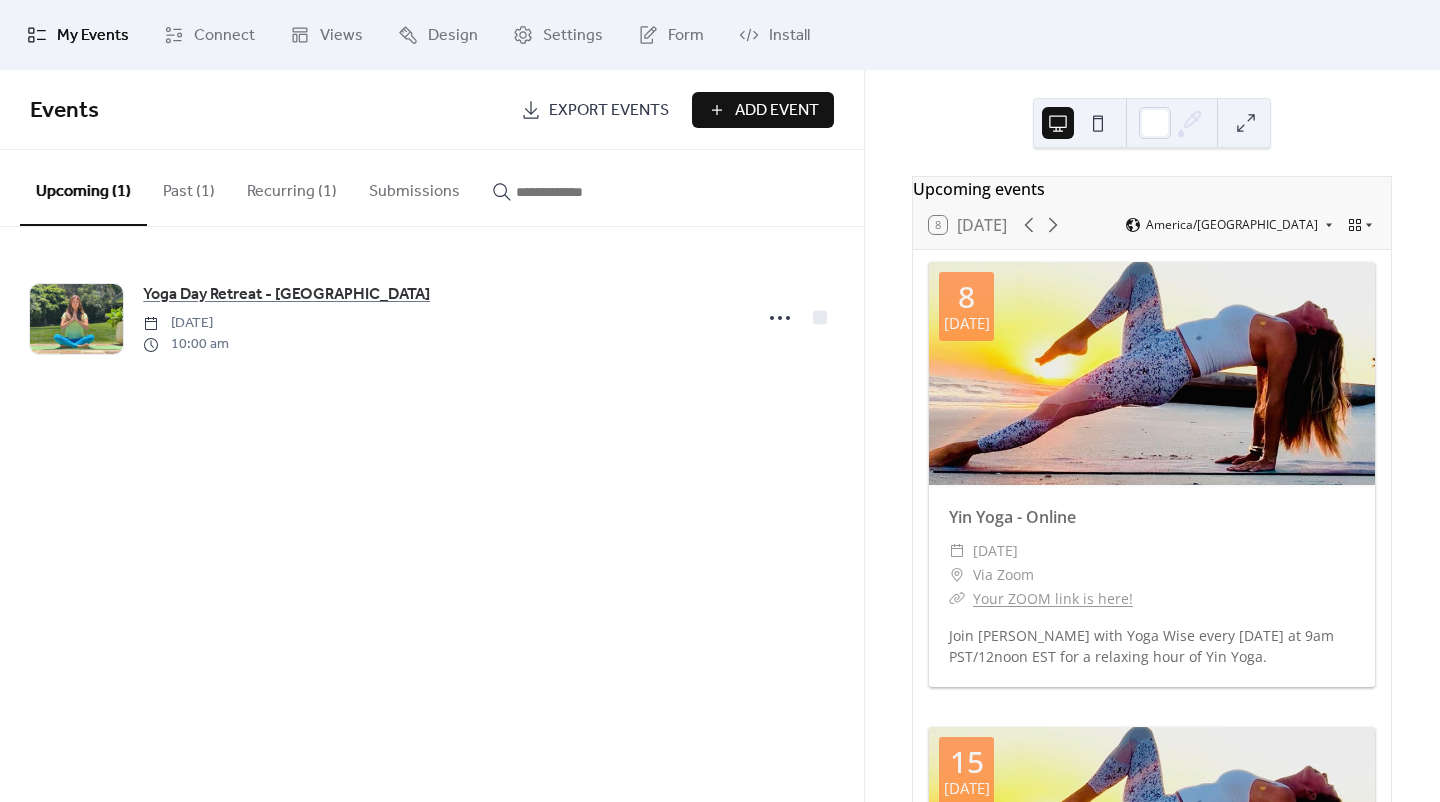 click on "Recurring  (1)" at bounding box center [292, 187] 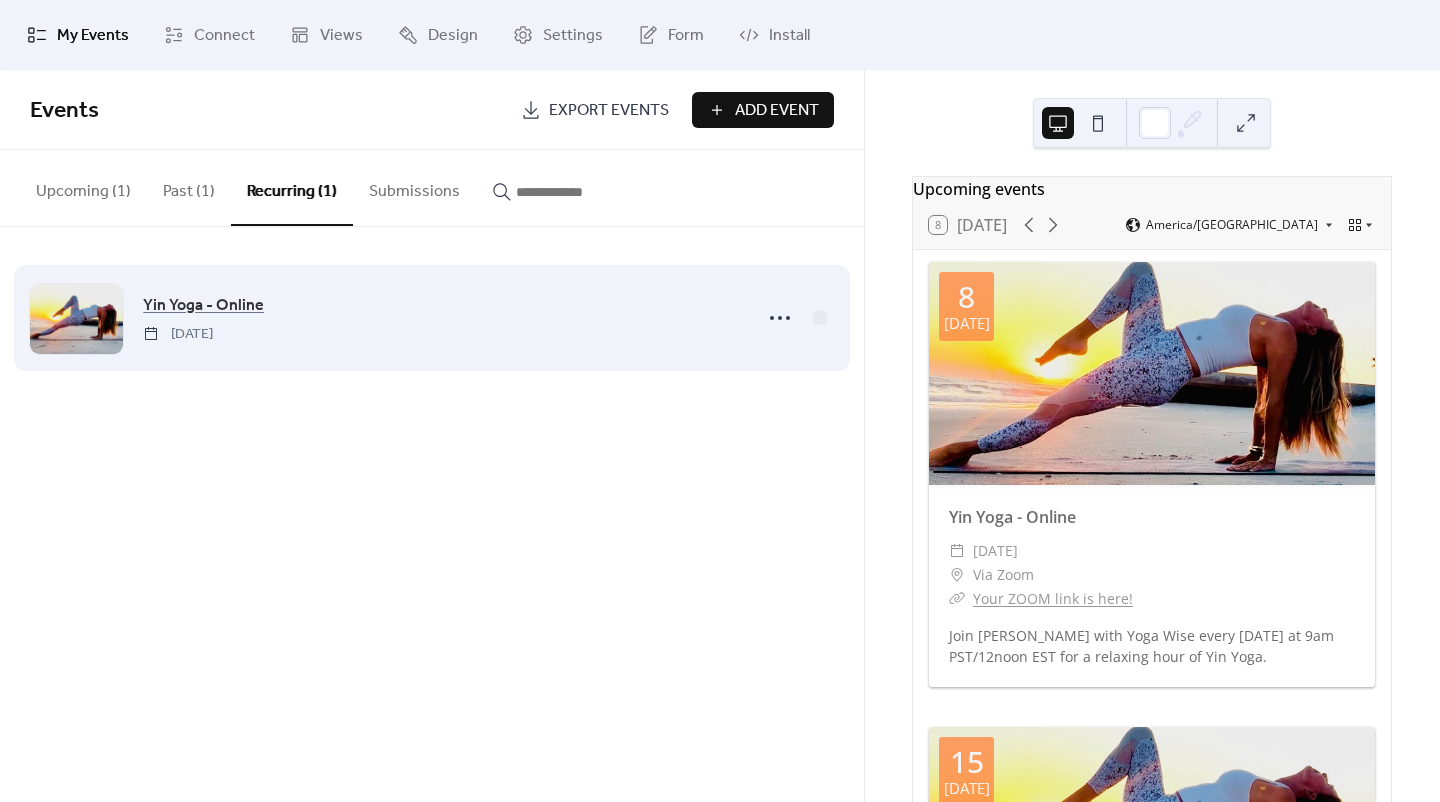 click on "Yin Yoga - Online [DATE]" at bounding box center (441, 318) 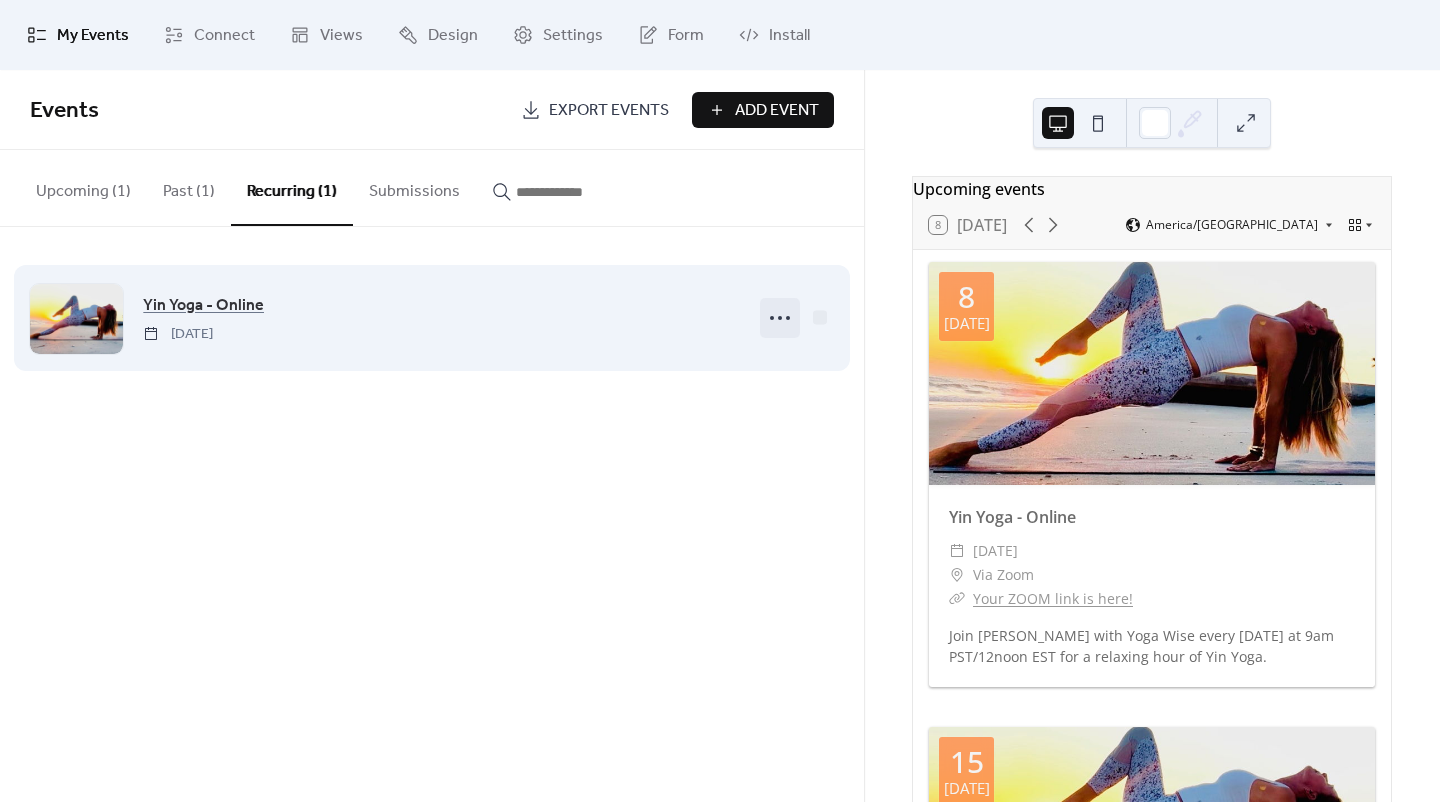 click 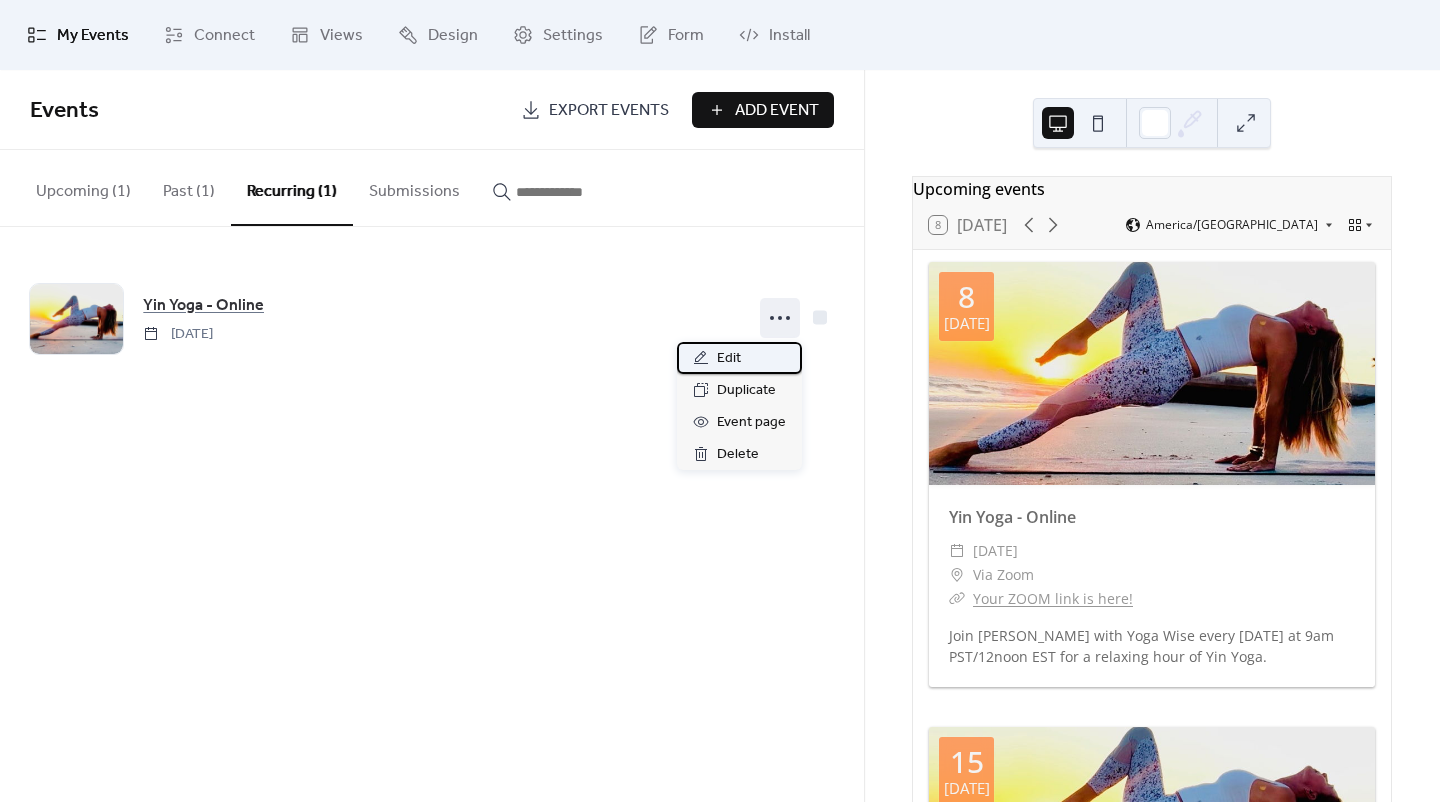 click on "Edit" at bounding box center (739, 358) 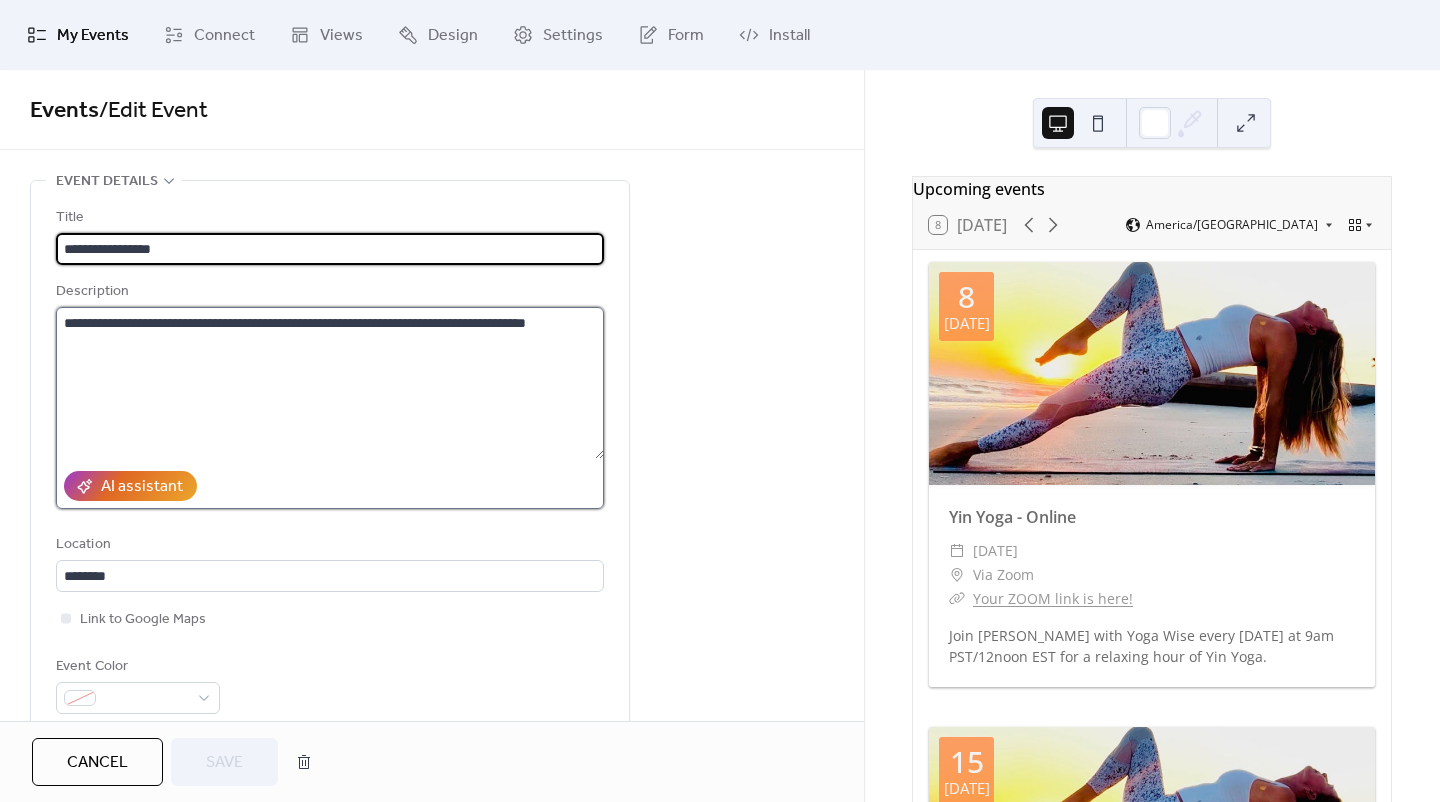 click on "**********" at bounding box center [330, 383] 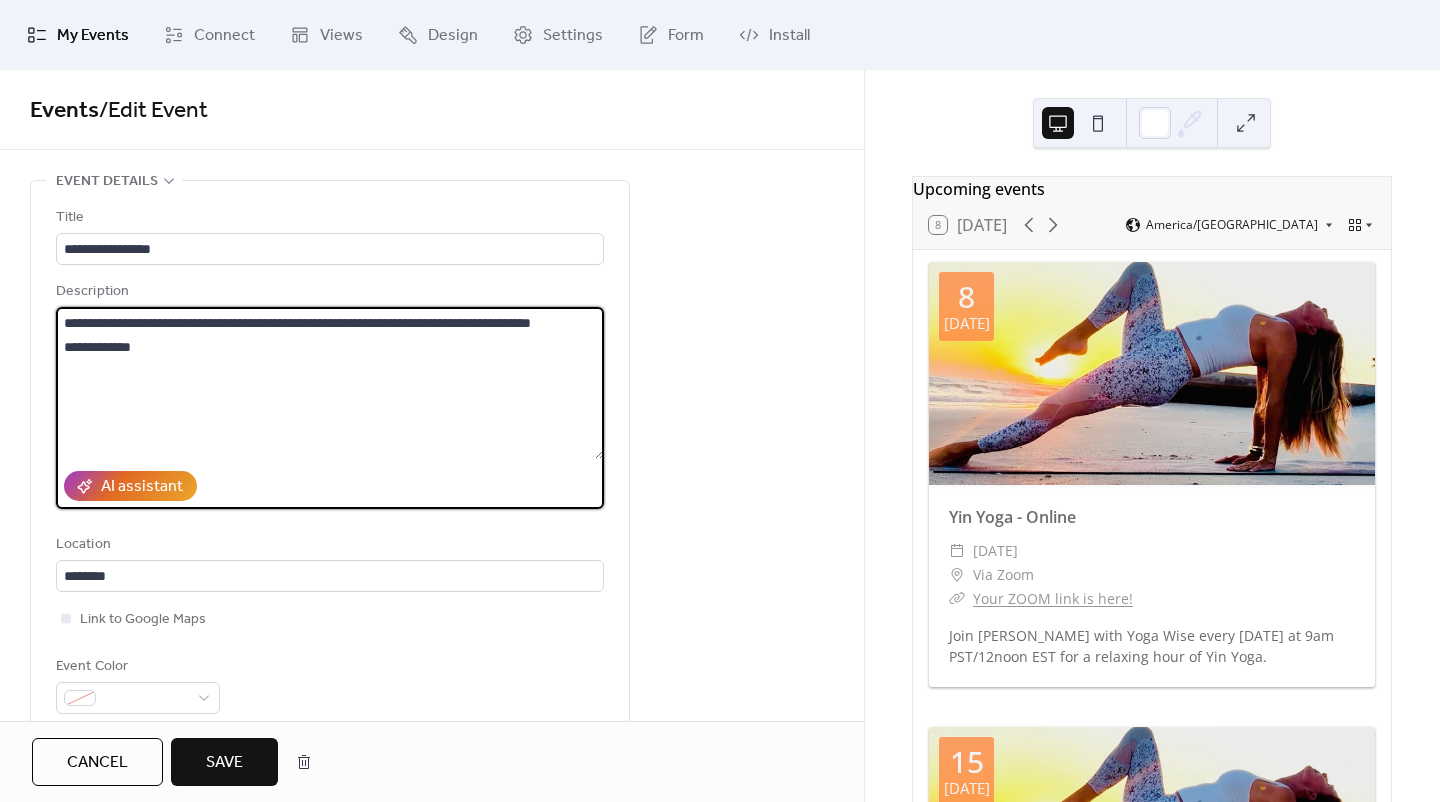drag, startPoint x: 158, startPoint y: 378, endPoint x: 62, endPoint y: 390, distance: 96.74709 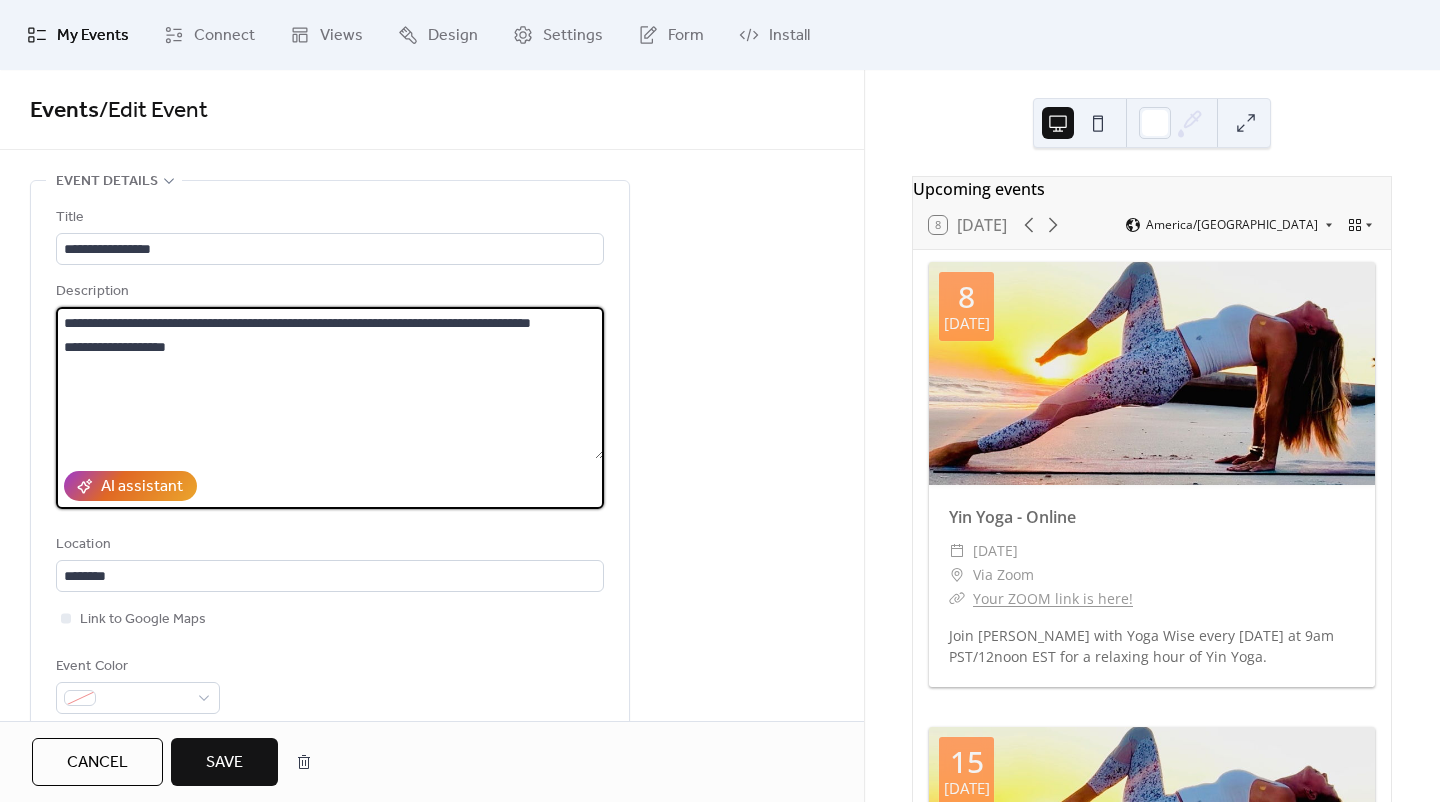paste on "**********" 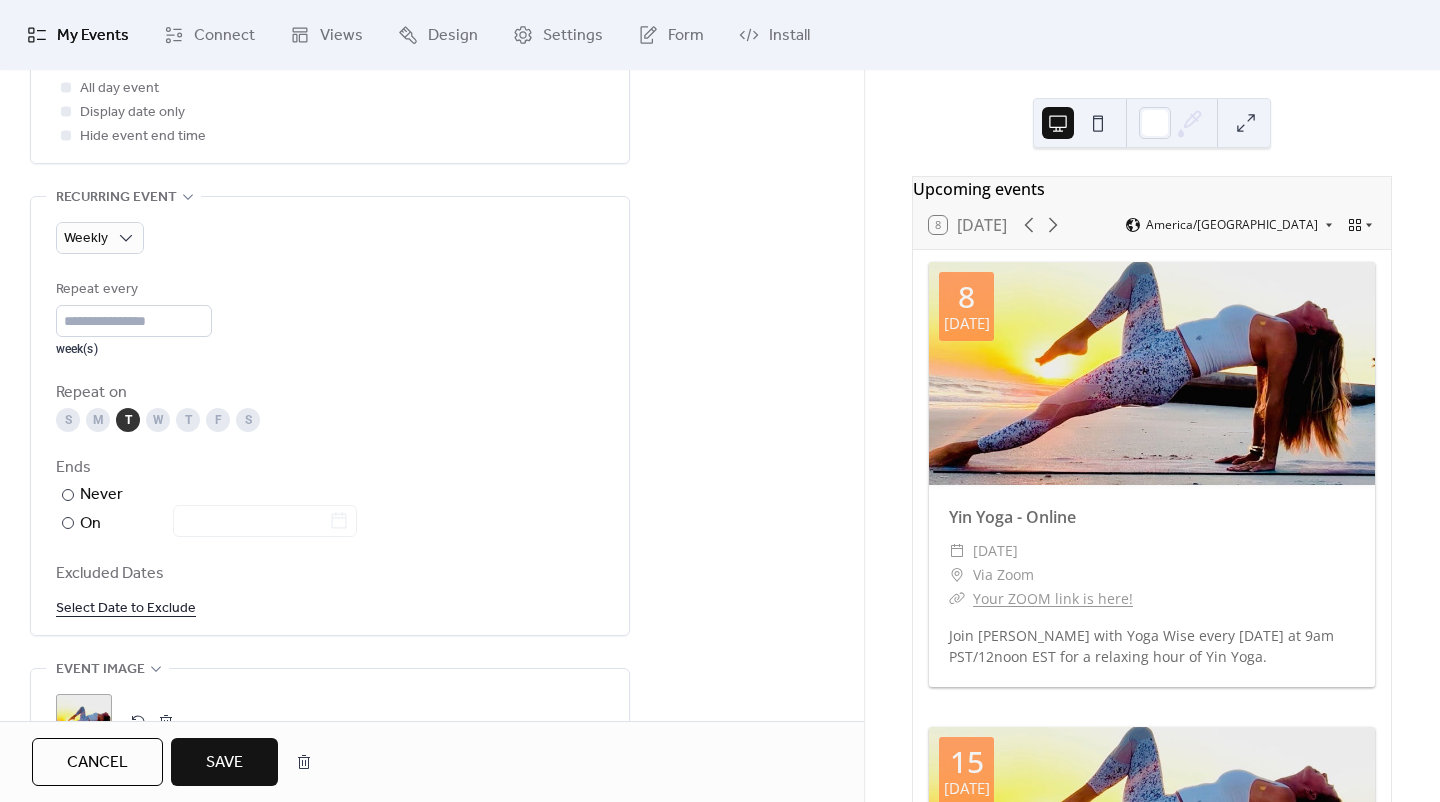 scroll, scrollTop: 900, scrollLeft: 0, axis: vertical 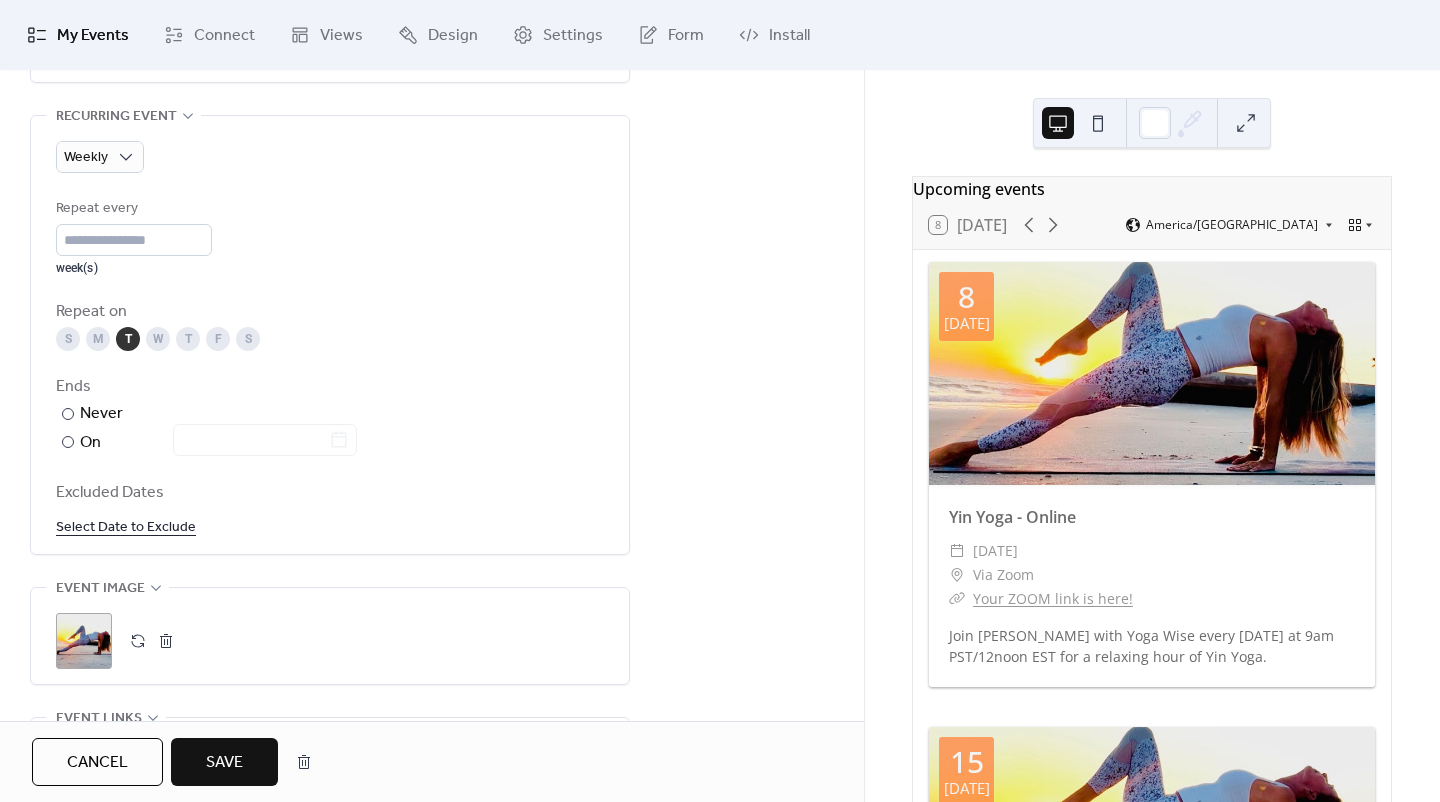 type on "**********" 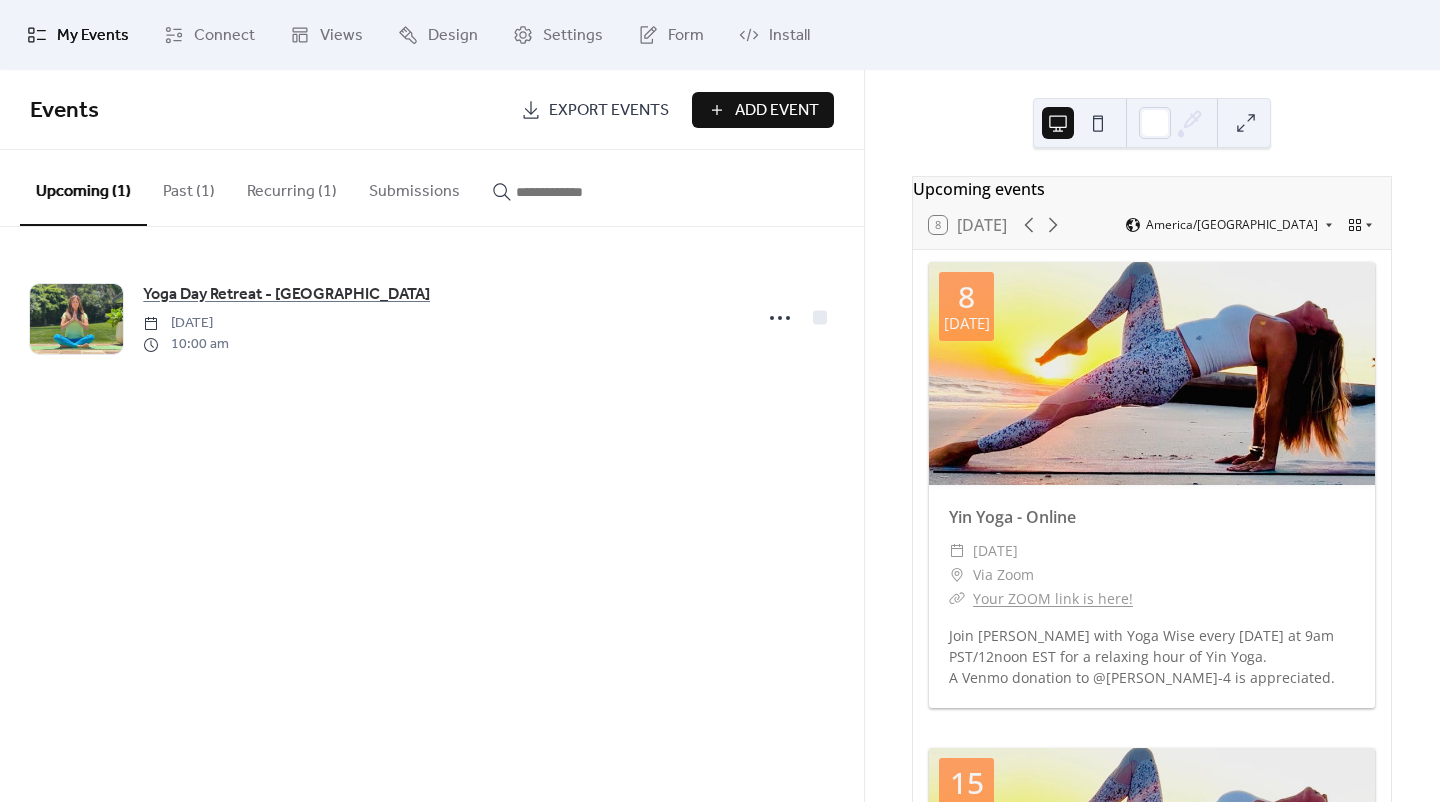 click on "Recurring  (1)" at bounding box center [292, 187] 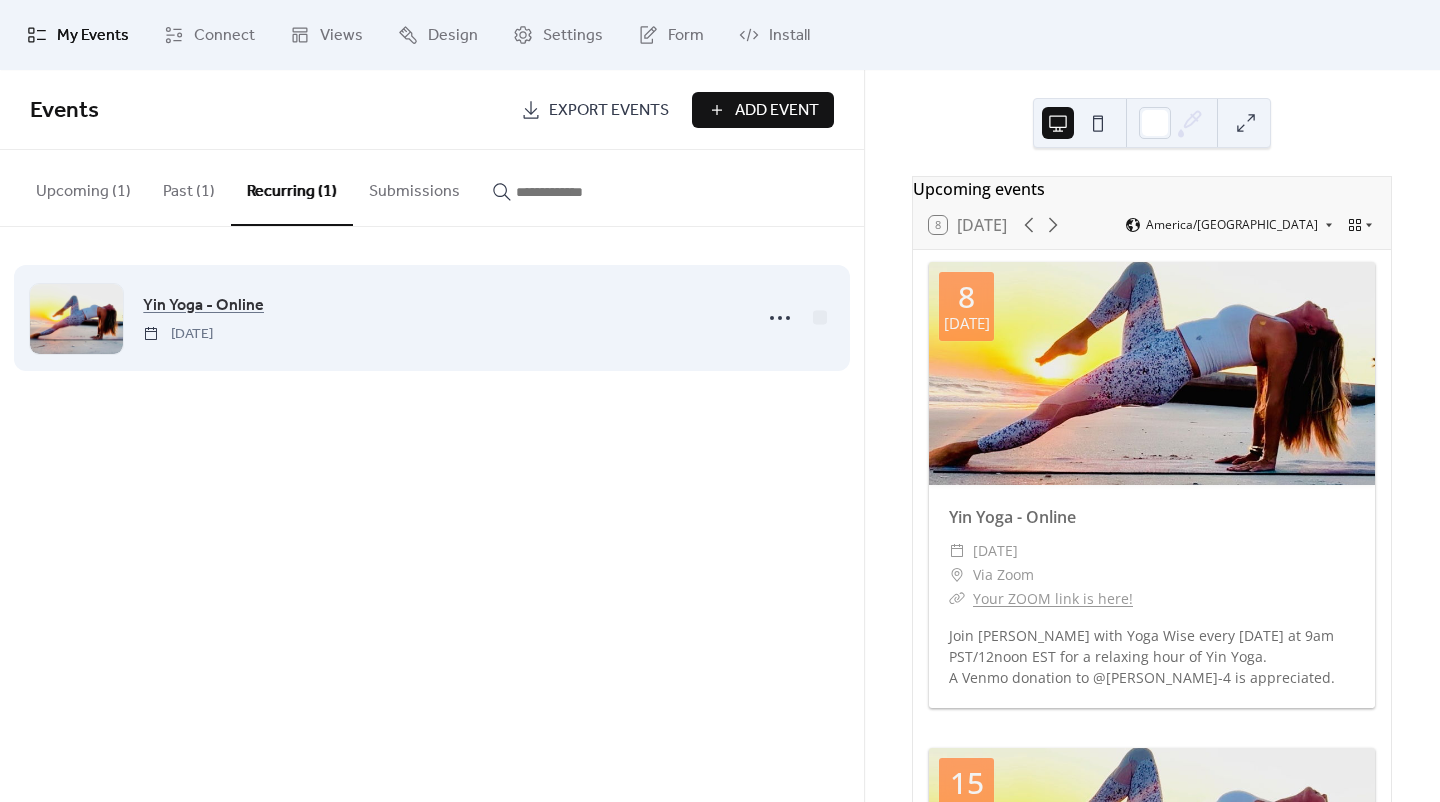 click on "Yin Yoga - Online Tuesday, July 8, 2025" at bounding box center (441, 318) 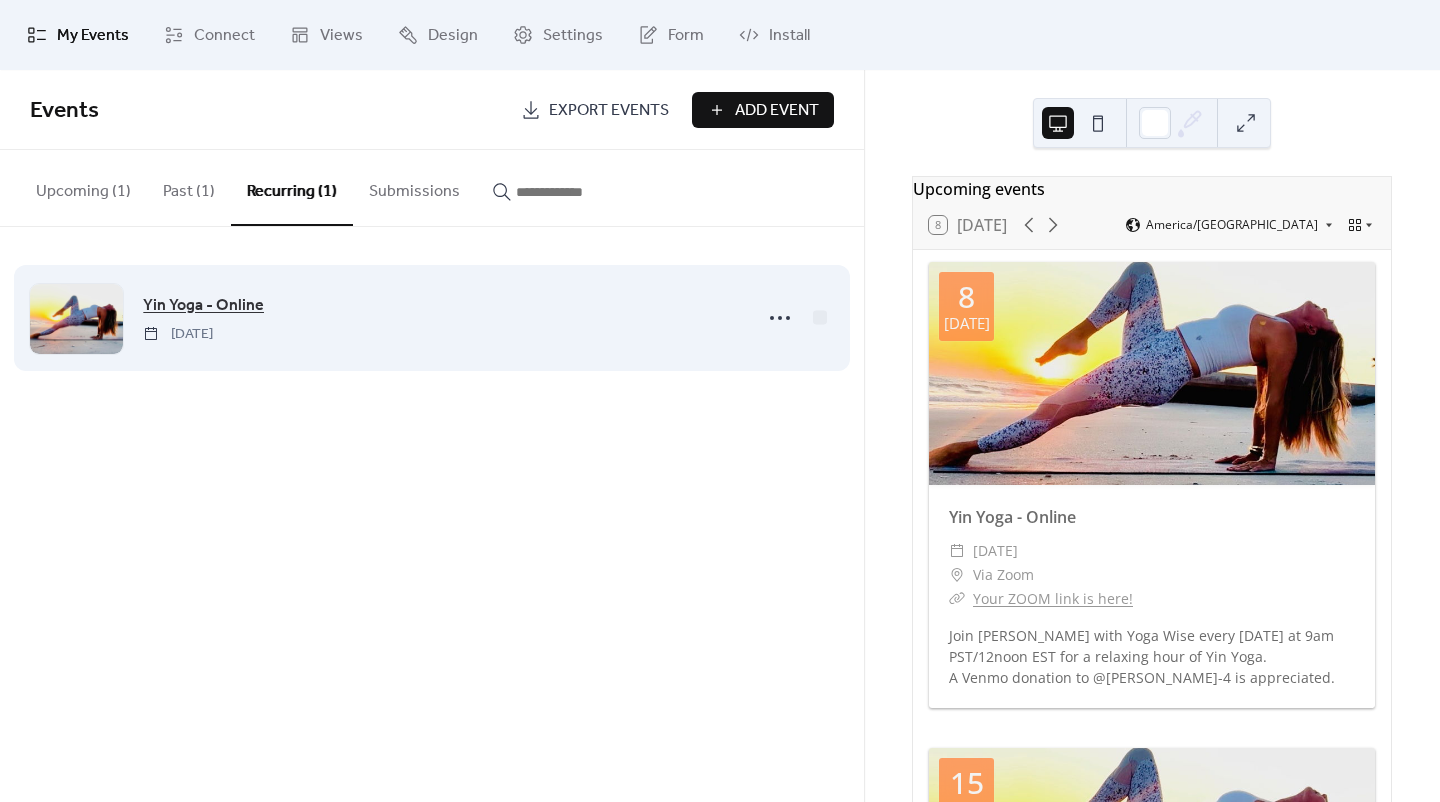 click on "Yin Yoga - Online" at bounding box center [203, 306] 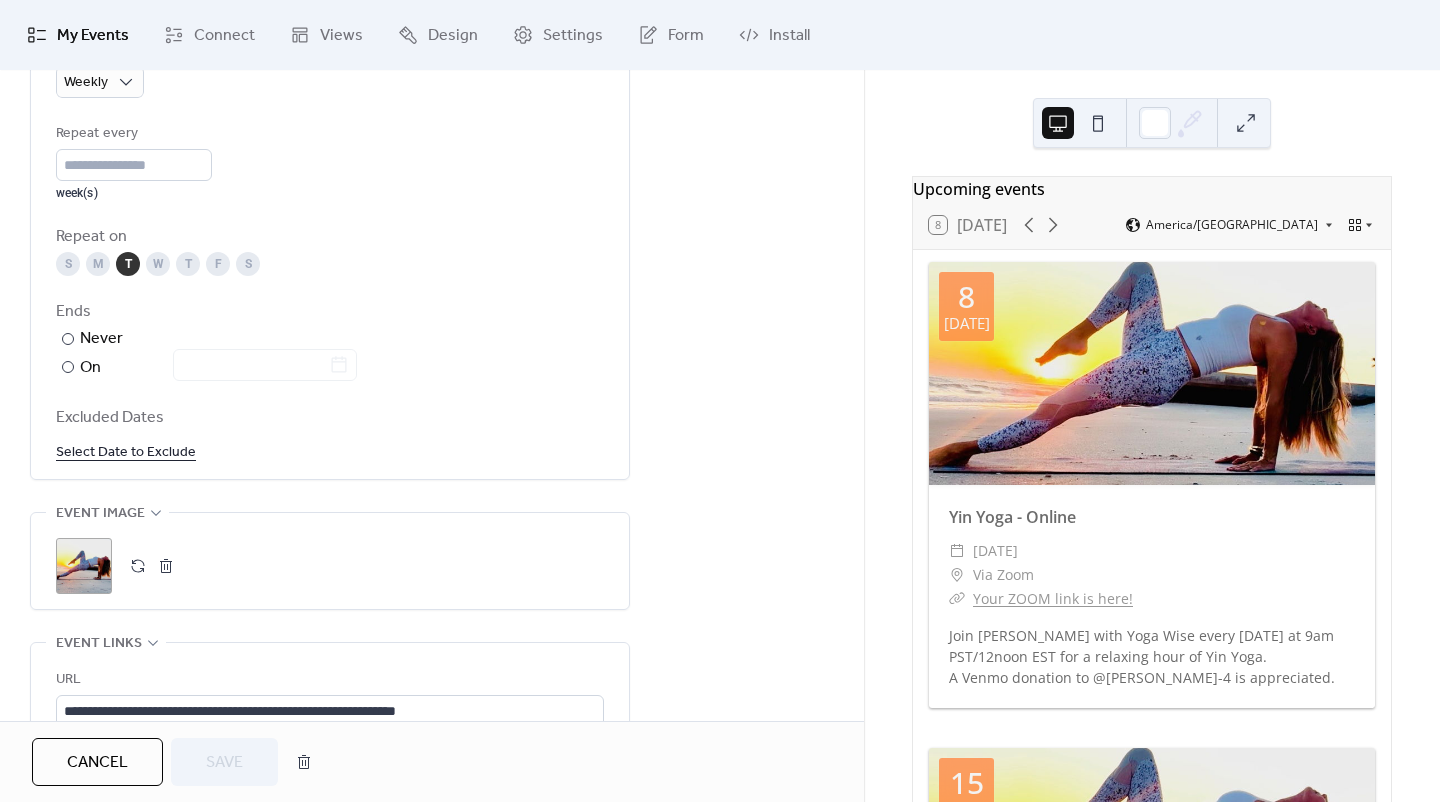 scroll, scrollTop: 1000, scrollLeft: 0, axis: vertical 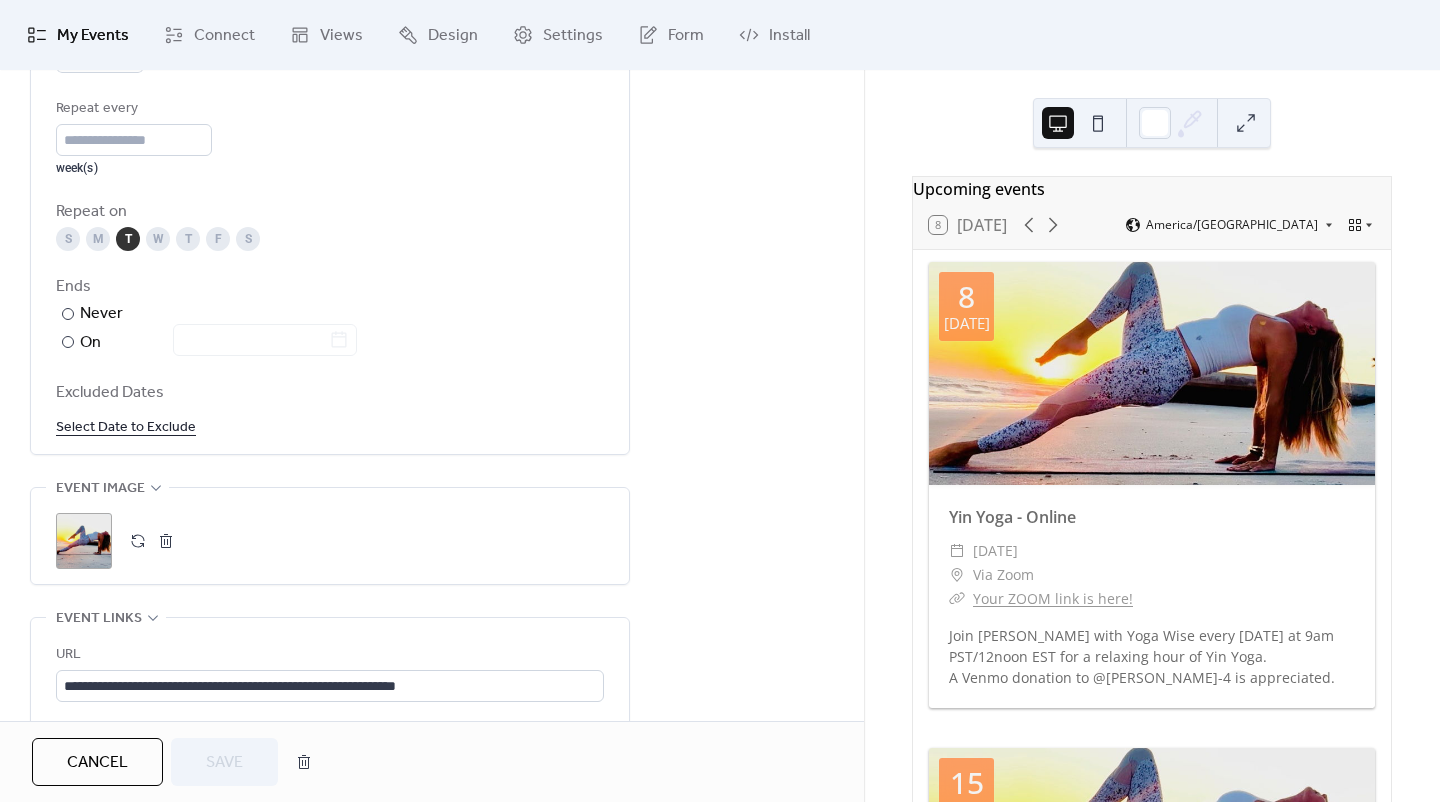 click at bounding box center (138, 541) 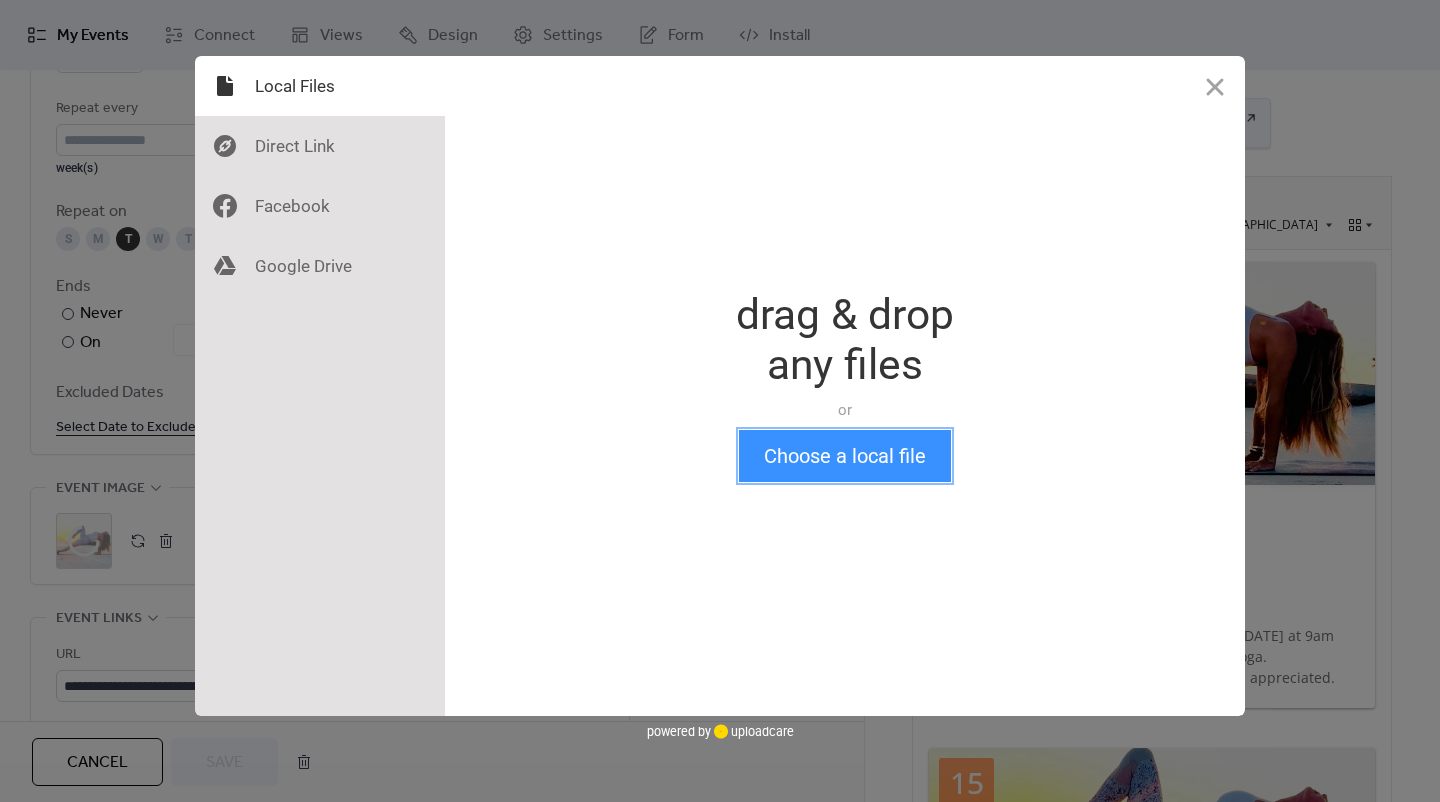 click on "Choose a local file" at bounding box center (845, 456) 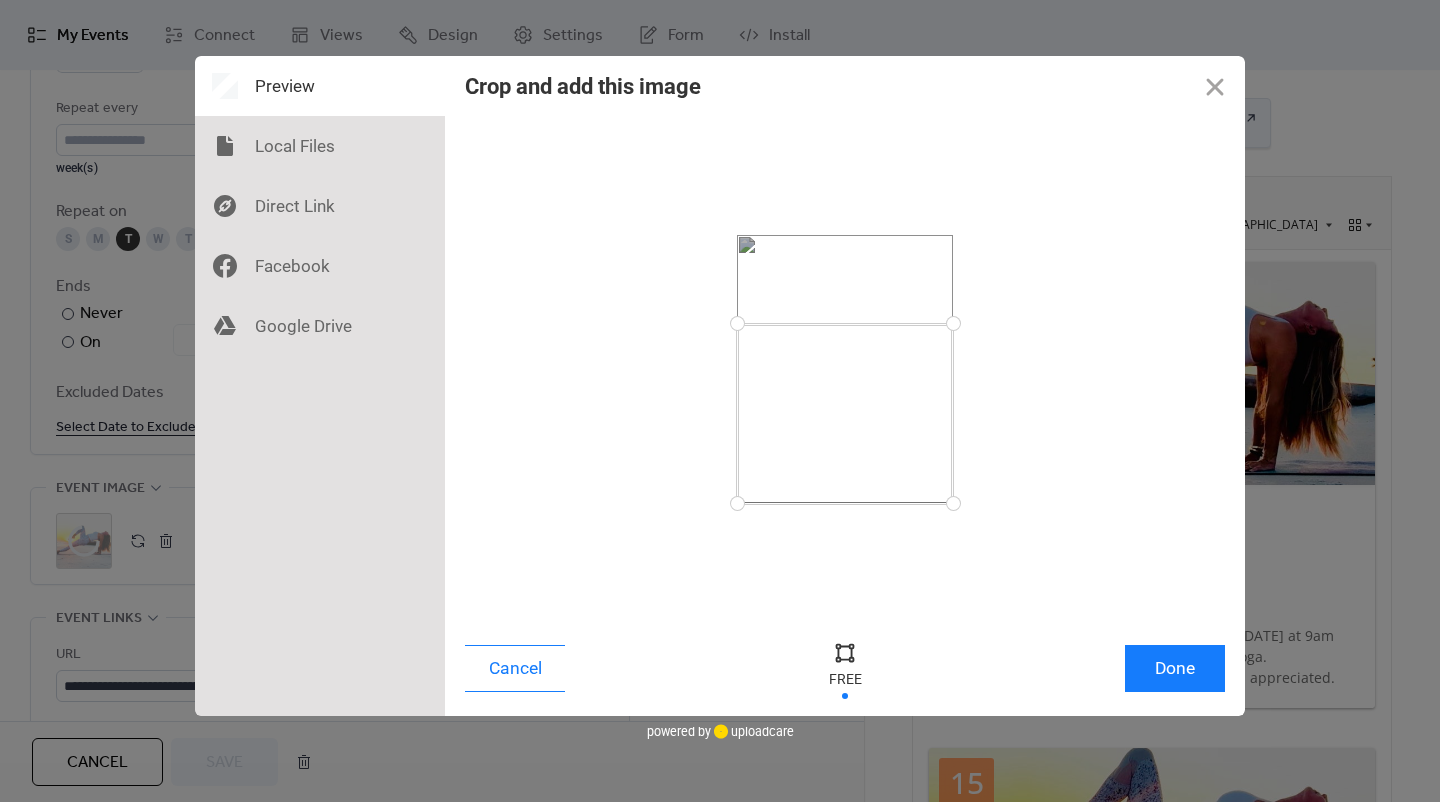 drag, startPoint x: 956, startPoint y: 238, endPoint x: 996, endPoint y: 323, distance: 93.941475 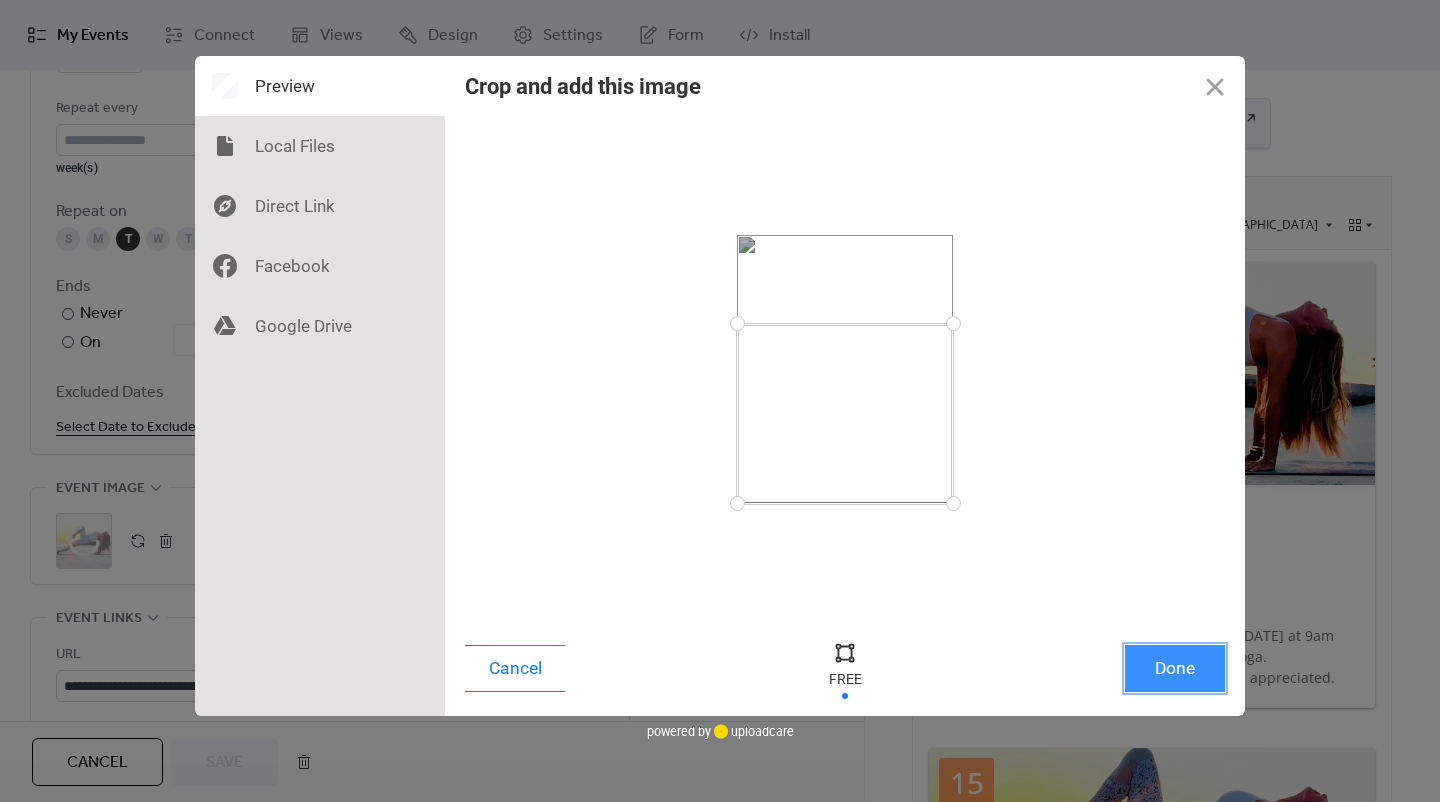click on "Done" at bounding box center [1175, 668] 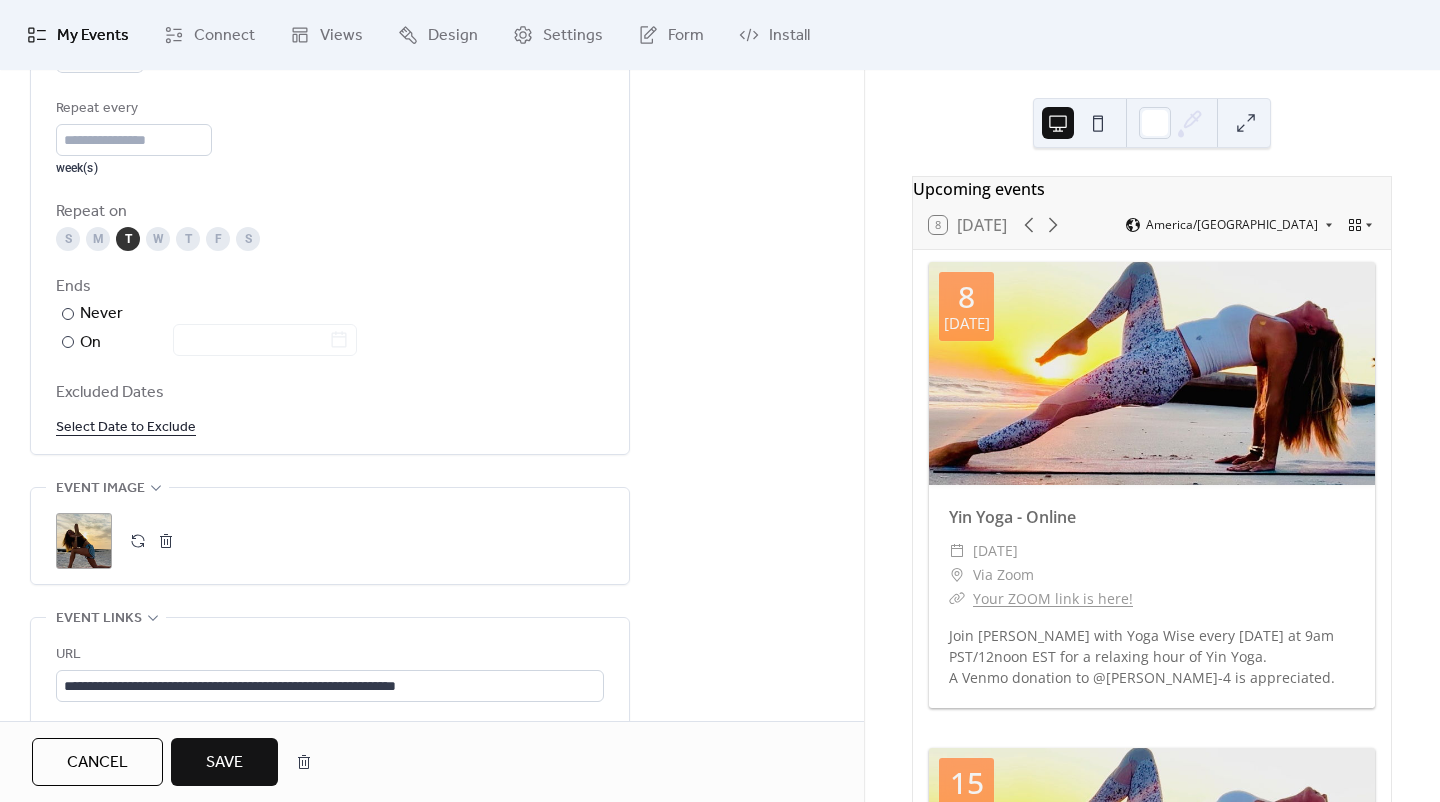 click on "Save" at bounding box center [224, 763] 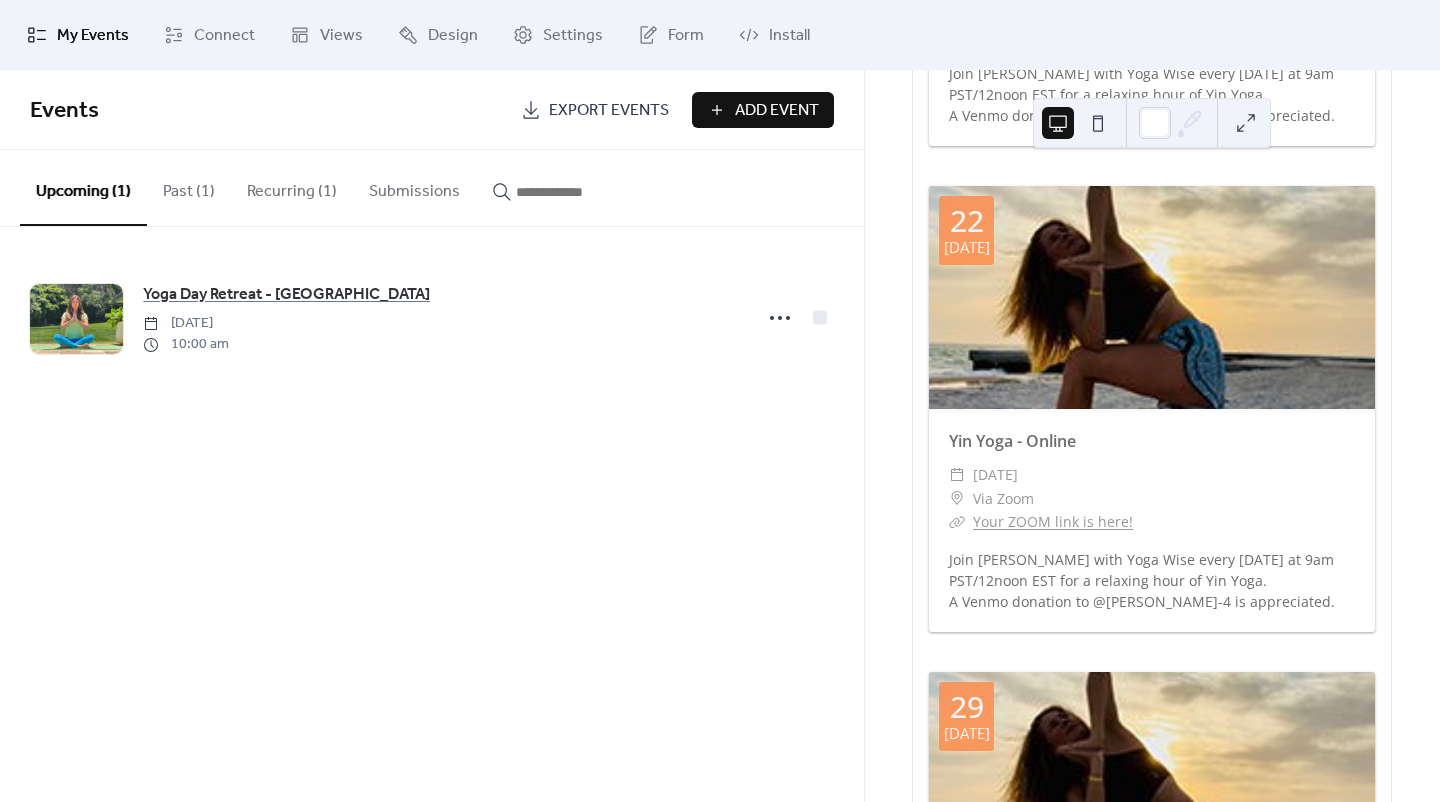 scroll, scrollTop: 1100, scrollLeft: 0, axis: vertical 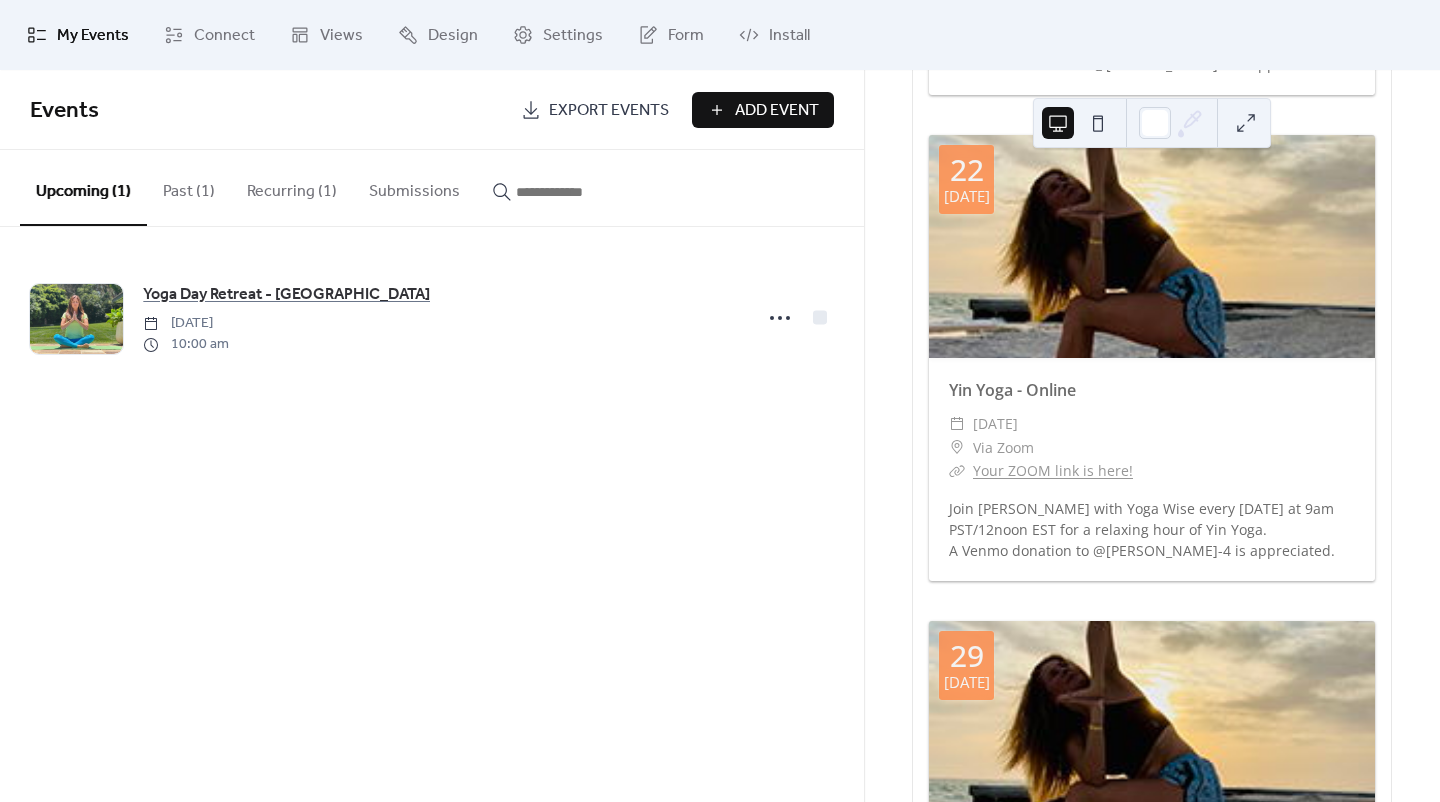 click on "My Events" at bounding box center [93, 36] 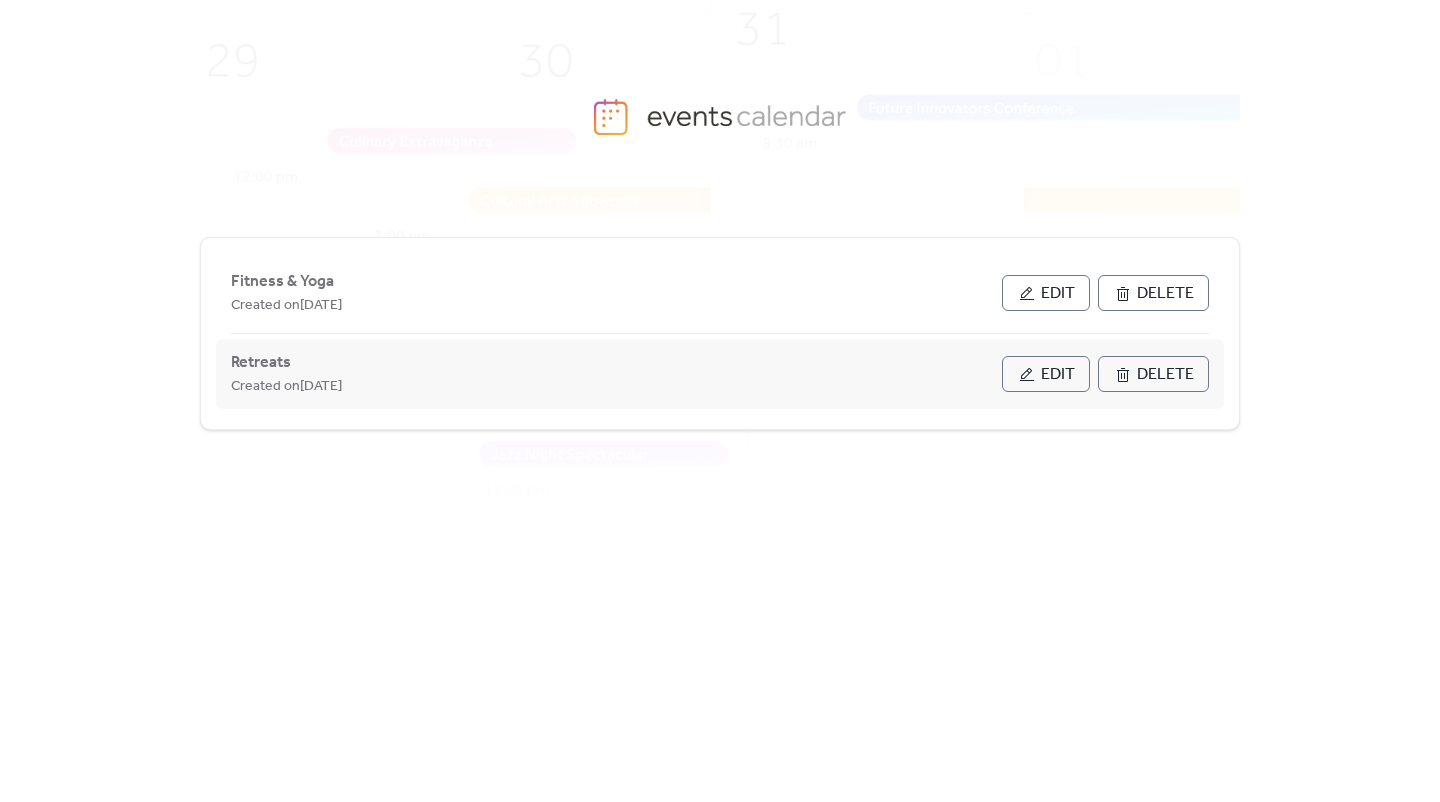 click on "Edit" at bounding box center (1058, 375) 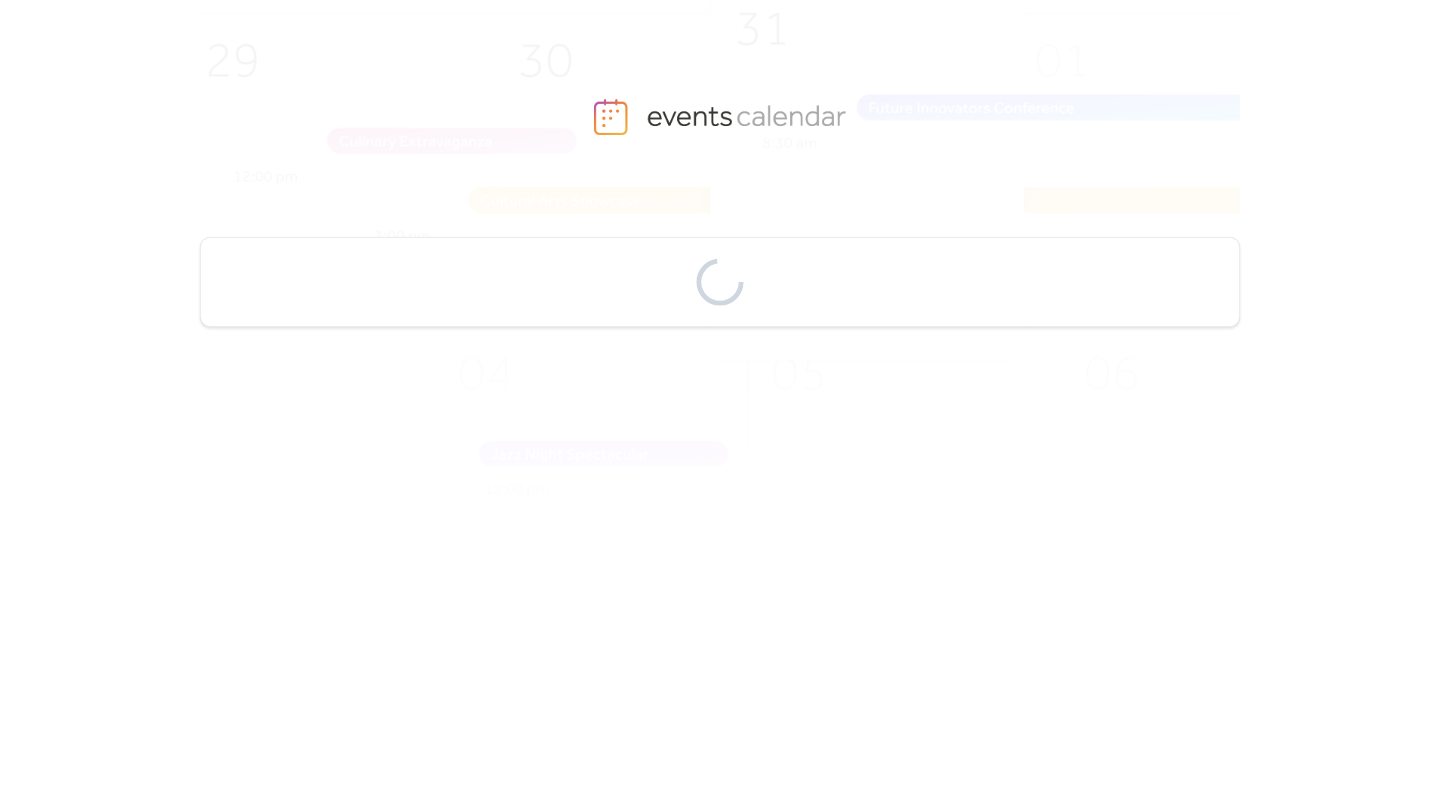 scroll, scrollTop: 0, scrollLeft: 0, axis: both 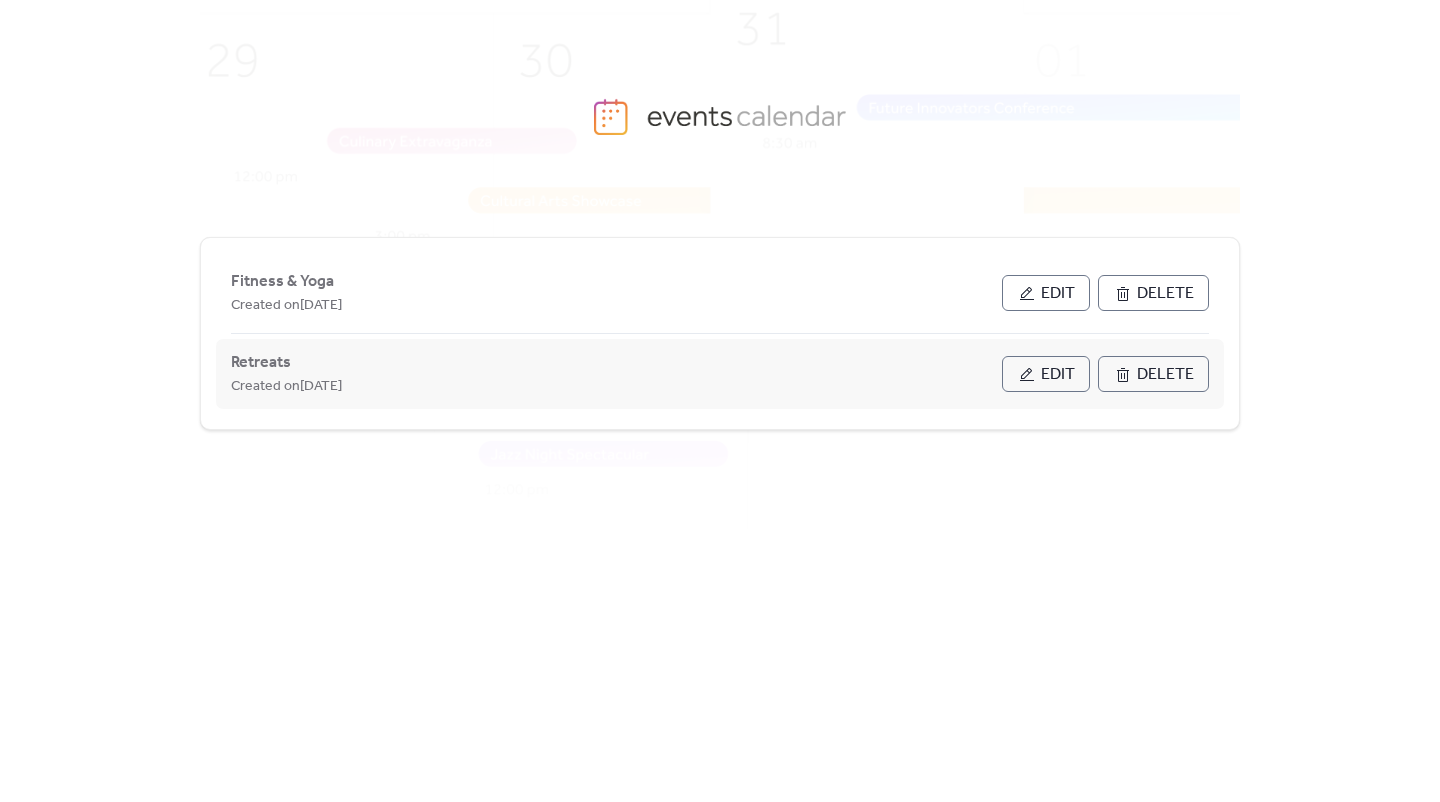 click on "Edit" at bounding box center [1046, 374] 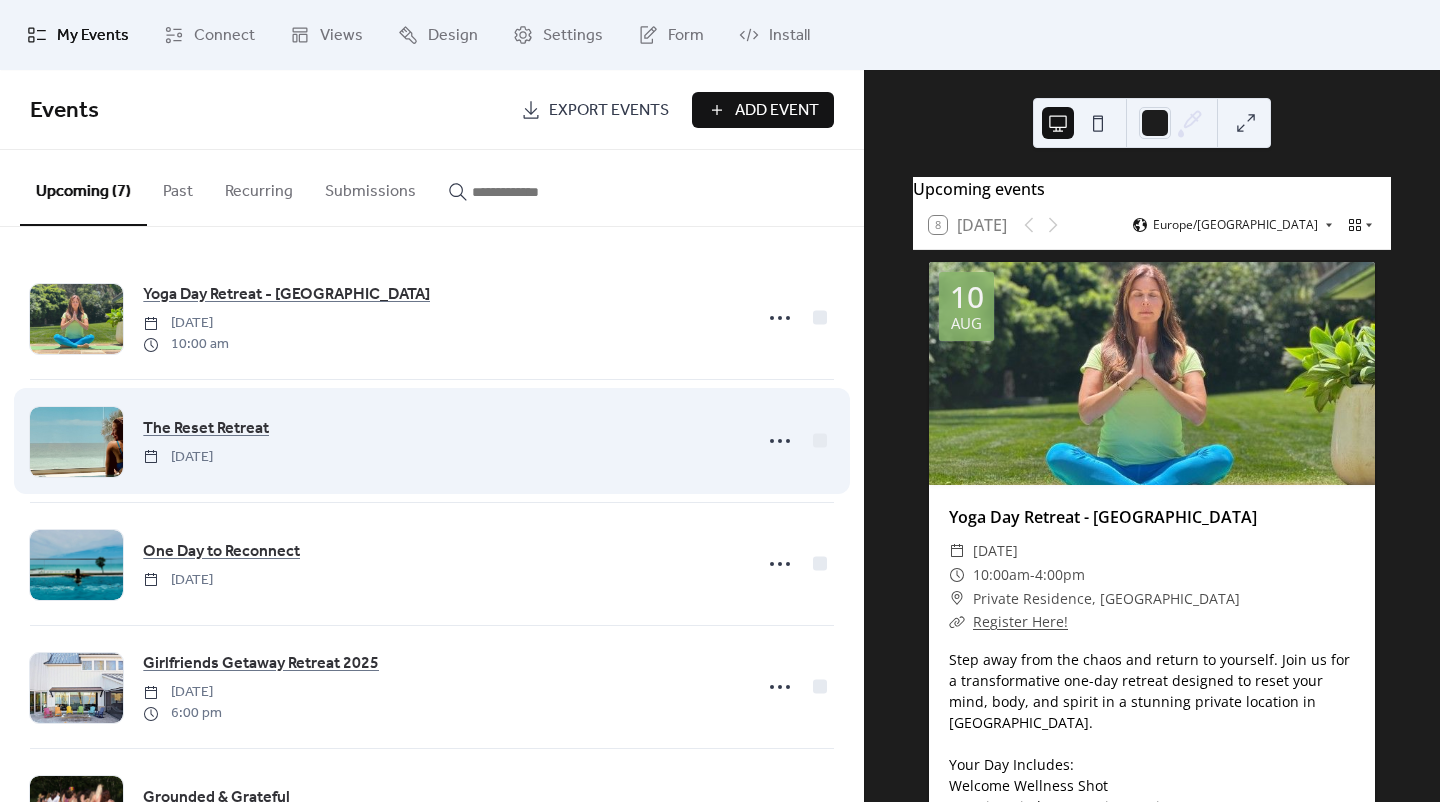click on "The Reset Retreat [DATE]" at bounding box center [441, 441] 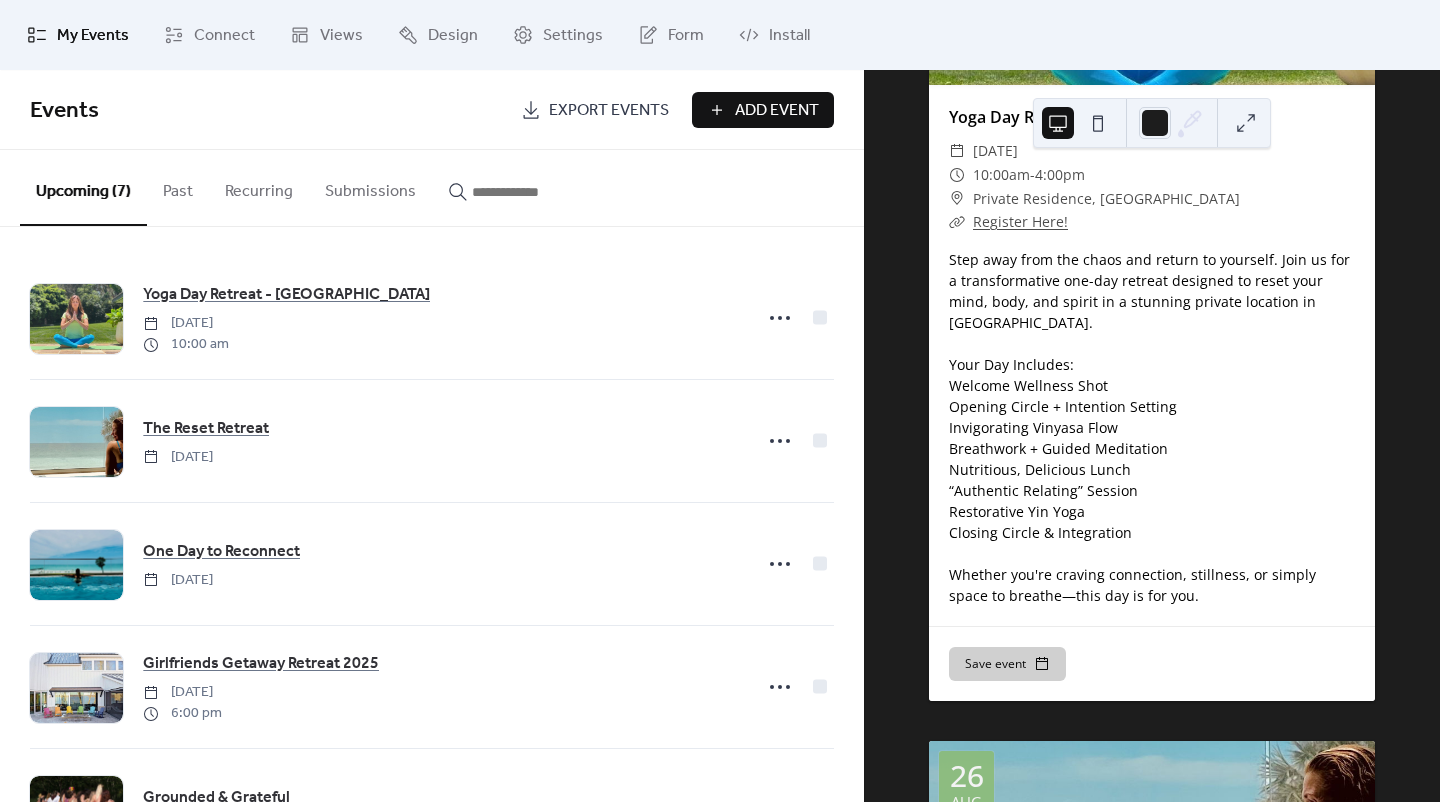 scroll, scrollTop: 200, scrollLeft: 0, axis: vertical 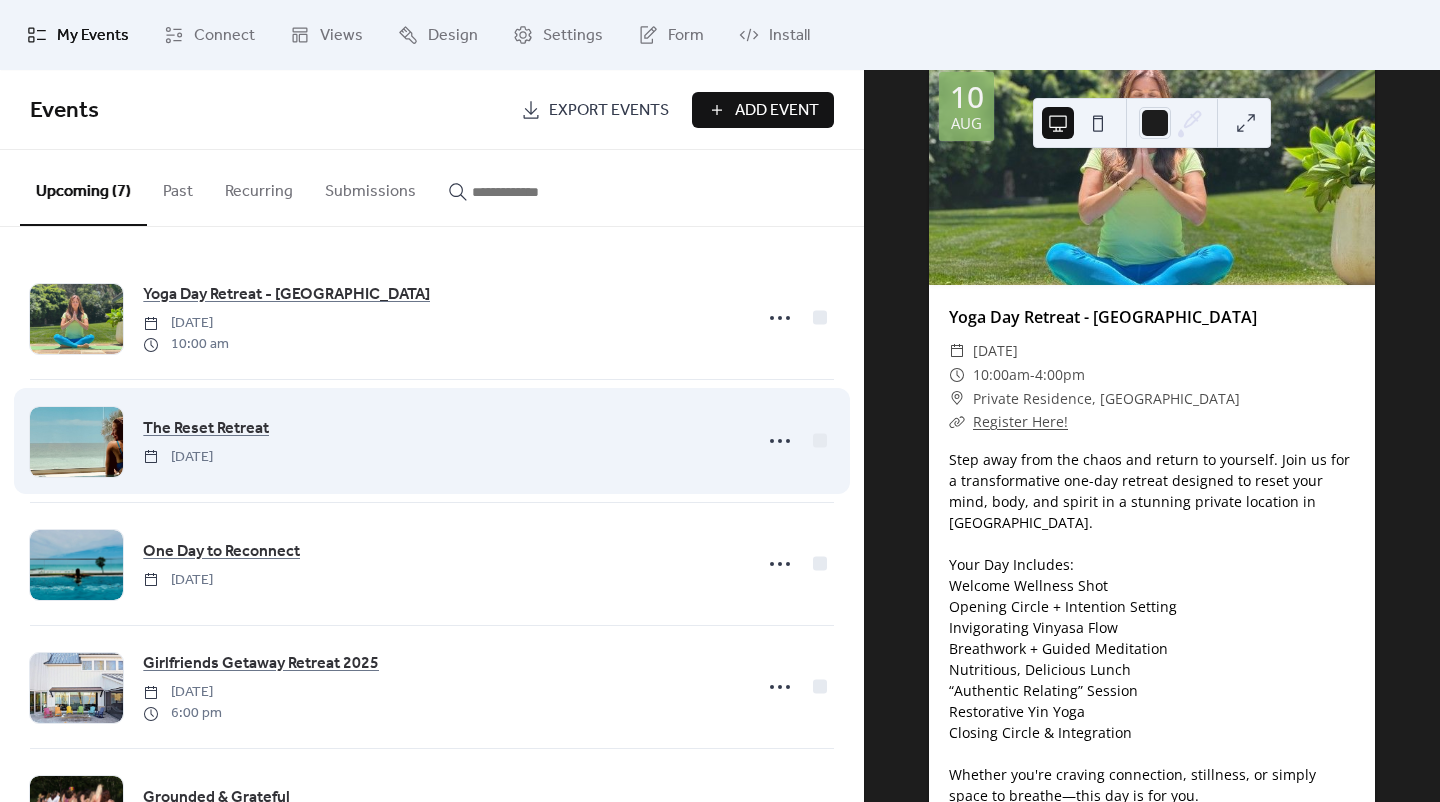 click on "The Reset Retreat [DATE]" at bounding box center [432, 441] 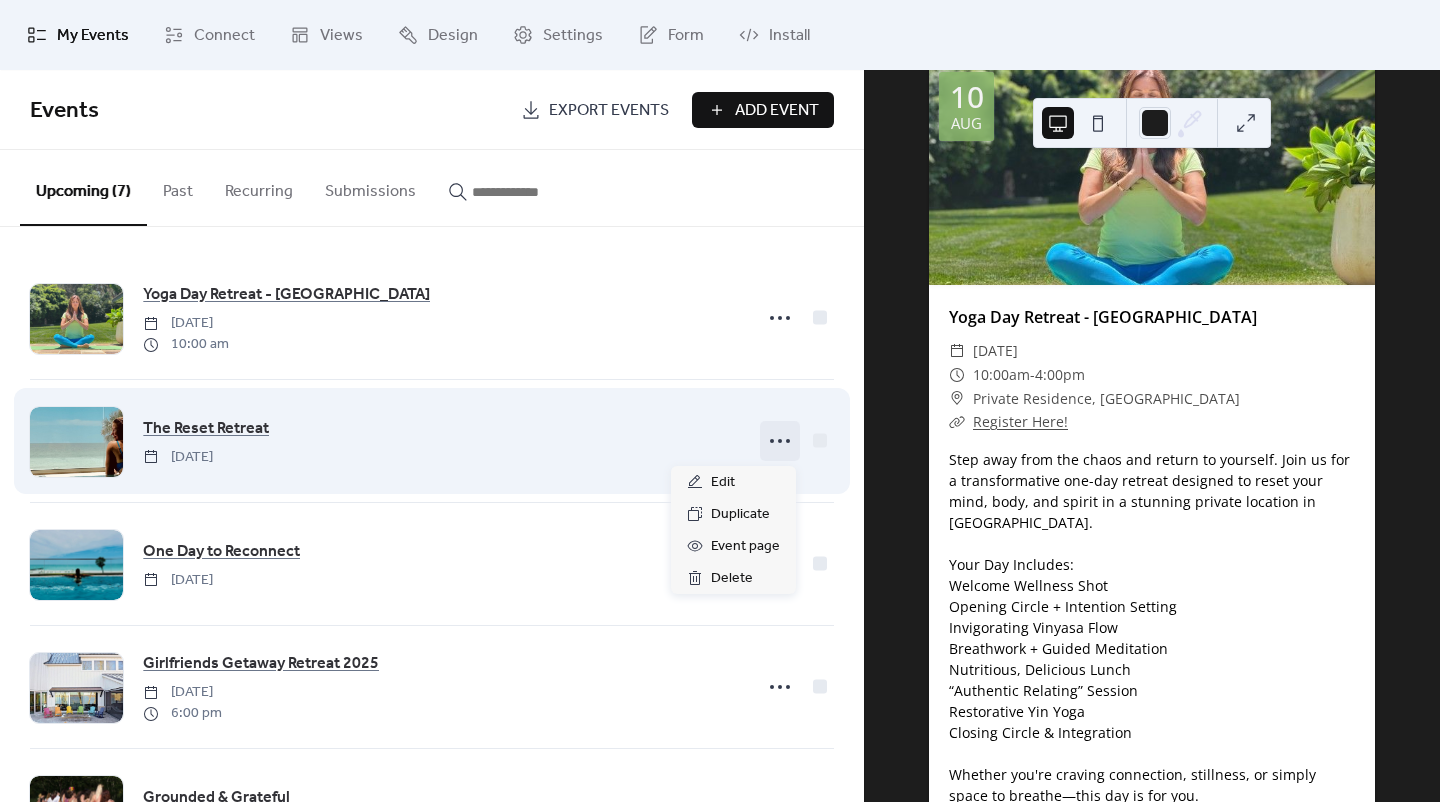 click 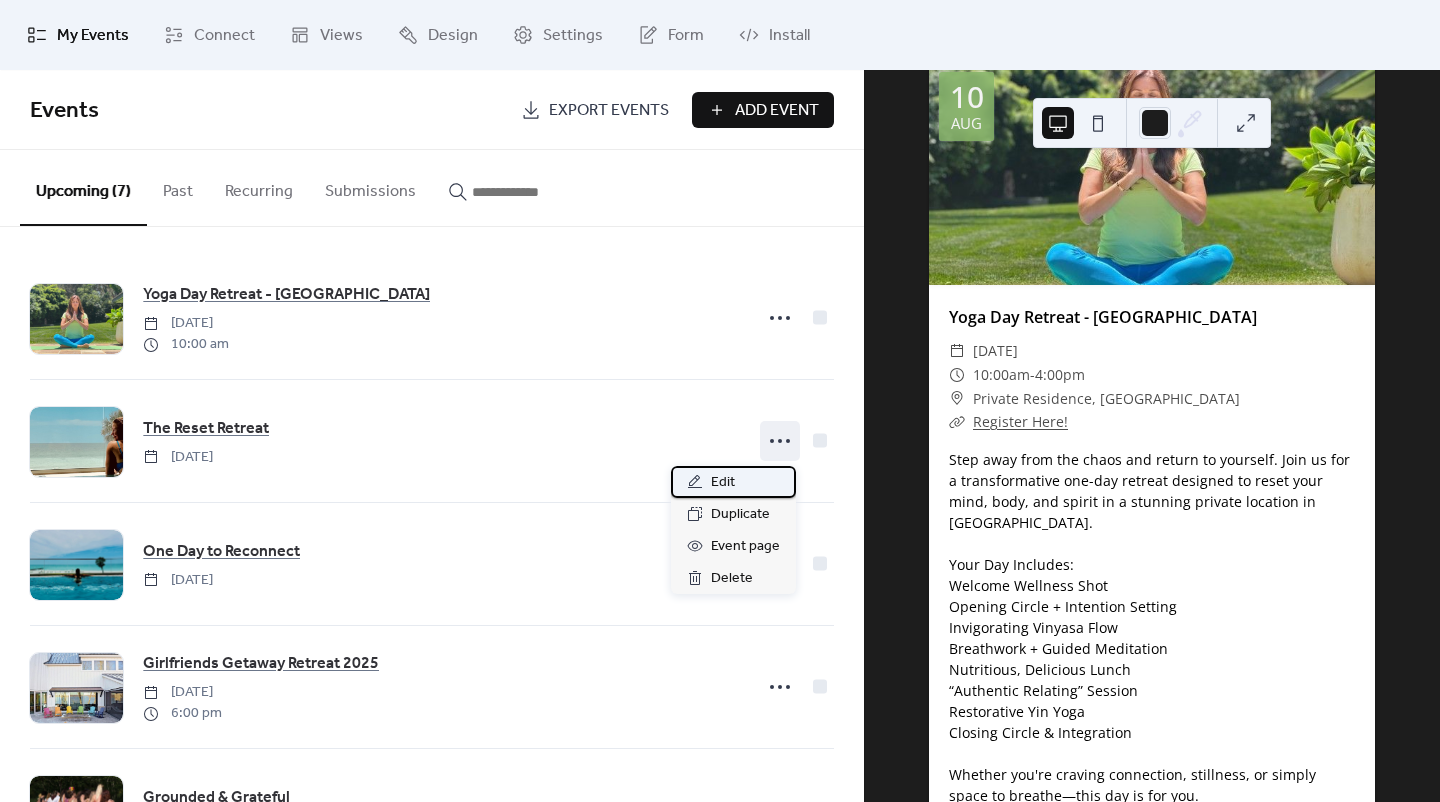 click 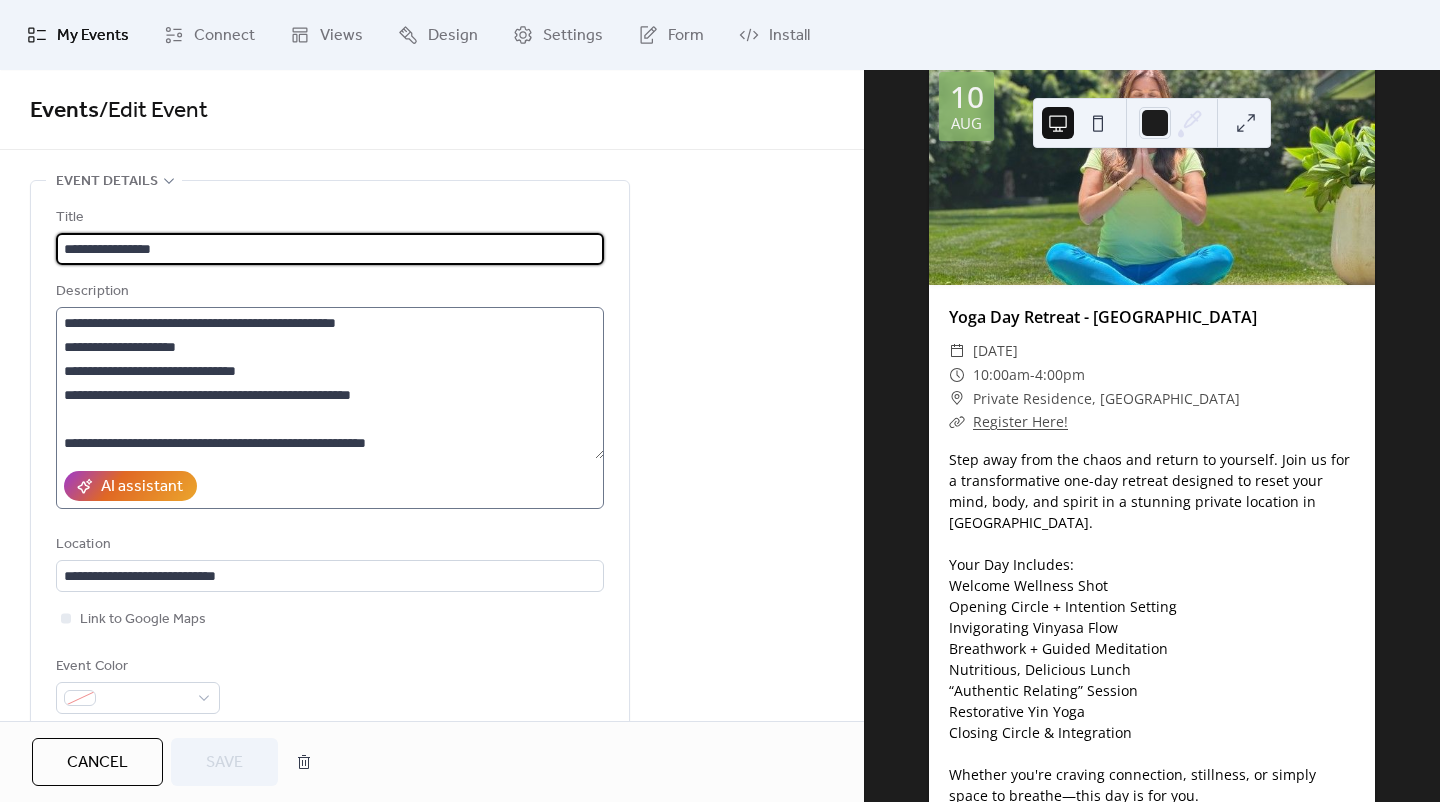 scroll, scrollTop: 336, scrollLeft: 0, axis: vertical 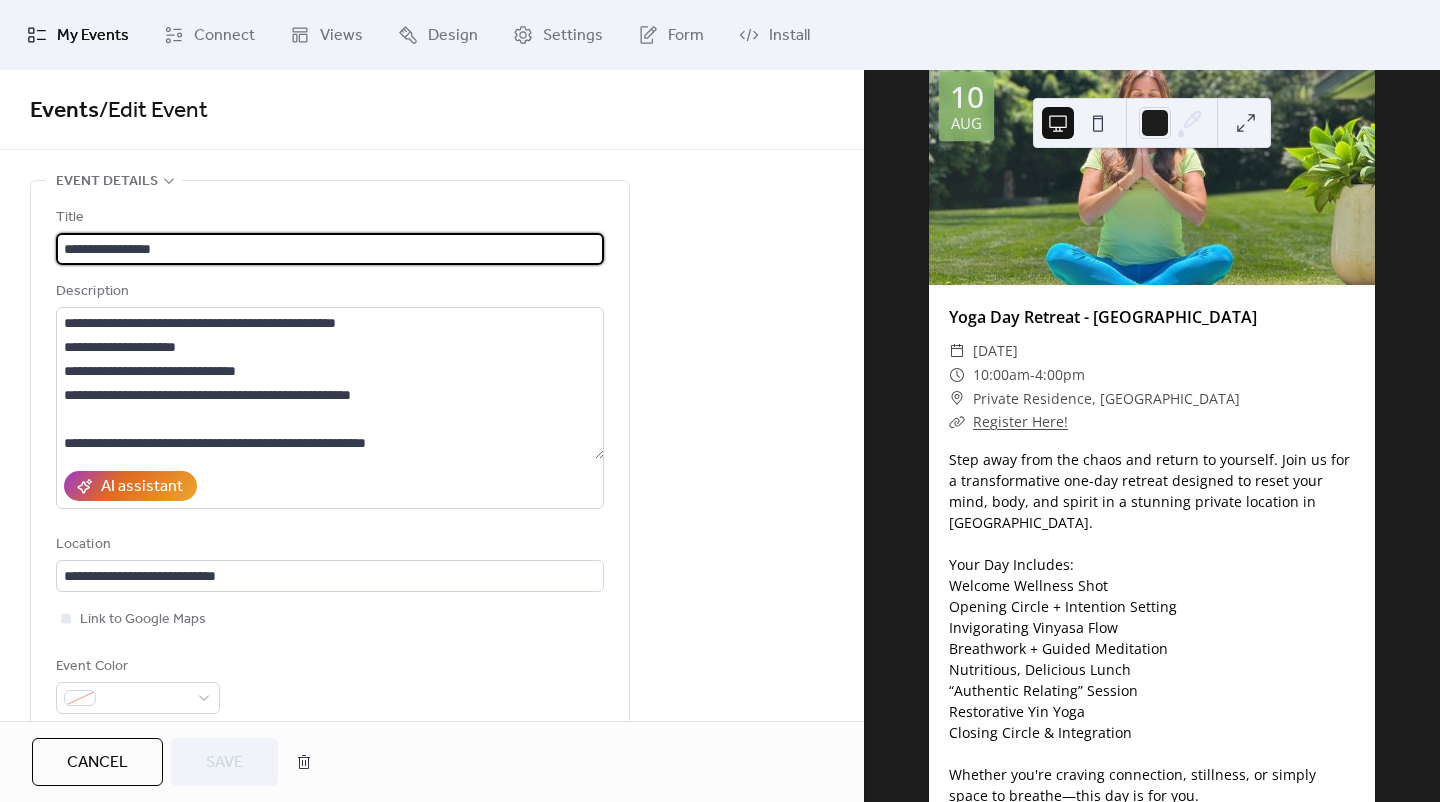 click on "Cancel" at bounding box center (97, 763) 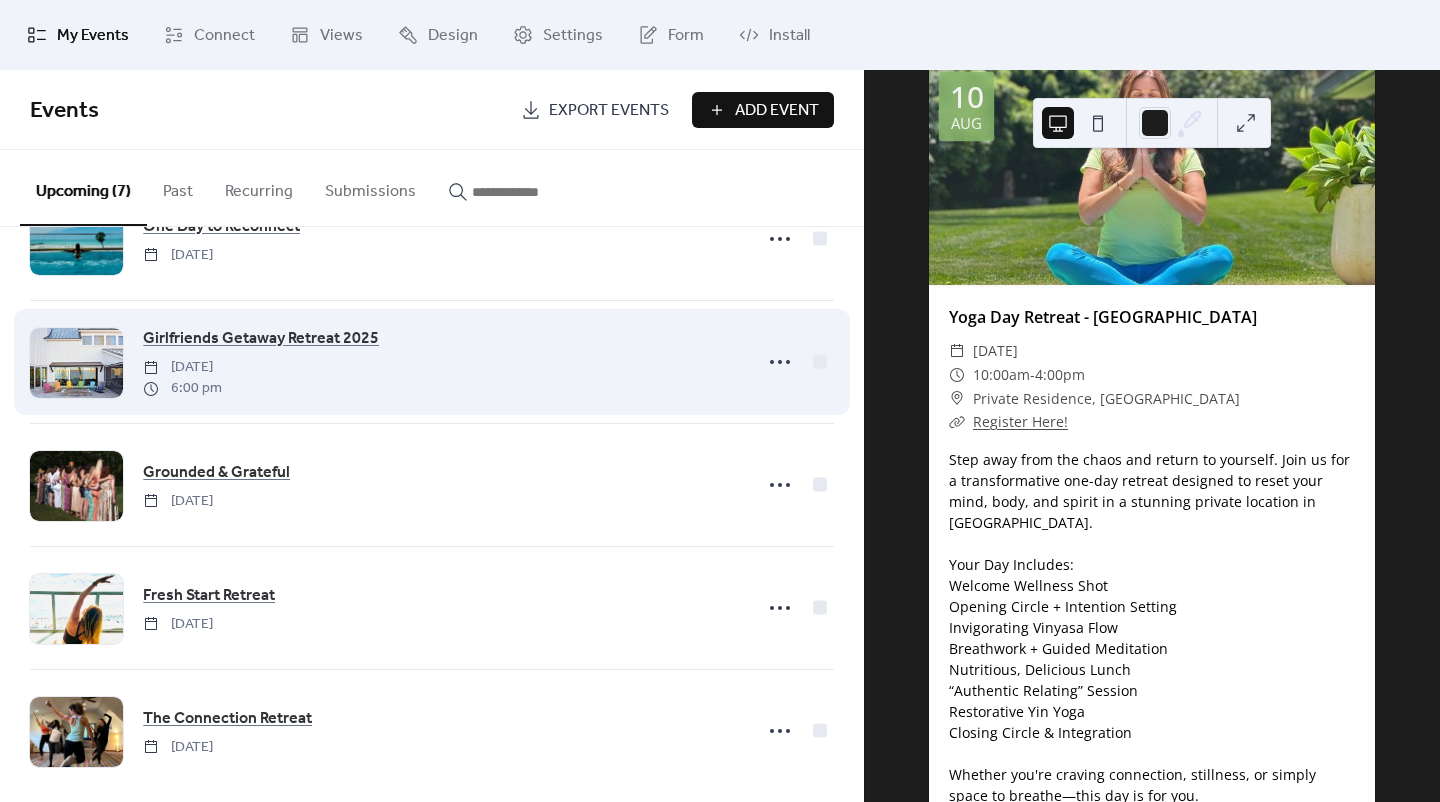 scroll, scrollTop: 347, scrollLeft: 0, axis: vertical 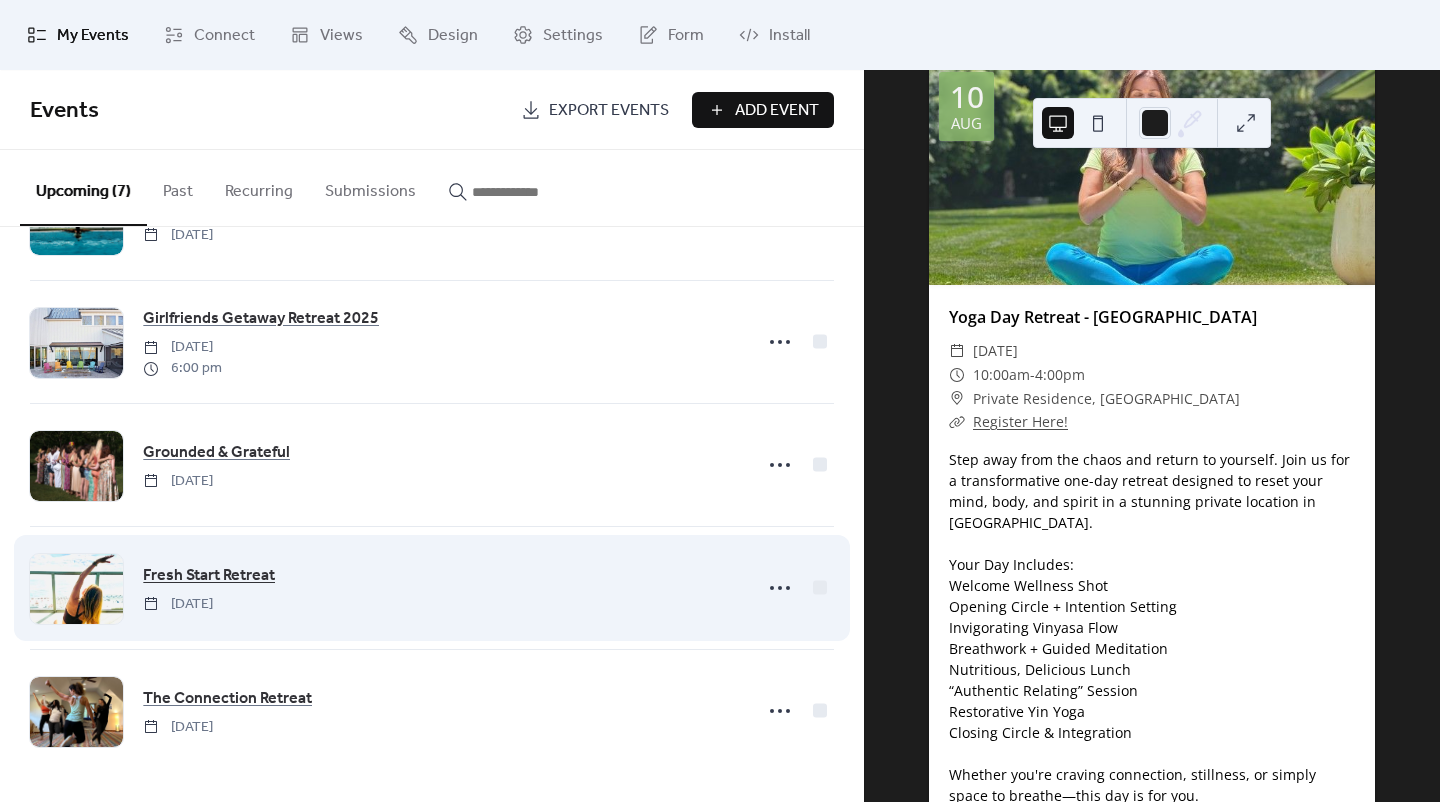 click on "Fresh Start Retreat" at bounding box center (209, 576) 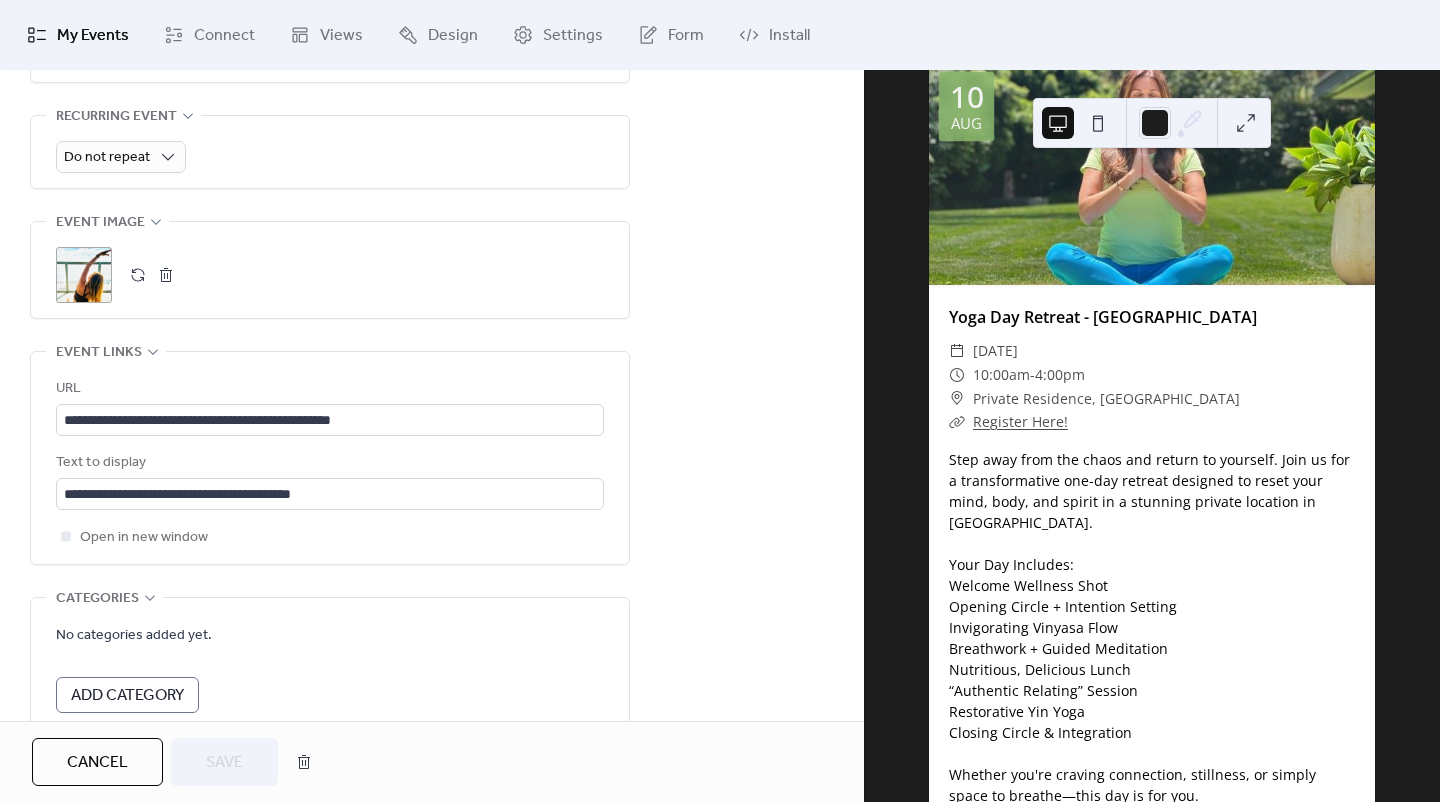 scroll, scrollTop: 1080, scrollLeft: 0, axis: vertical 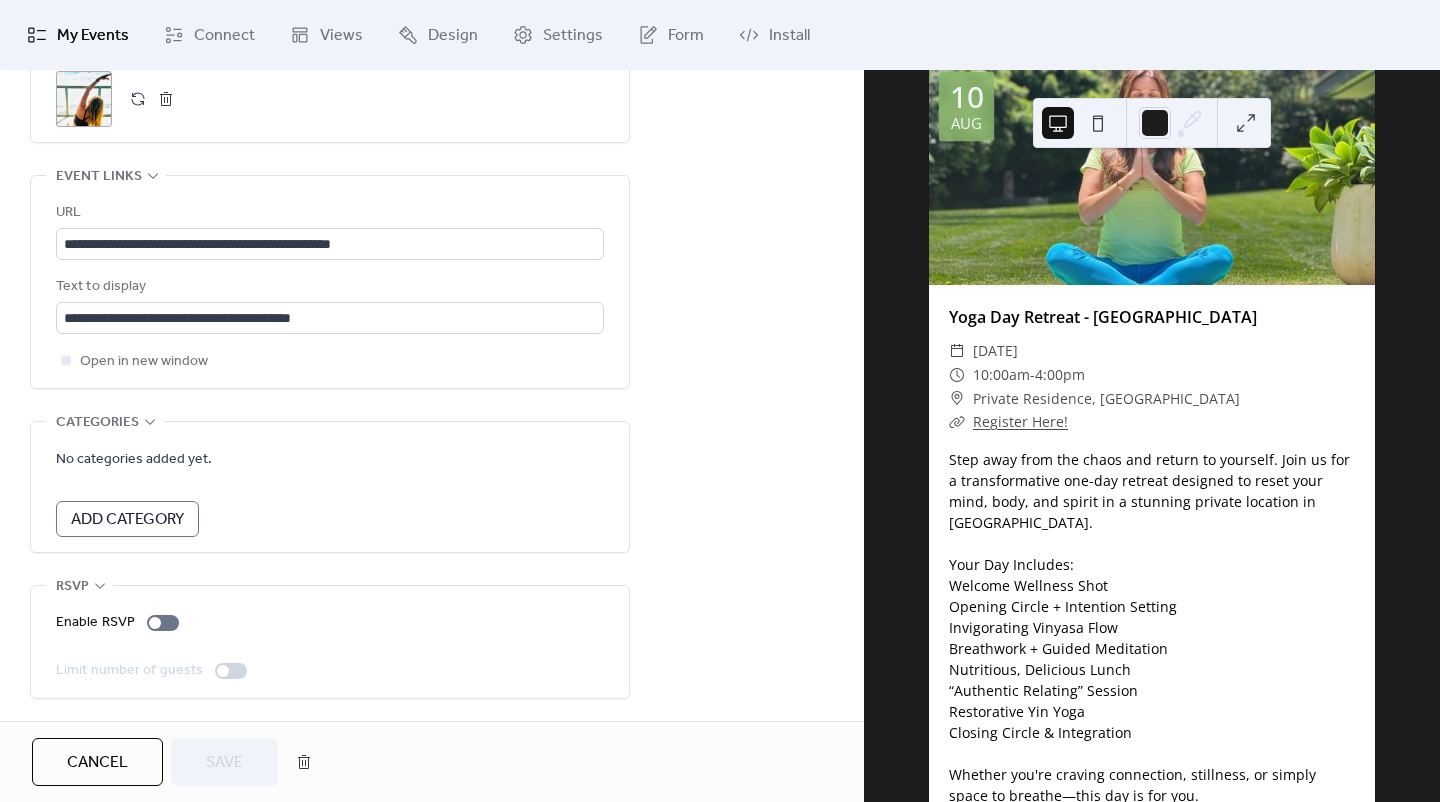 click on "My Events Connect Views Design Settings Form Install" at bounding box center [720, 35] 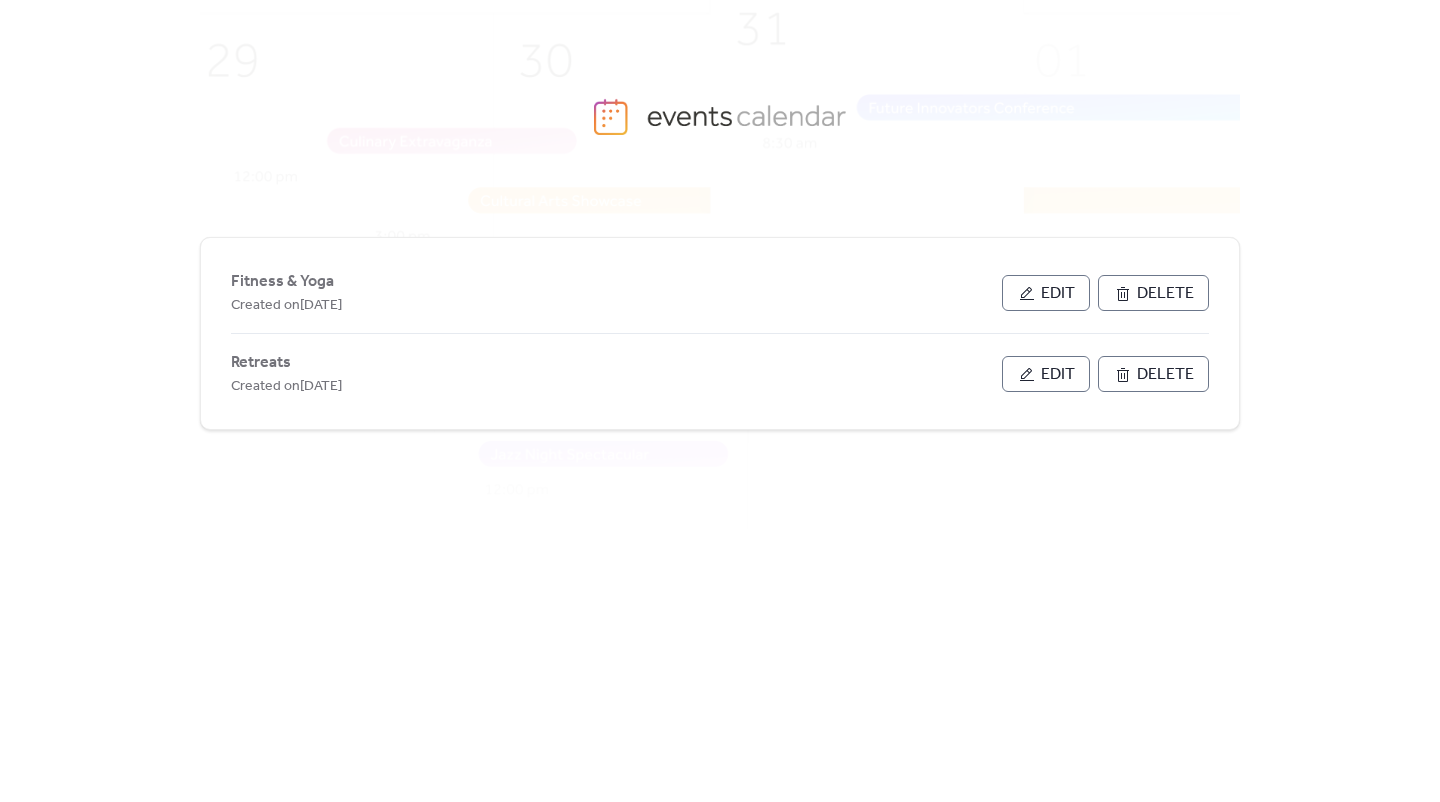 scroll, scrollTop: 0, scrollLeft: 0, axis: both 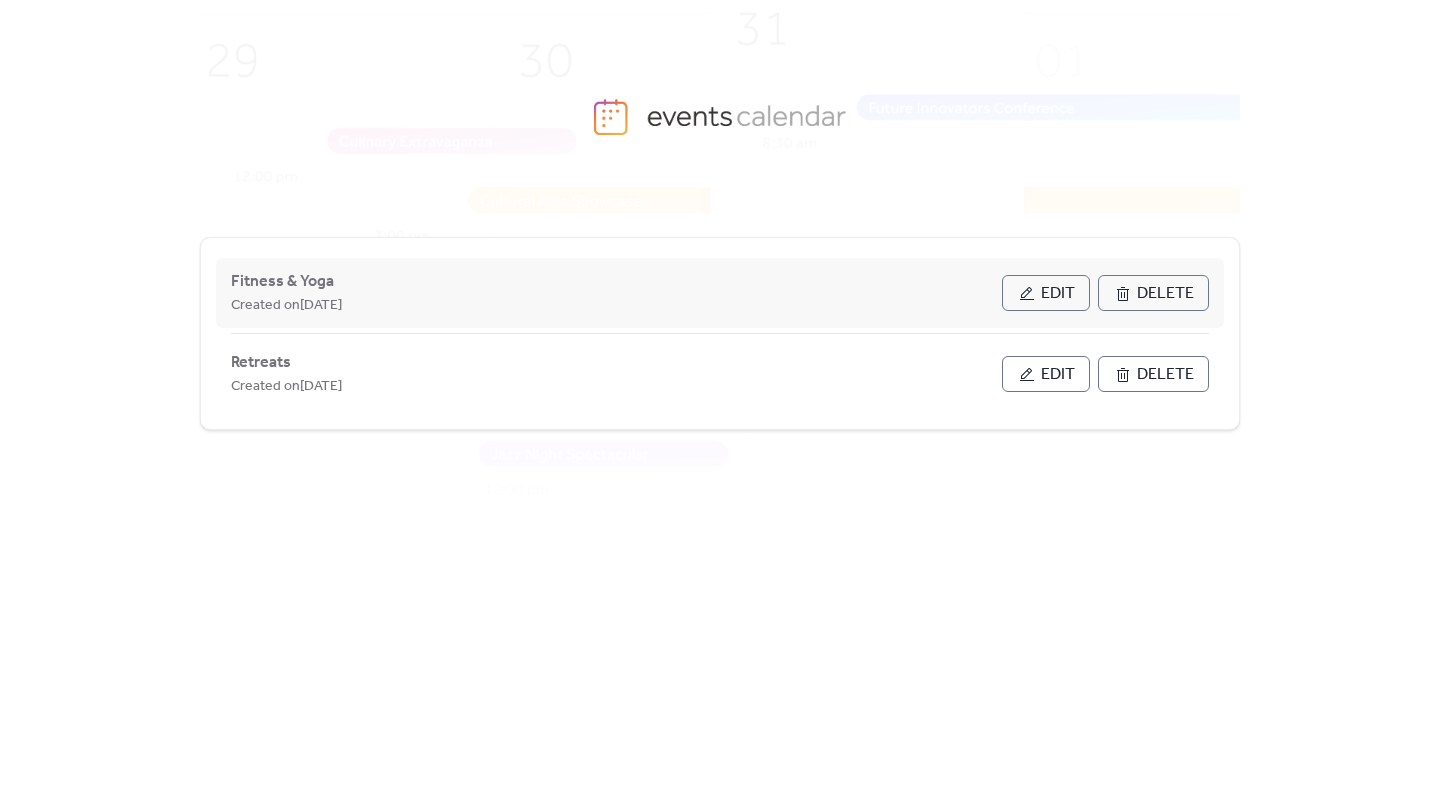 click on "Edit" at bounding box center (1058, 294) 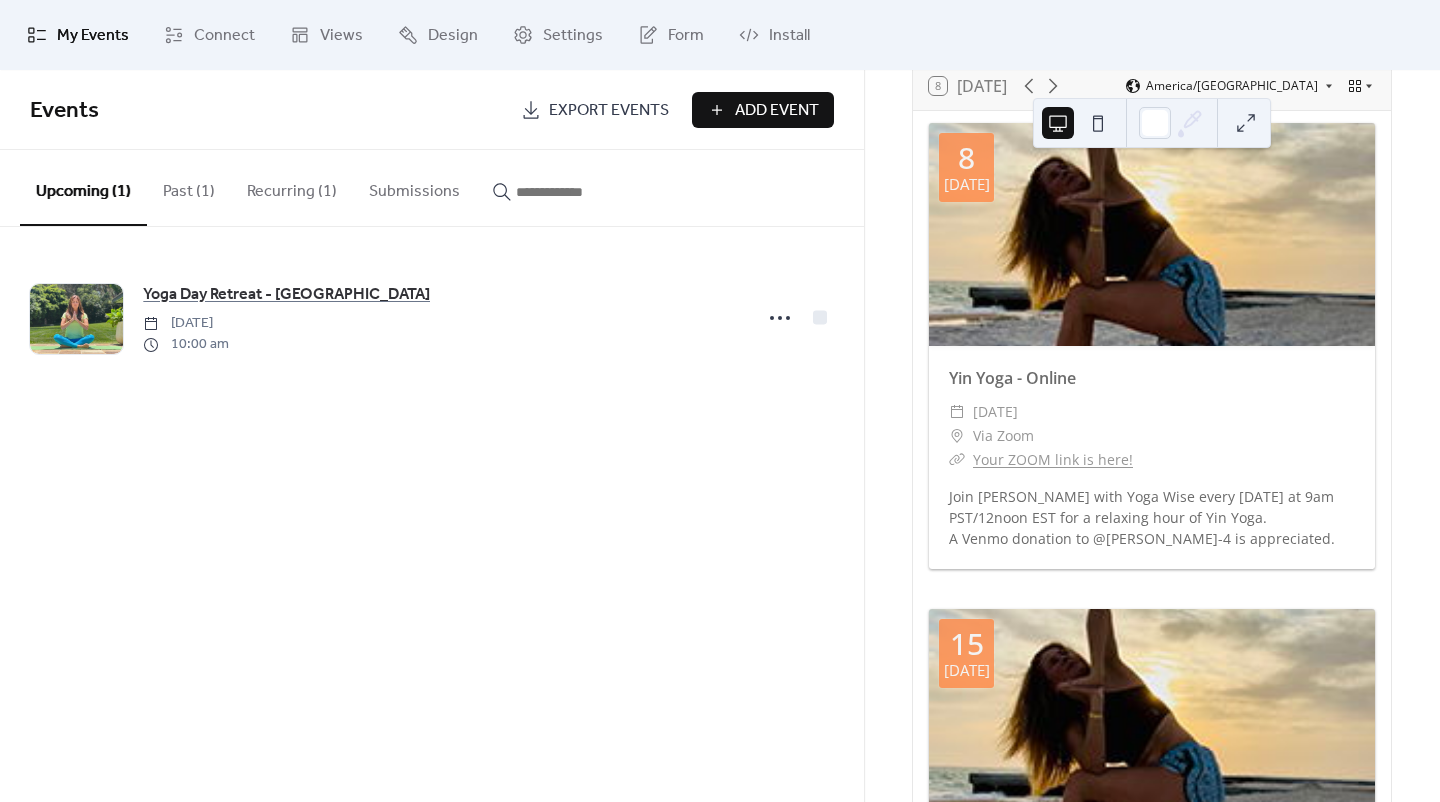 scroll, scrollTop: 200, scrollLeft: 0, axis: vertical 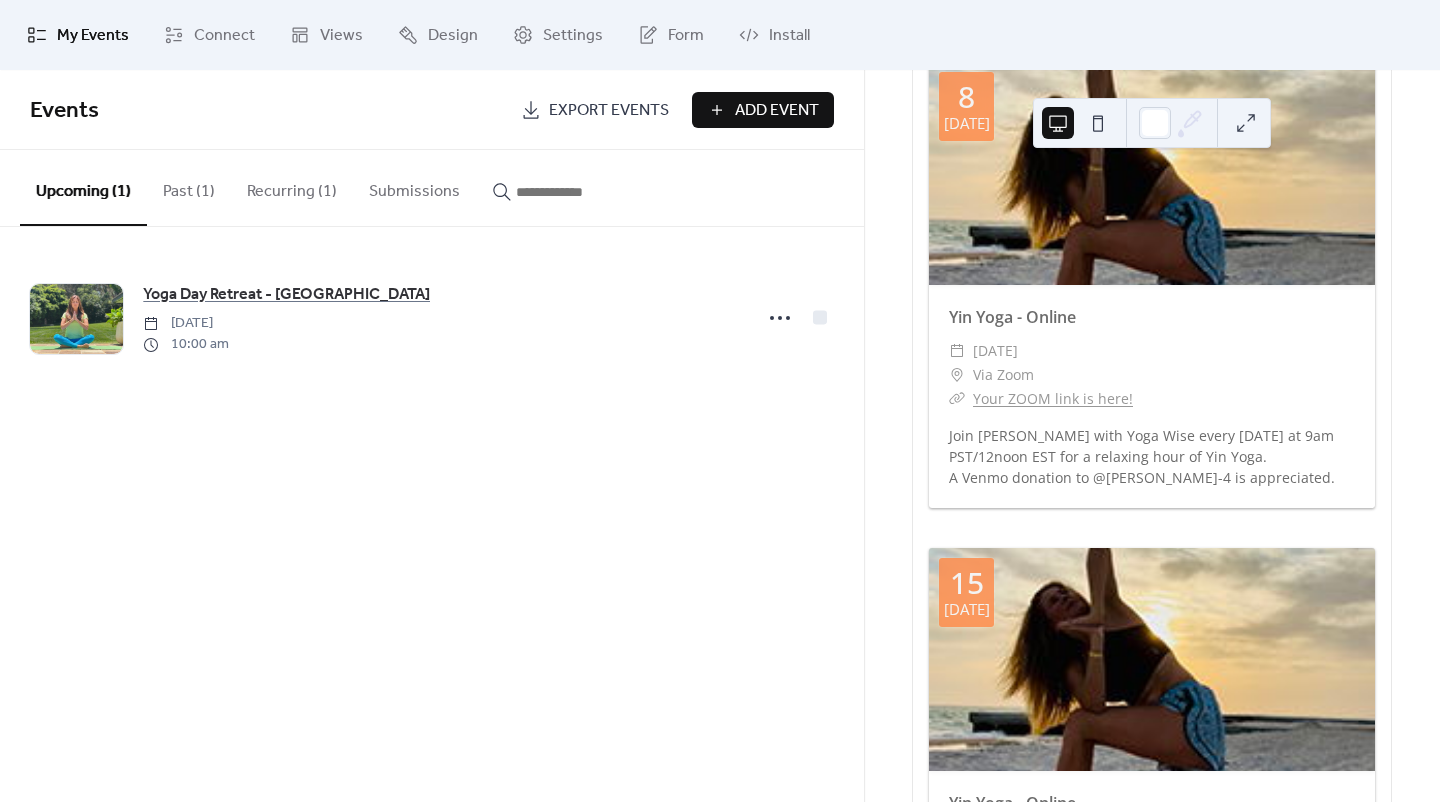 click on "Join Kim with Yoga Wise every Tuesday at 9am PST/12noon EST for a relaxing hour of Yin Yoga.  A Venmo donation to  @Kim-Wise-4 is appreciated." at bounding box center (1152, 456) 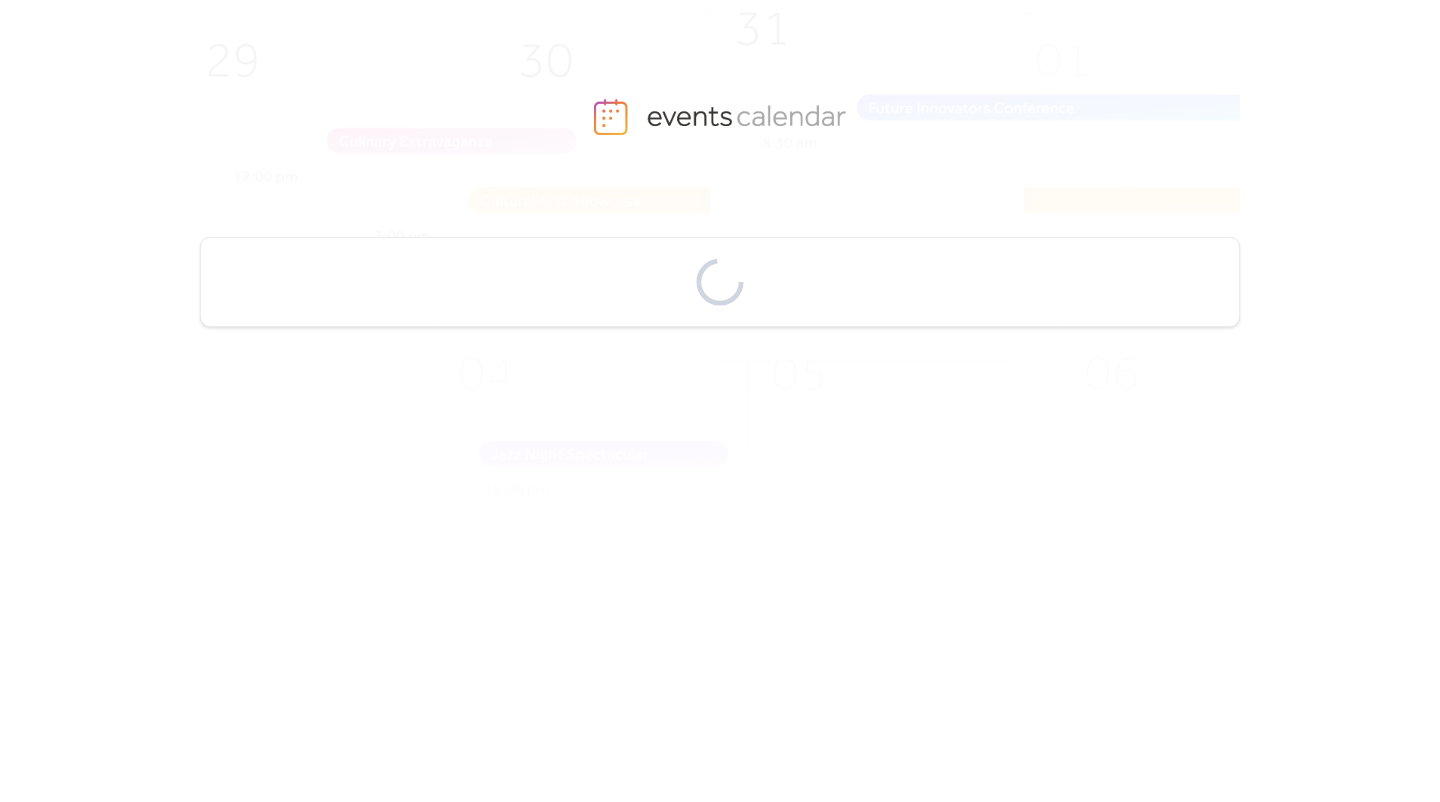 scroll, scrollTop: 0, scrollLeft: 0, axis: both 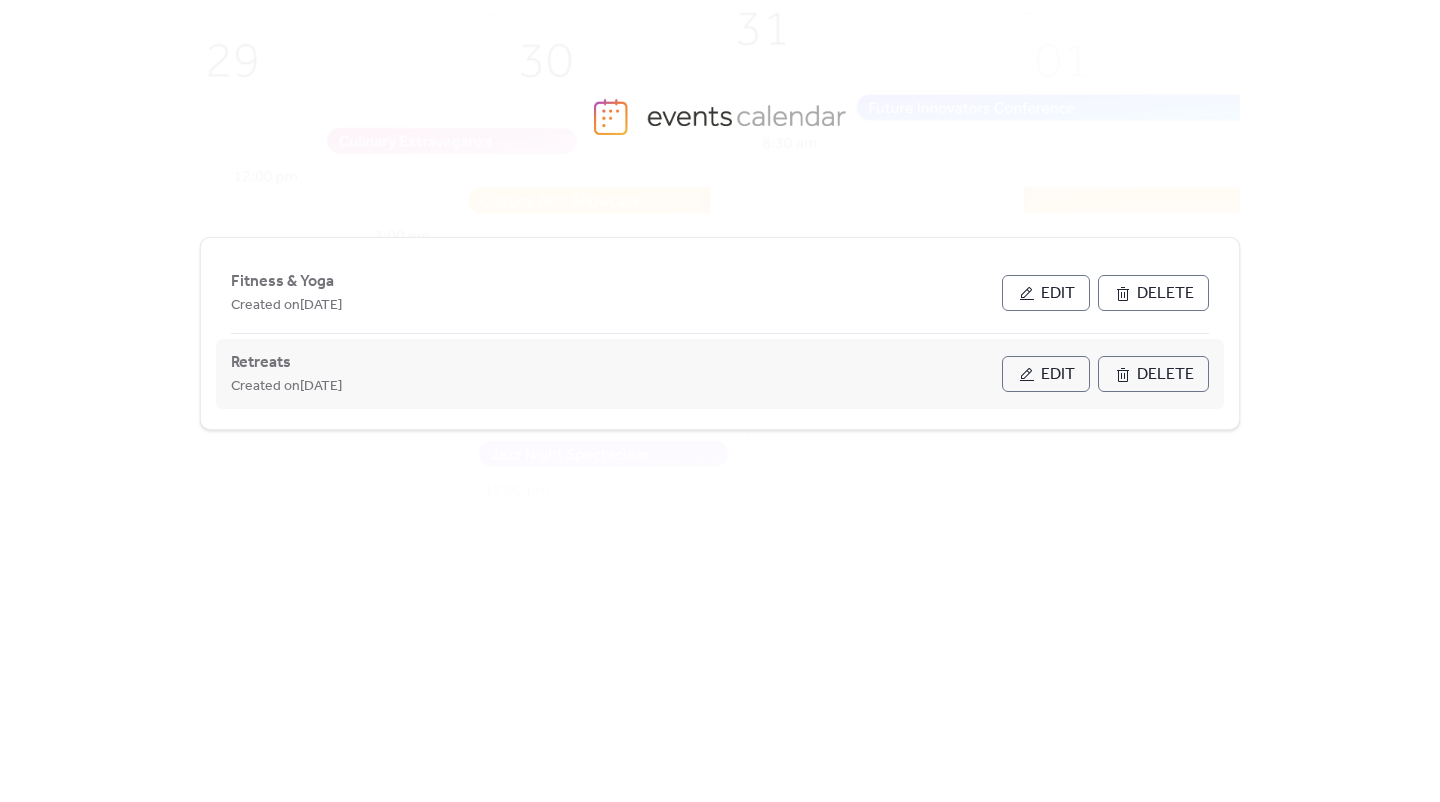click on "Edit" at bounding box center (1058, 375) 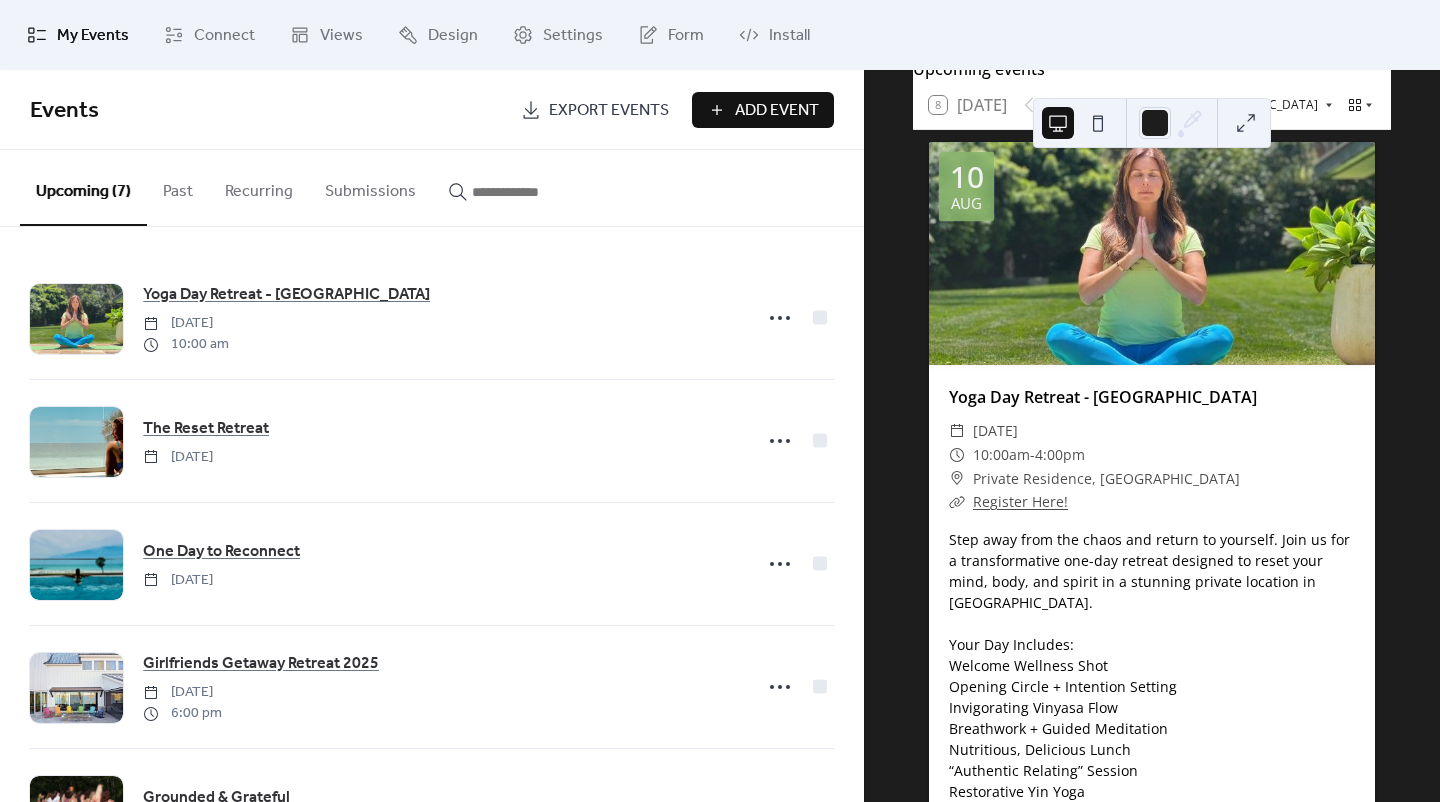 scroll, scrollTop: 200, scrollLeft: 0, axis: vertical 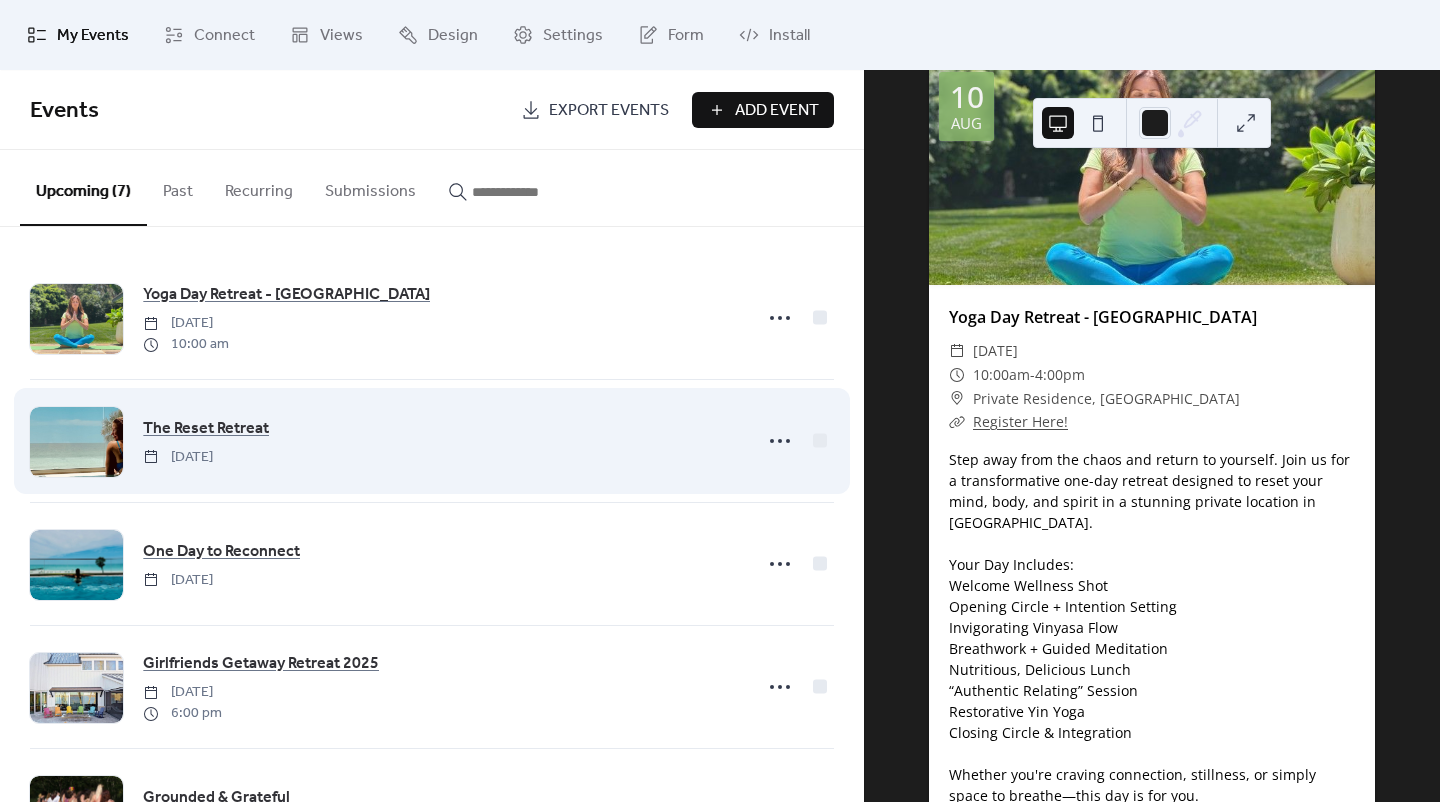 click on "The Reset Retreat [DATE]" at bounding box center [441, 441] 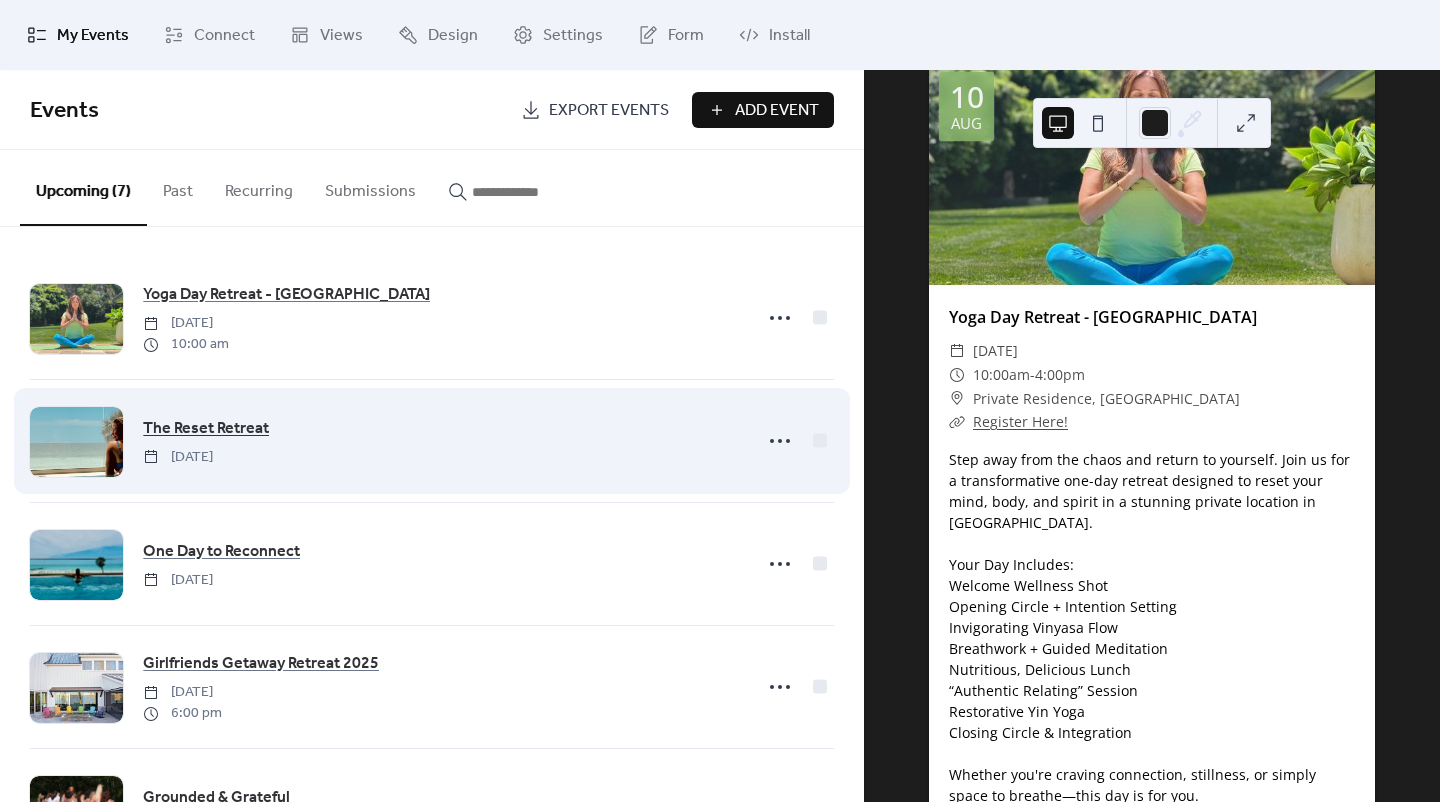 click on "The Reset Retreat" at bounding box center (206, 429) 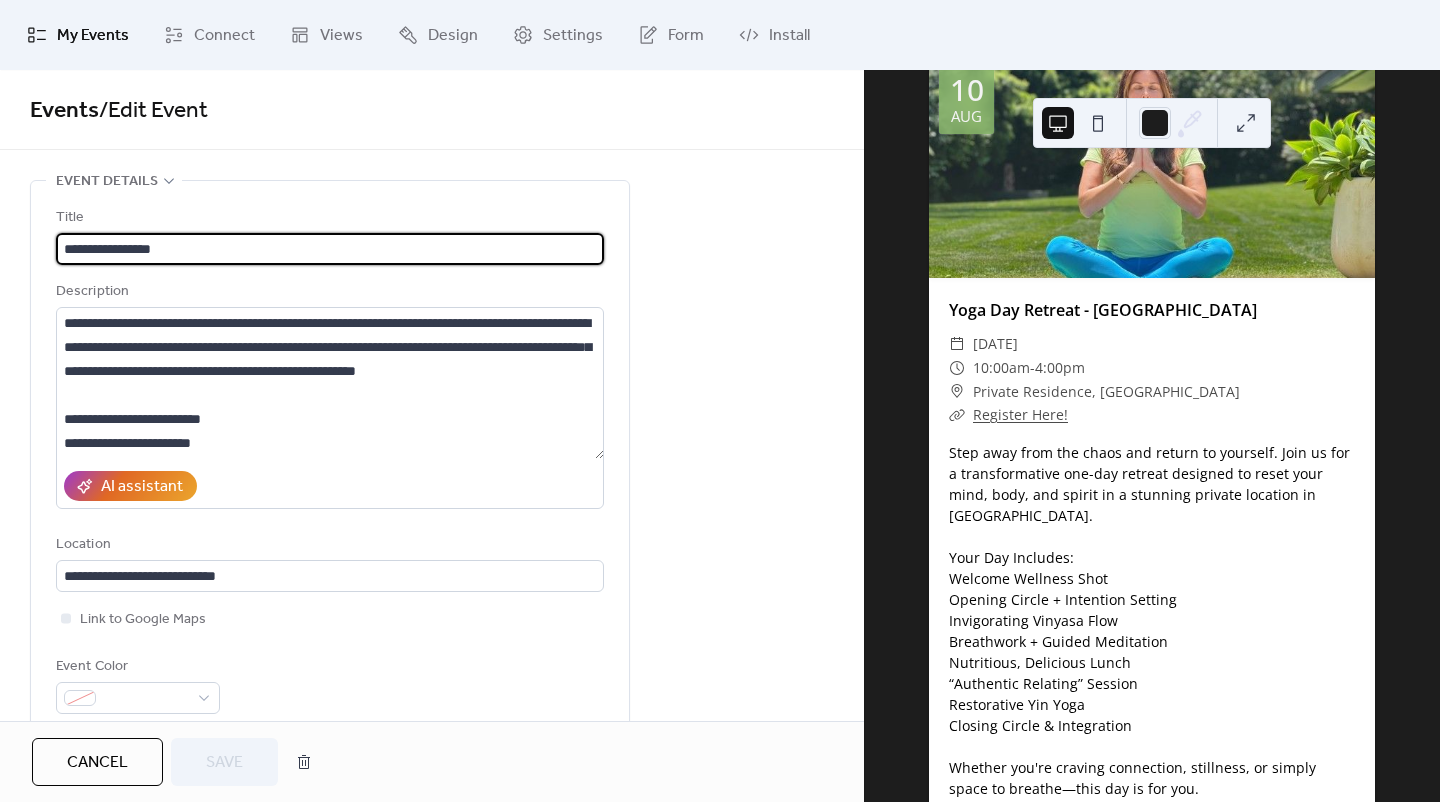 scroll, scrollTop: 200, scrollLeft: 0, axis: vertical 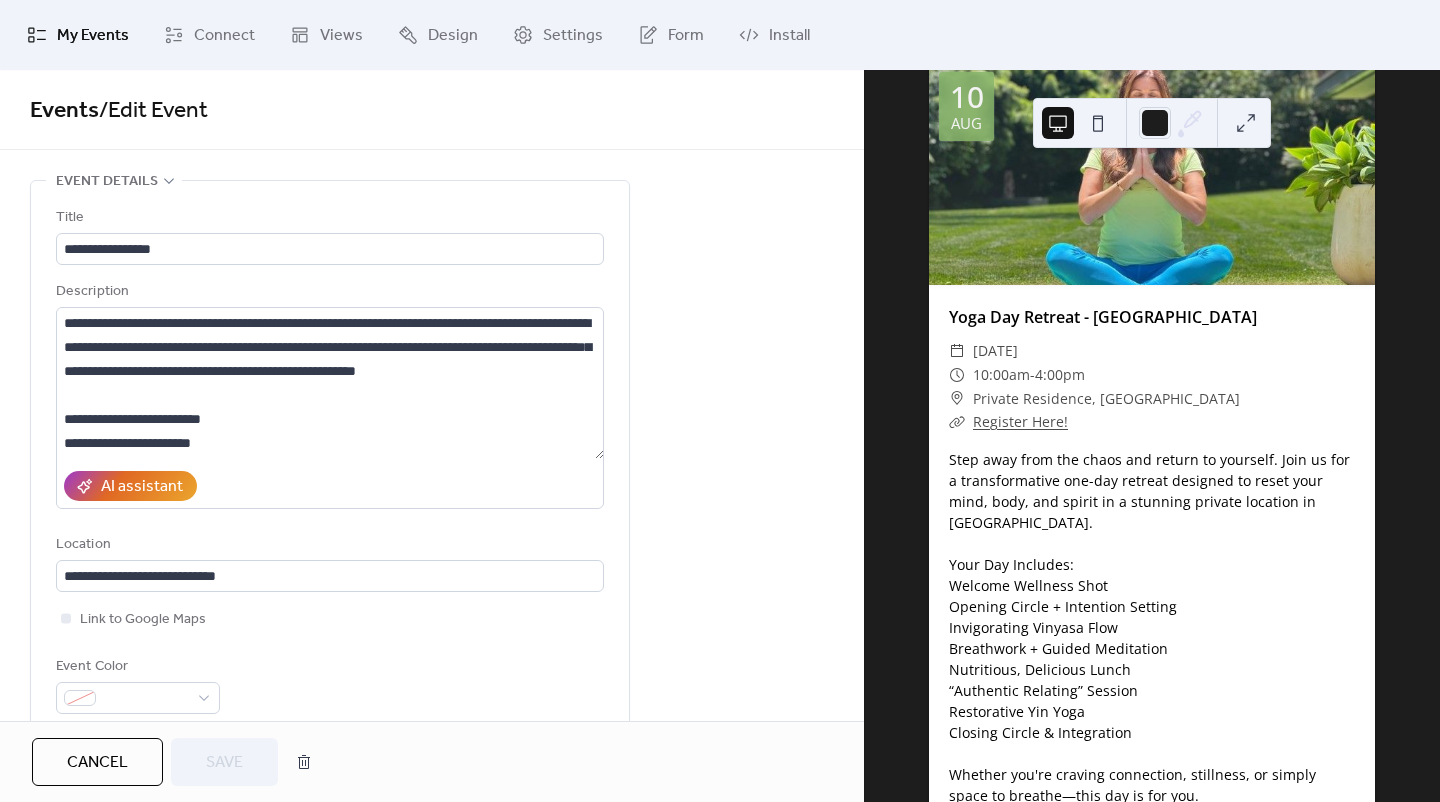 click on "Register Here!" at bounding box center [1020, 421] 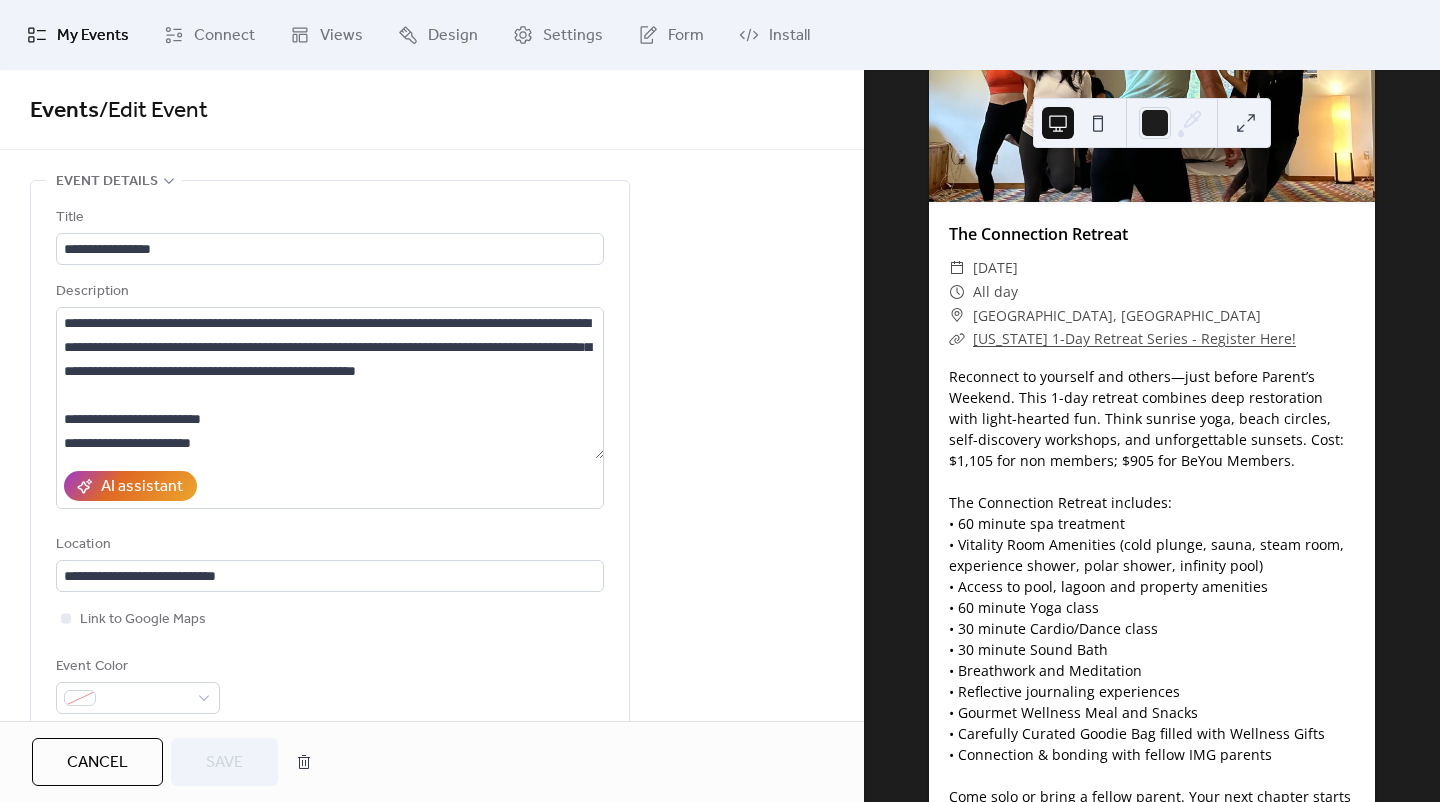 scroll, scrollTop: 6152, scrollLeft: 0, axis: vertical 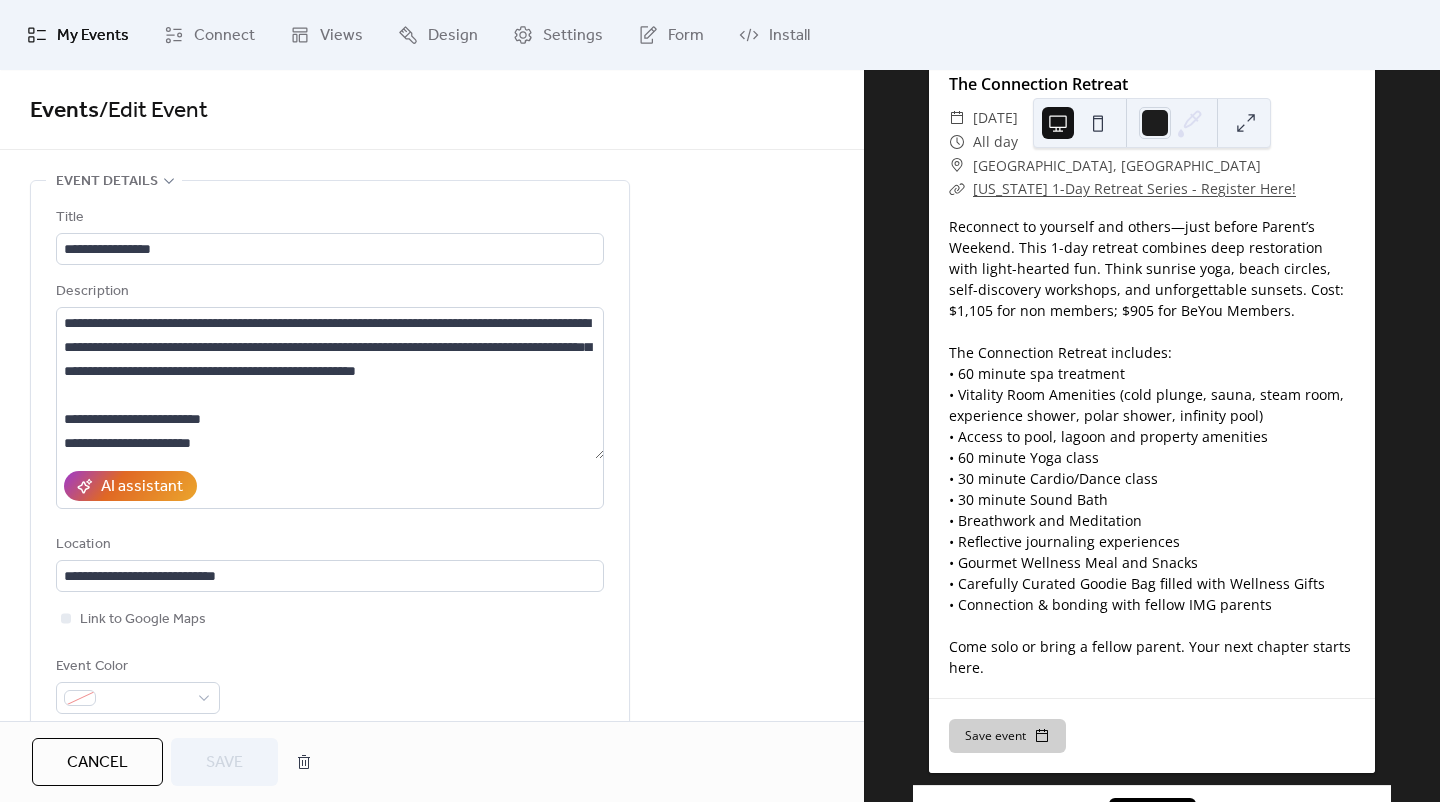 click on "**********" at bounding box center [432, 988] 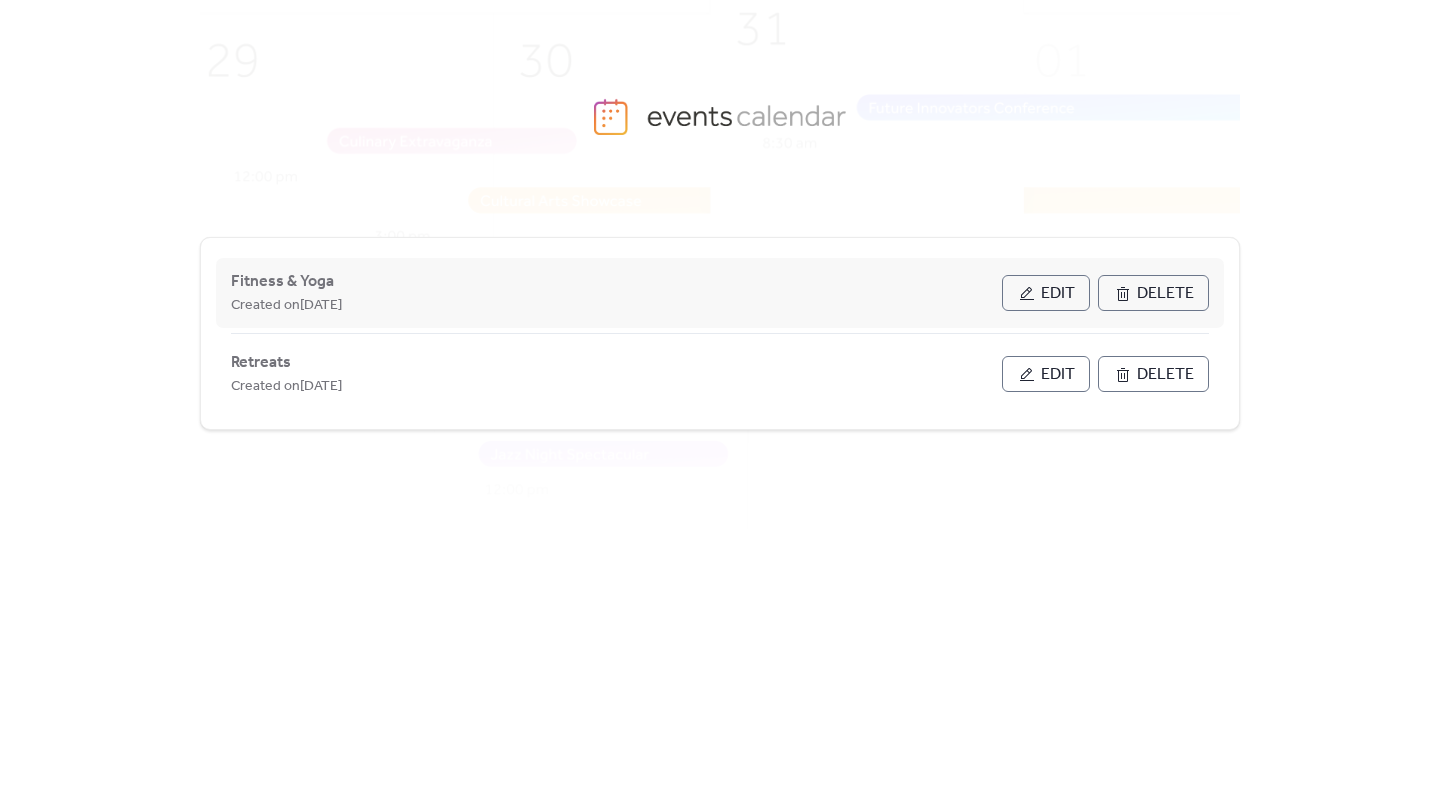 click on "Edit" at bounding box center [1058, 294] 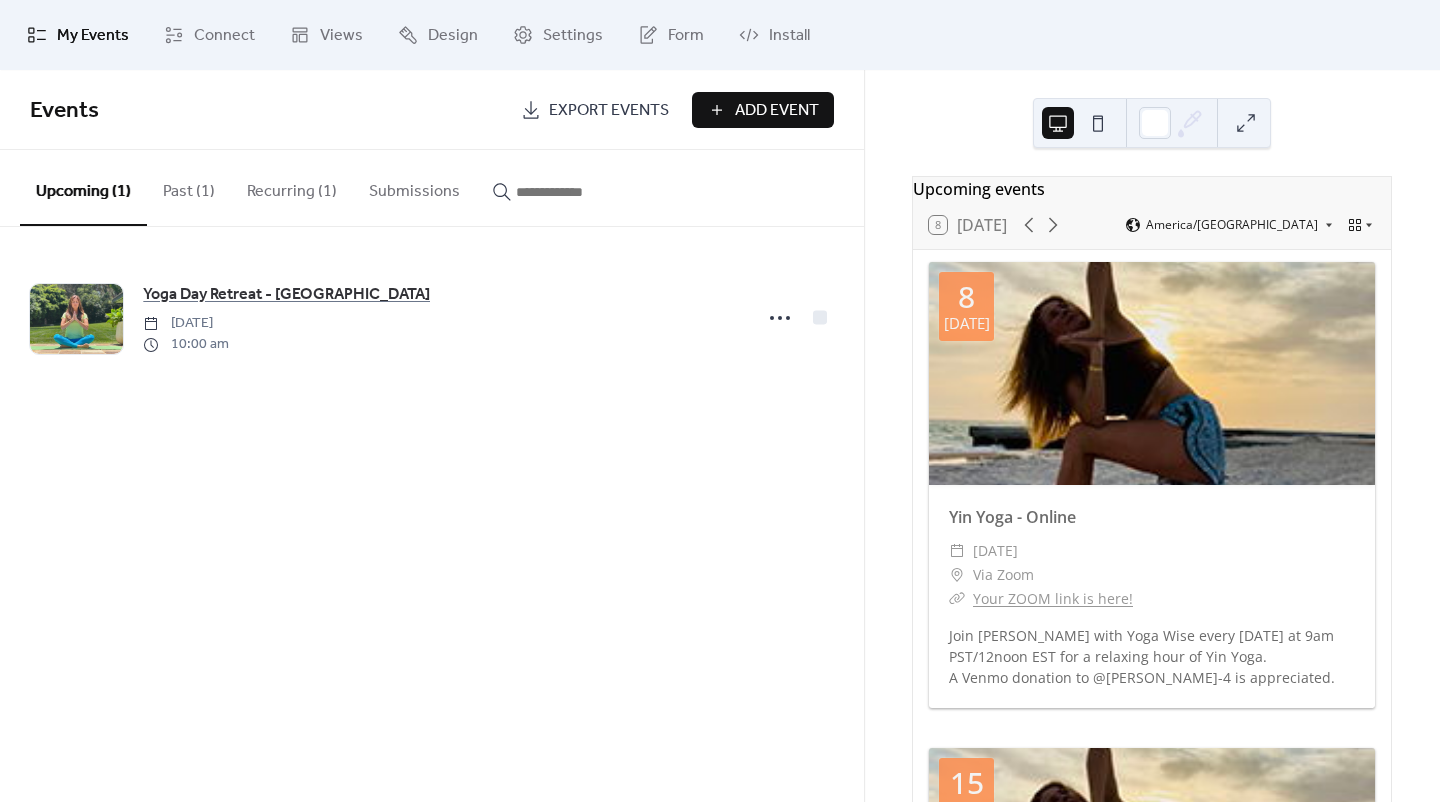 click on "Your ZOOM link is here!" at bounding box center (1053, 598) 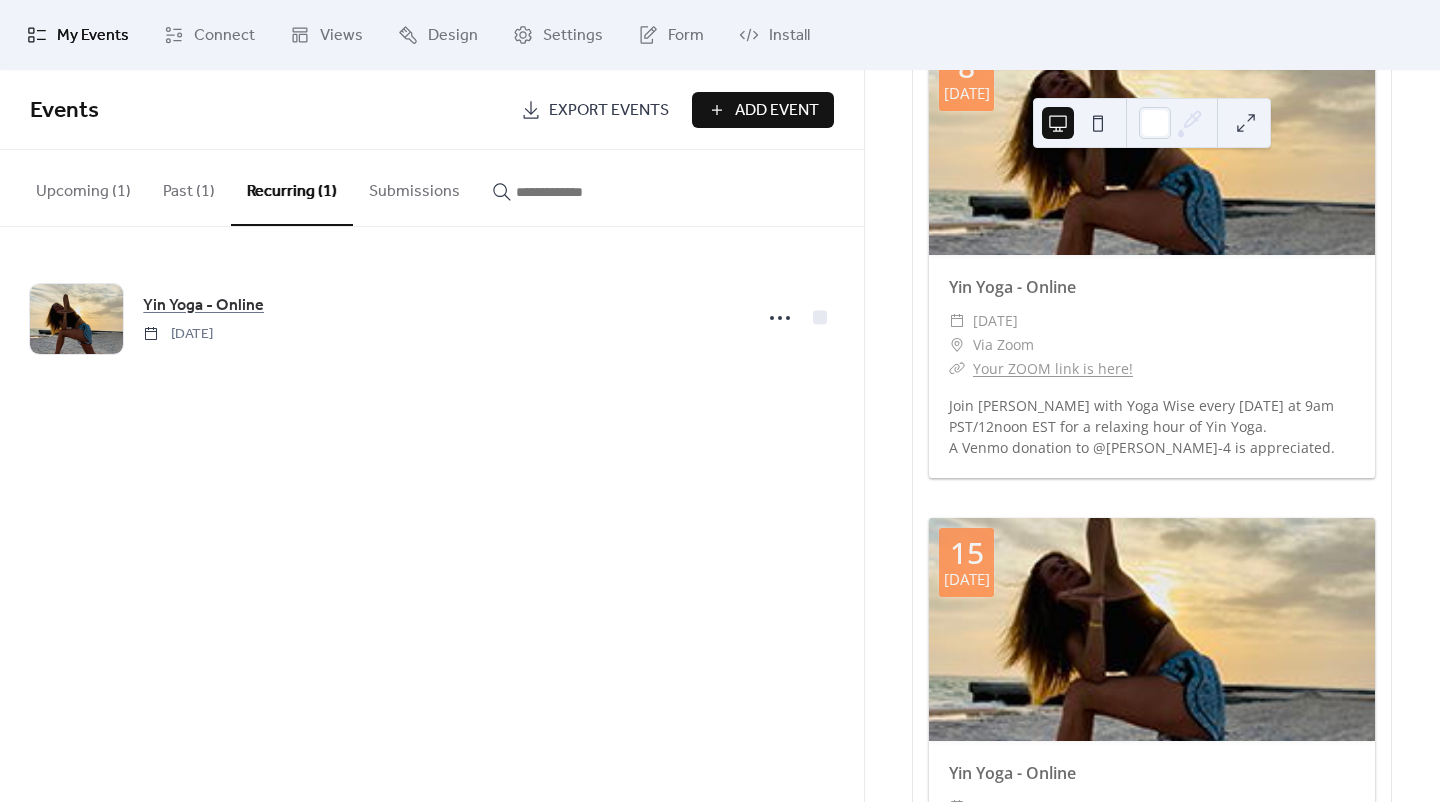 scroll, scrollTop: 200, scrollLeft: 0, axis: vertical 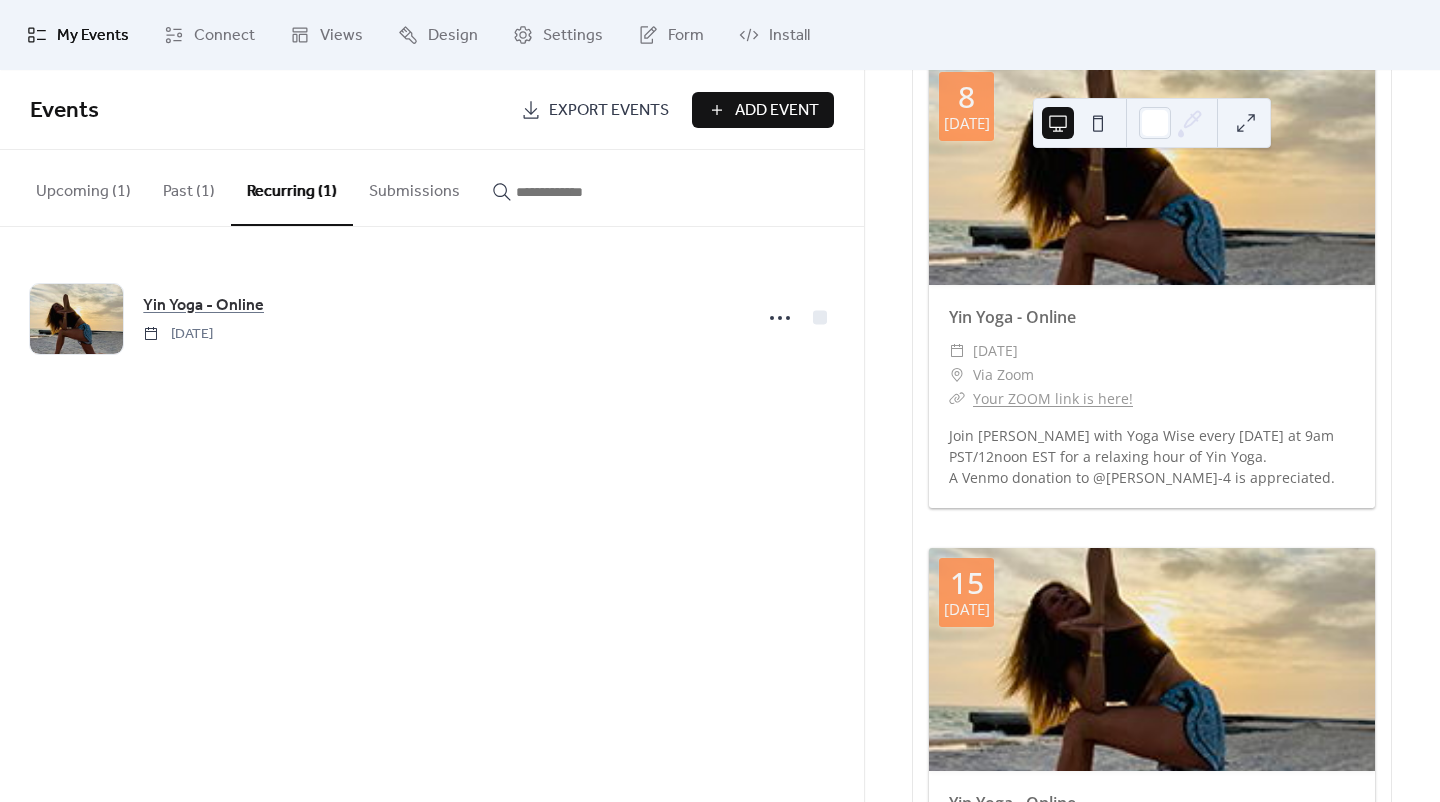click on "Your ZOOM link is here!" at bounding box center [1053, 398] 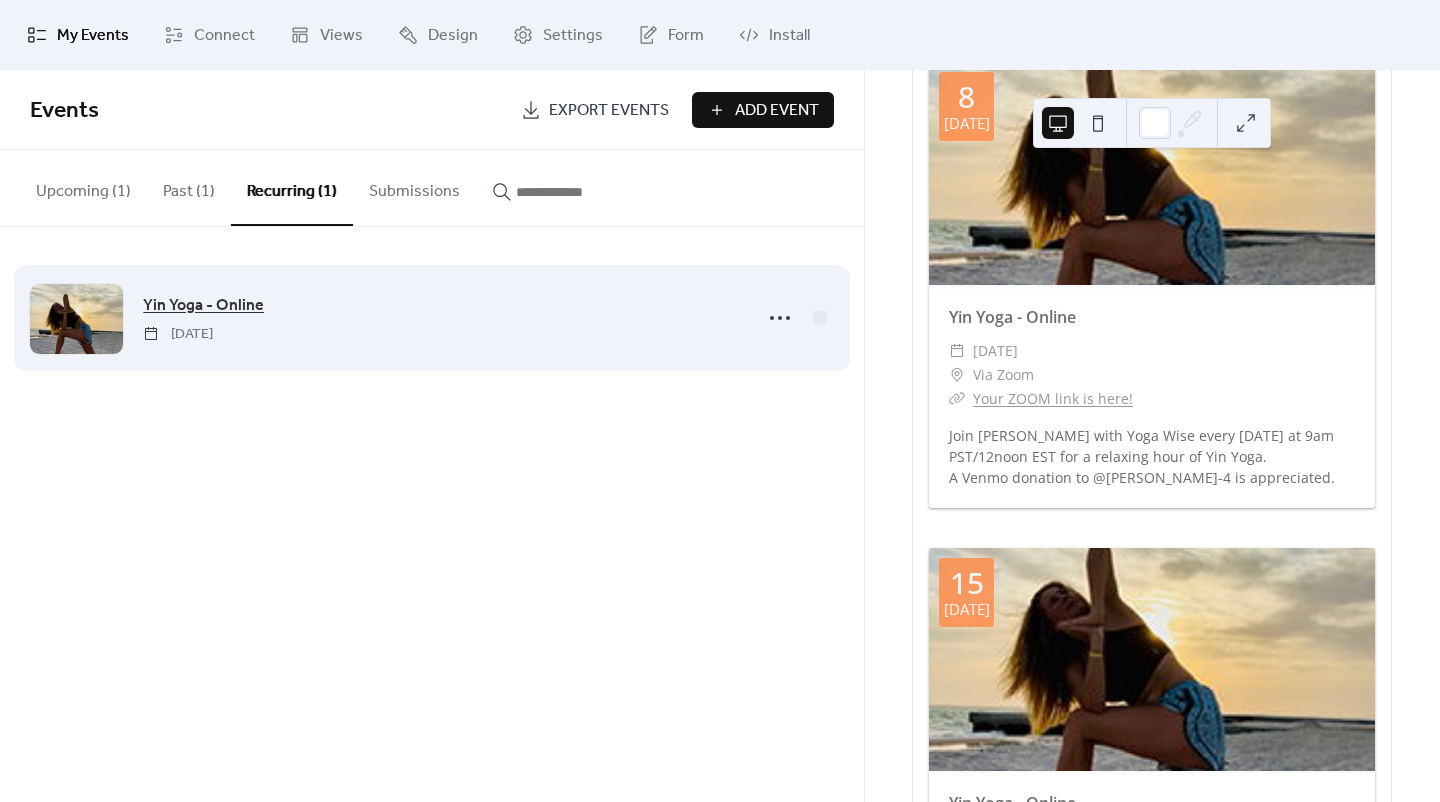 click on "Yin Yoga - Online" at bounding box center [203, 306] 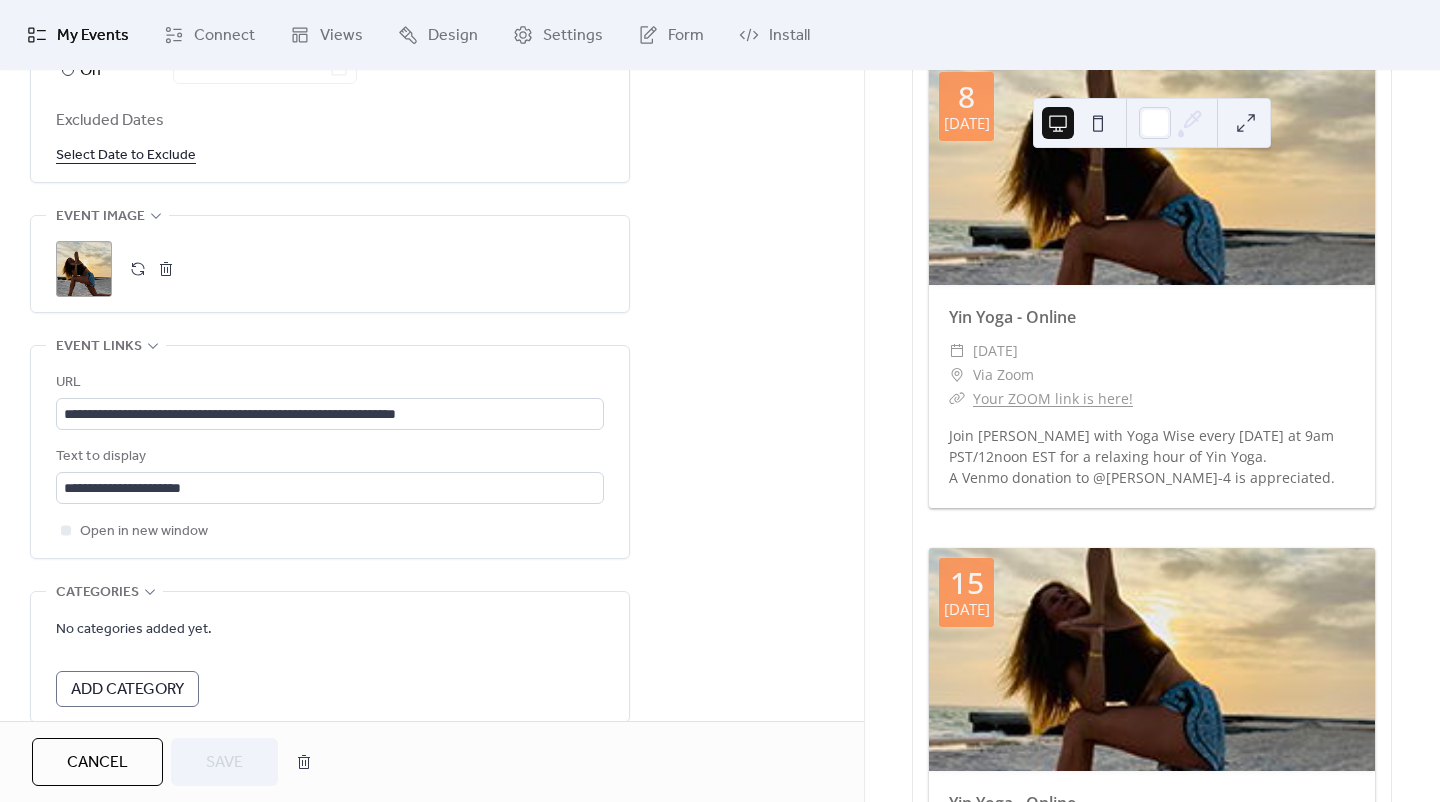 scroll, scrollTop: 1446, scrollLeft: 0, axis: vertical 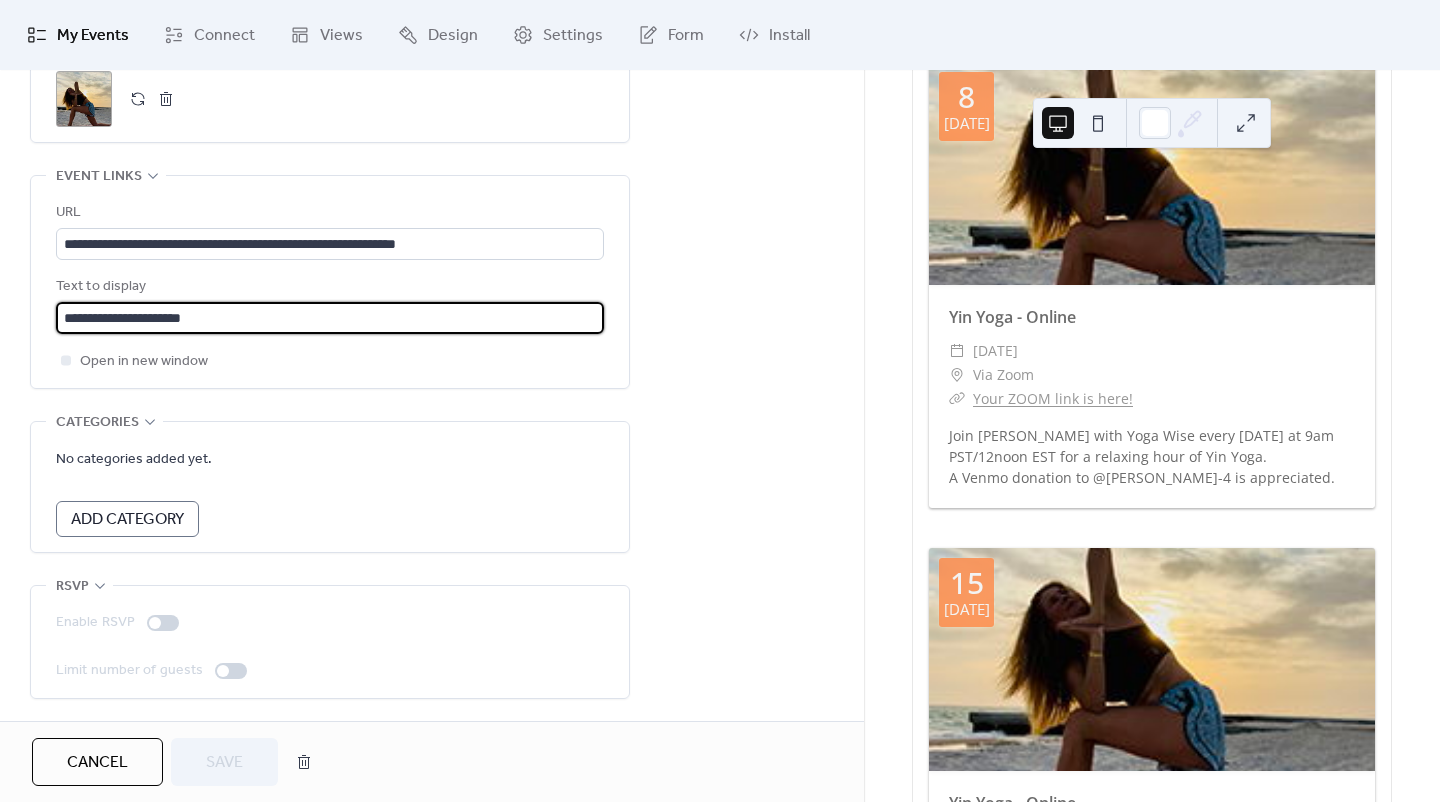 click on "**********" at bounding box center [330, 318] 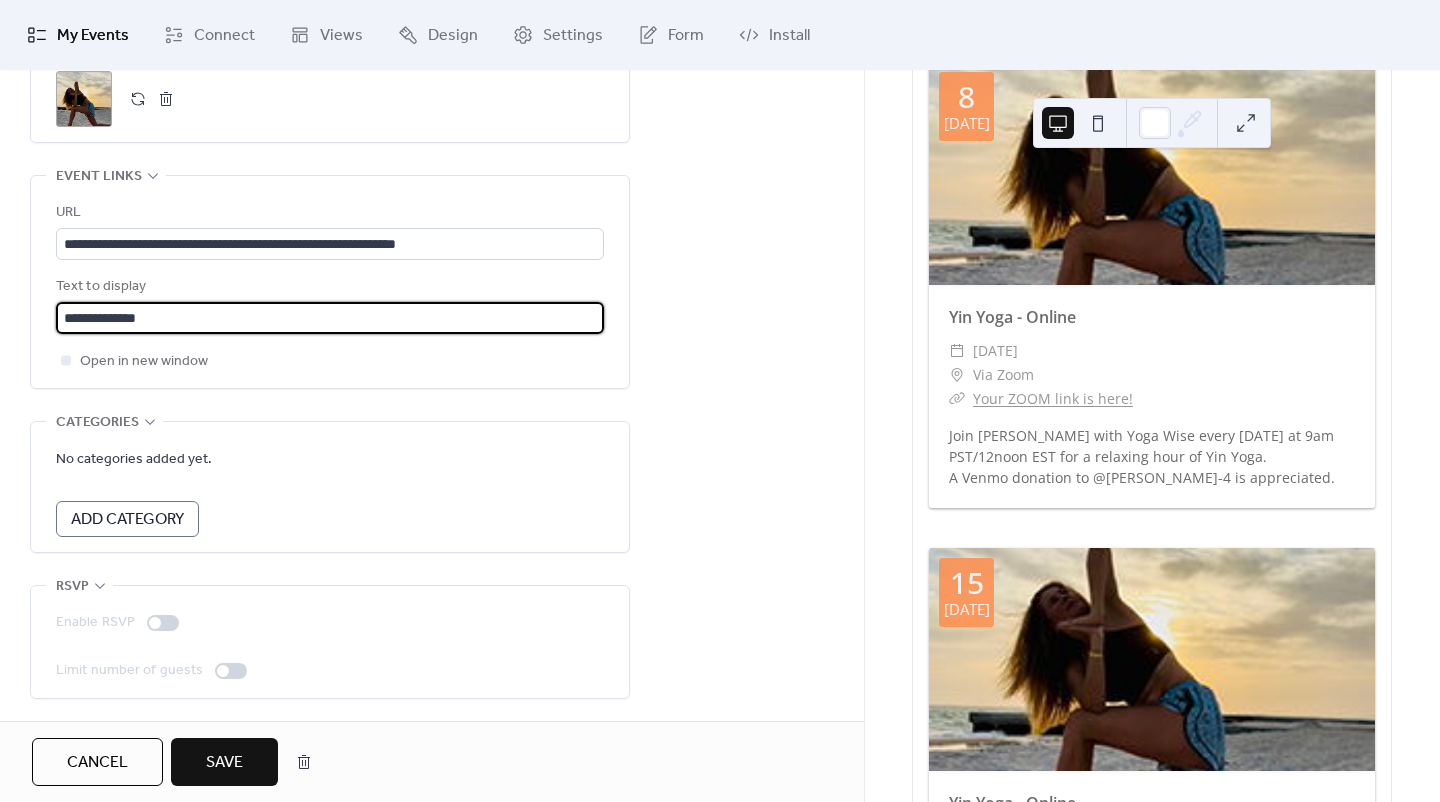 type on "**********" 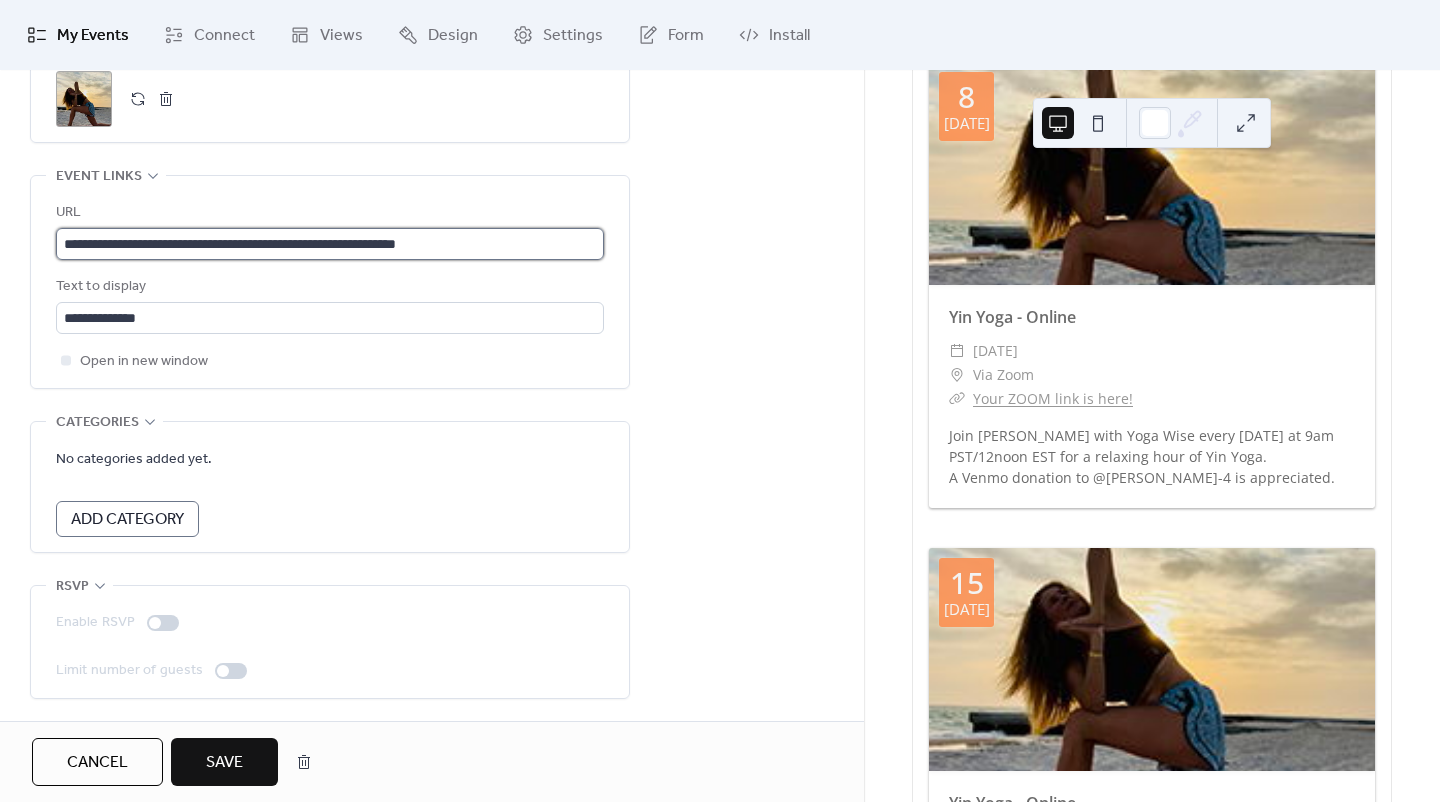 click on "**********" at bounding box center [330, 244] 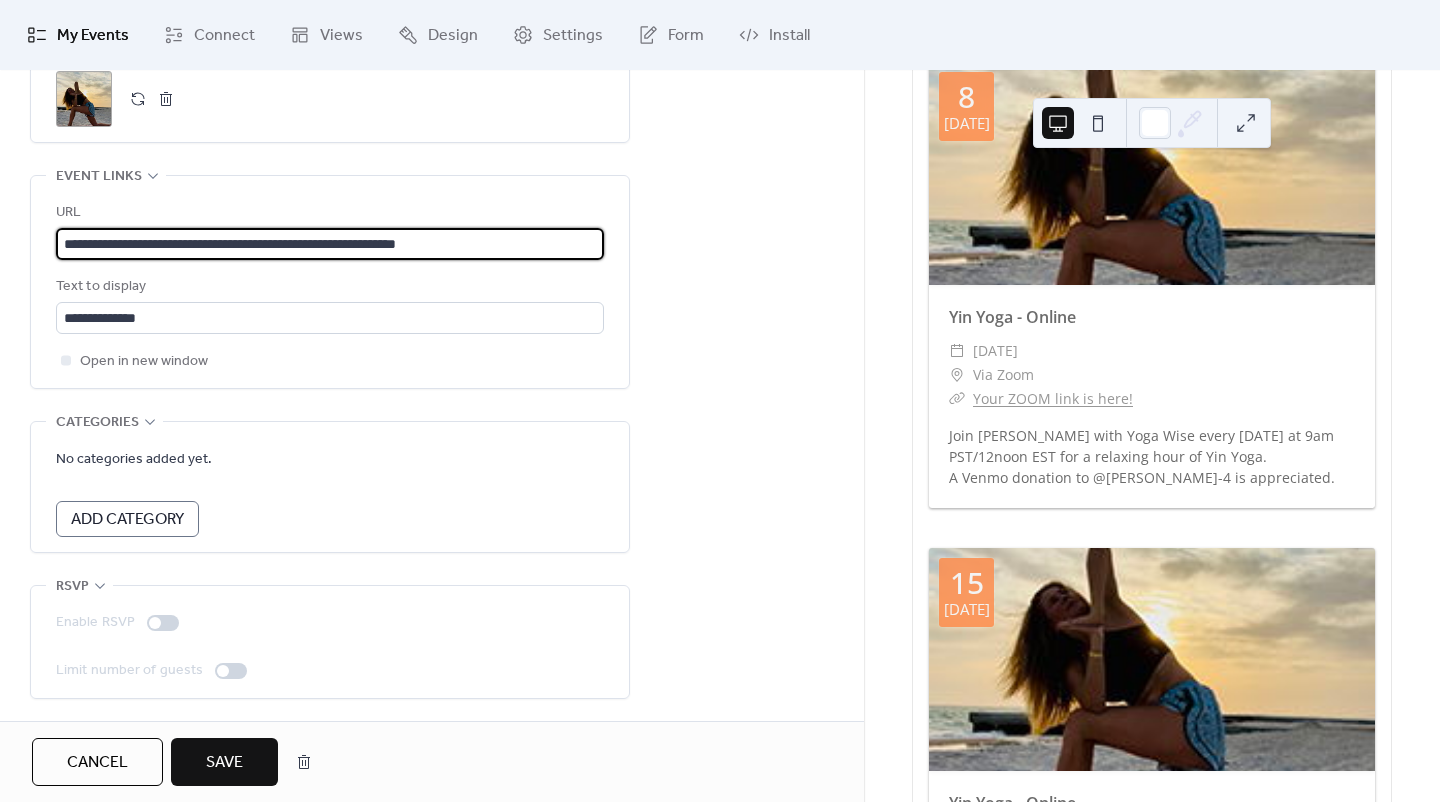 click on "**********" at bounding box center (330, 244) 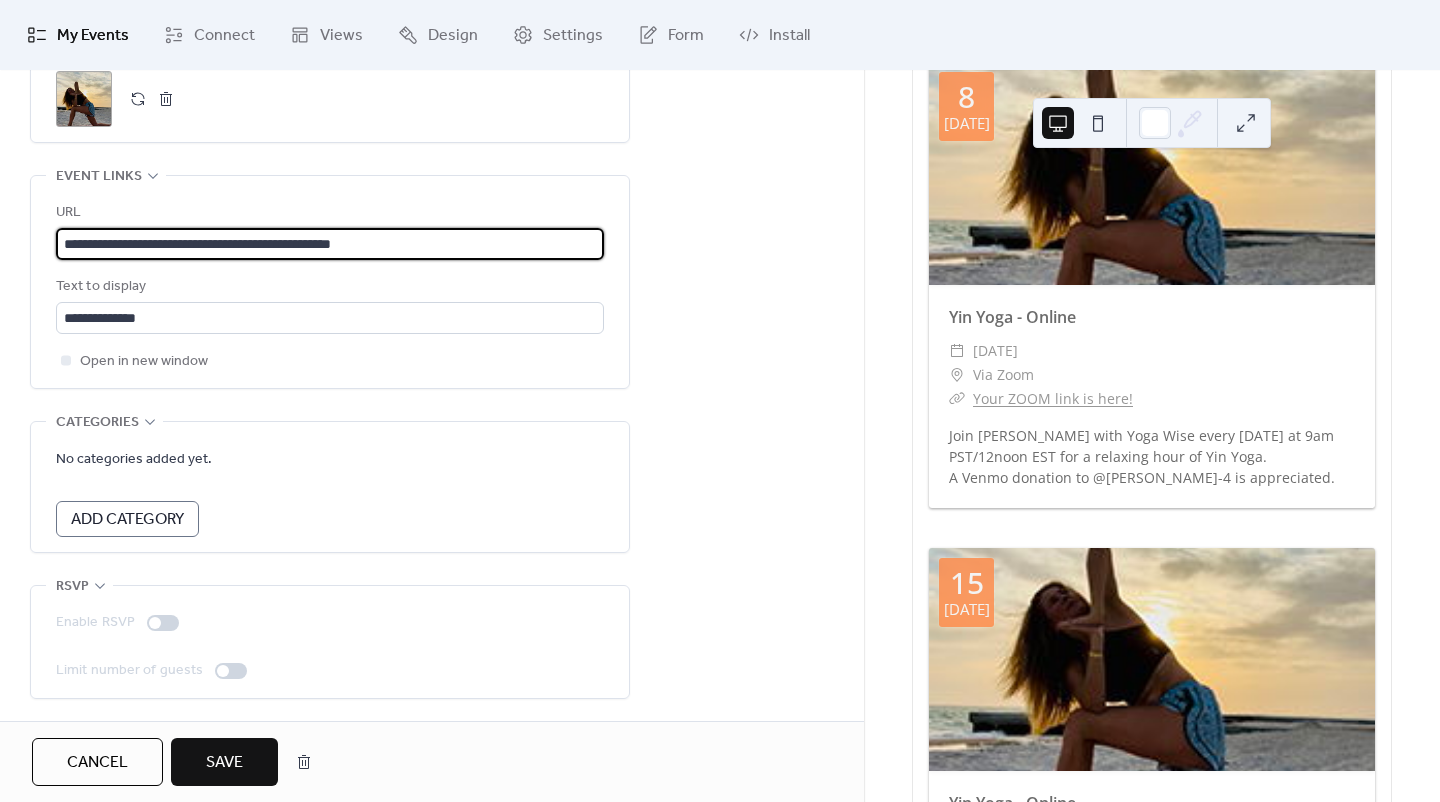 type on "**********" 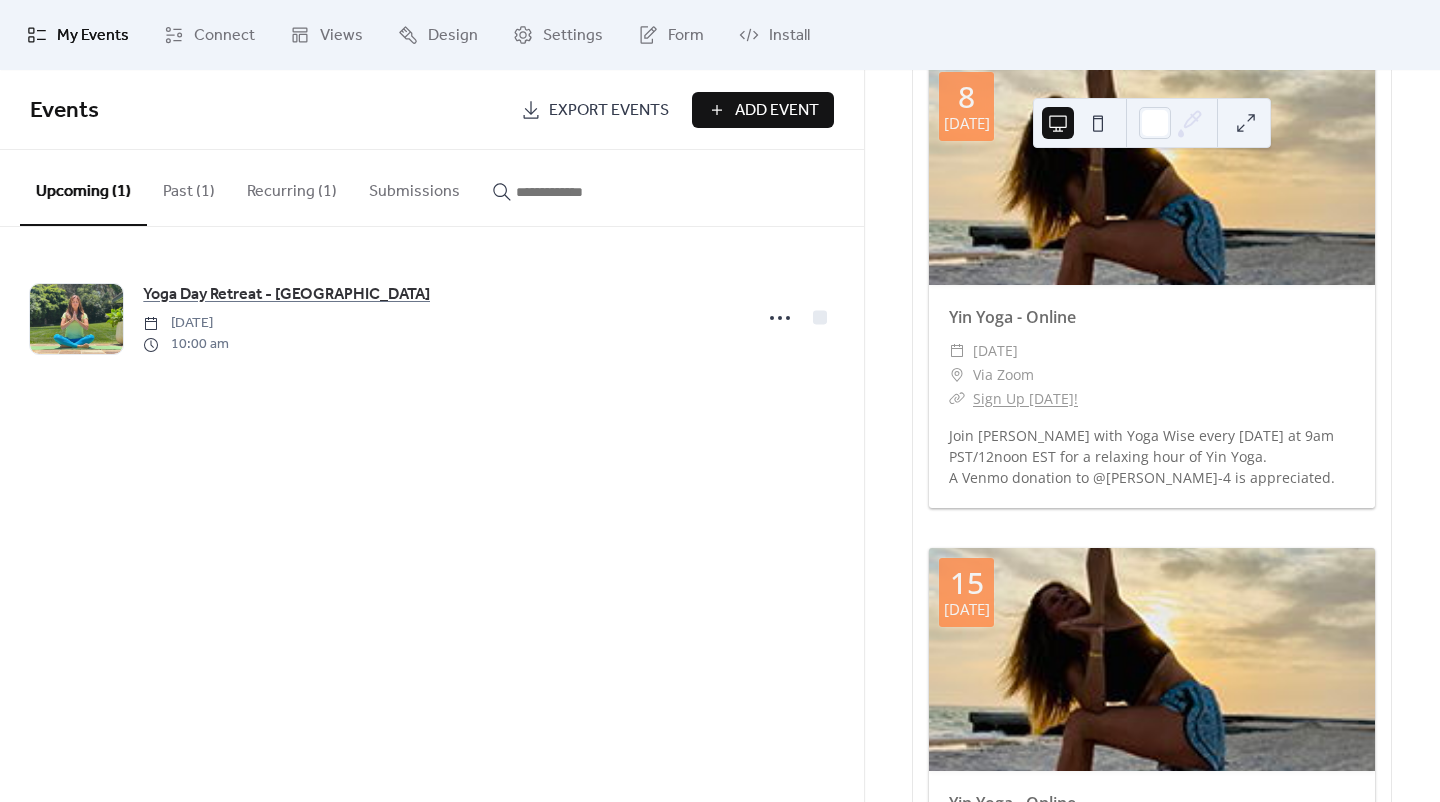 click on "Recurring  (1)" at bounding box center (292, 187) 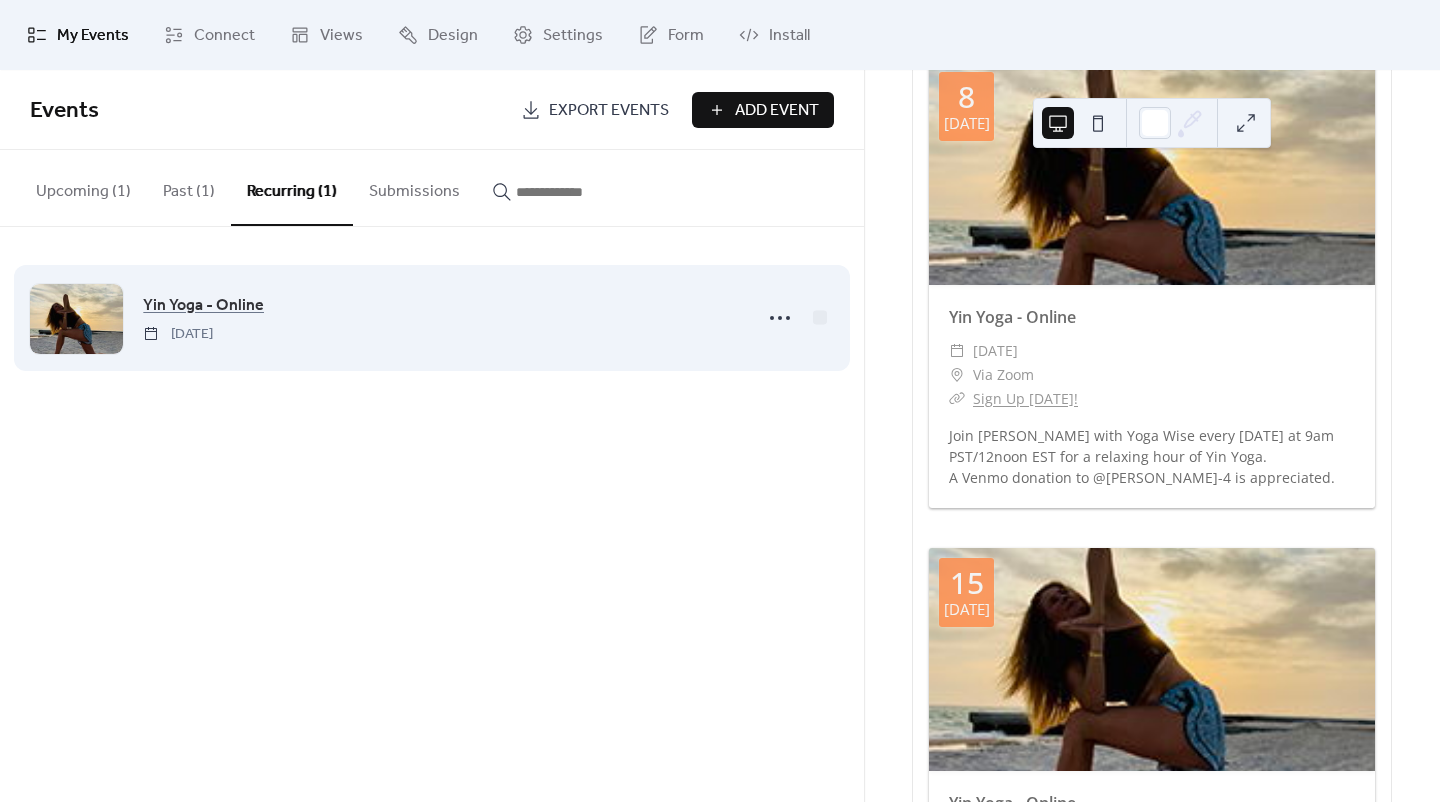 click on "Yin Yoga - Online Tuesday, July 8, 2025" at bounding box center (441, 318) 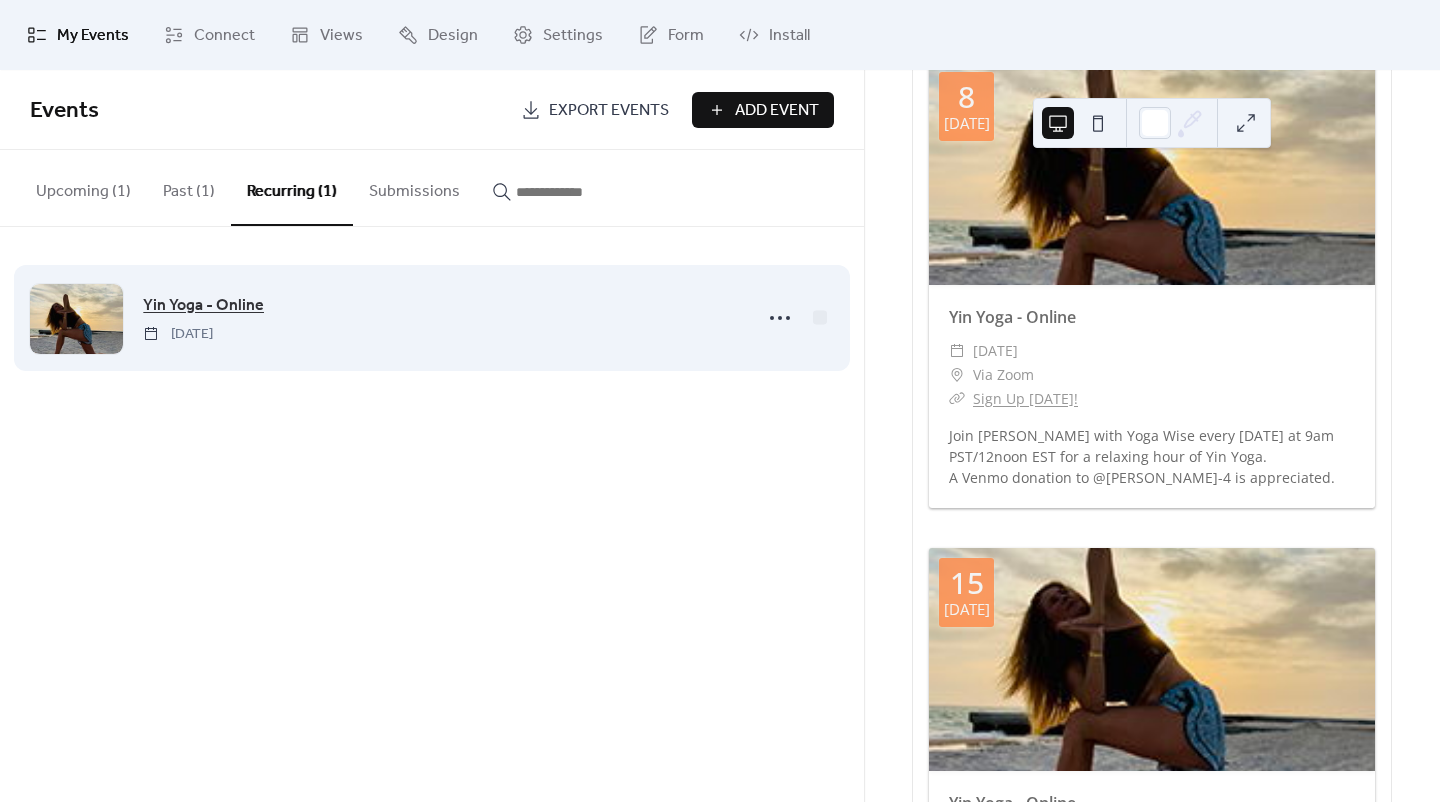 click on "Yin Yoga - Online" at bounding box center (203, 306) 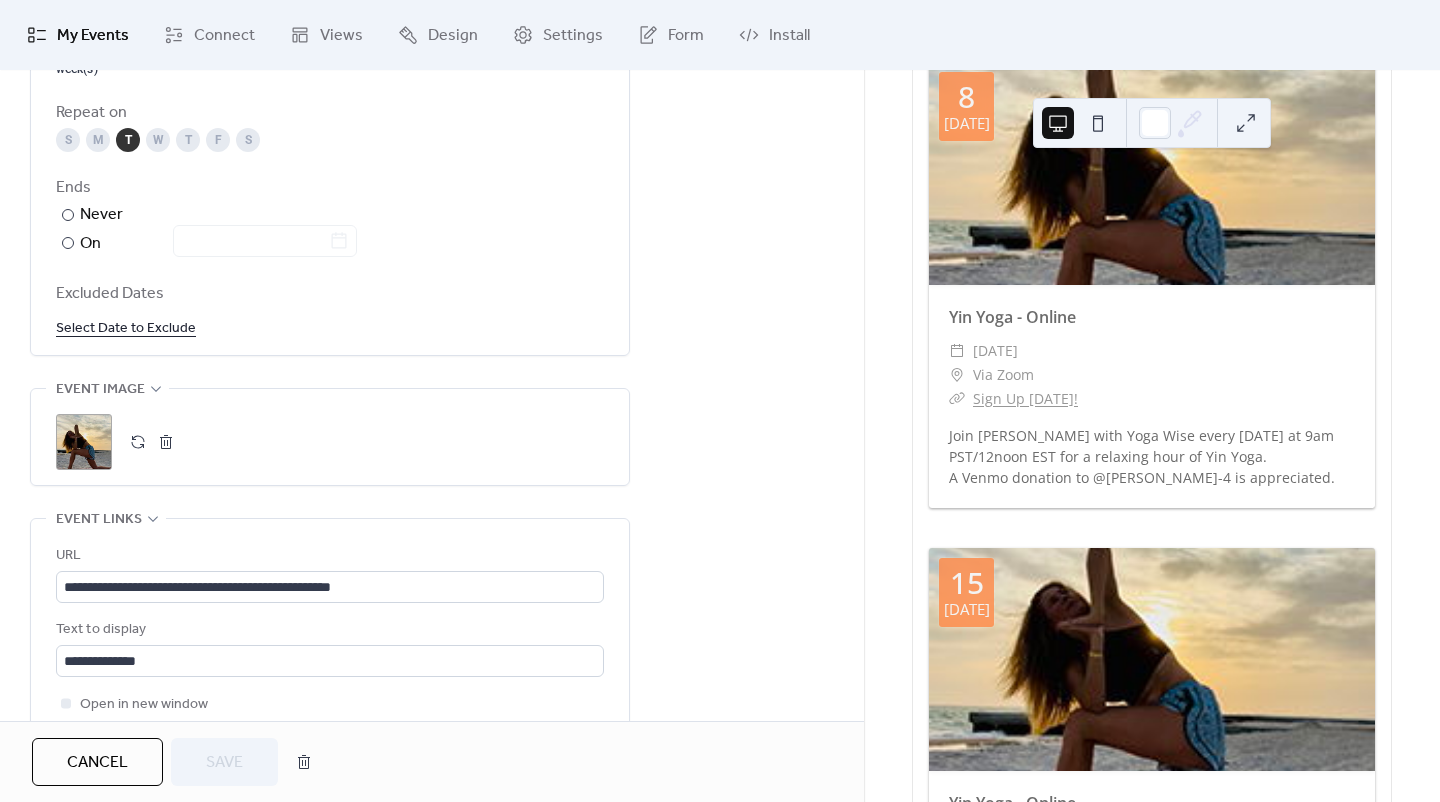scroll, scrollTop: 1100, scrollLeft: 0, axis: vertical 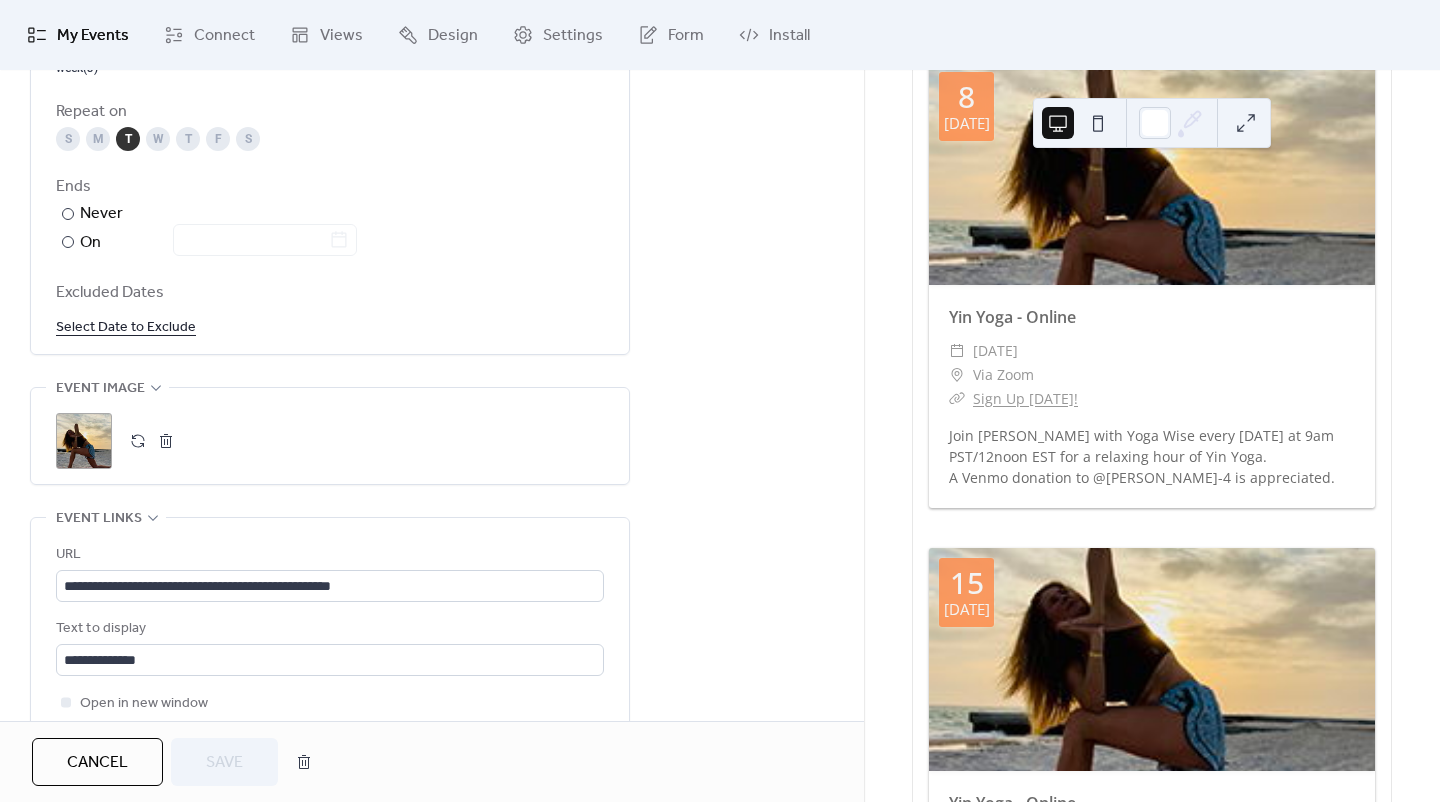 click on ";" at bounding box center (84, 441) 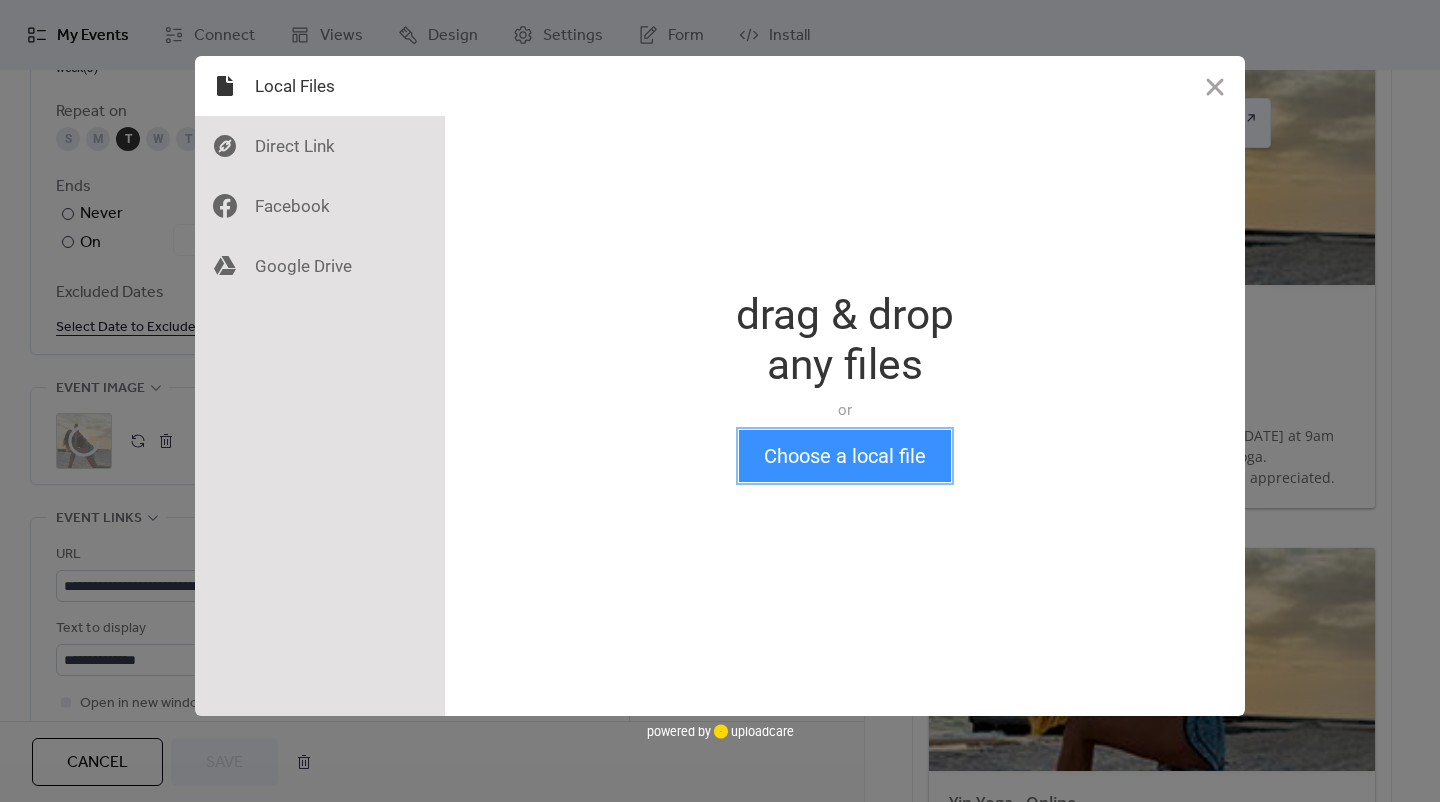 click on "Choose a local file" at bounding box center [845, 456] 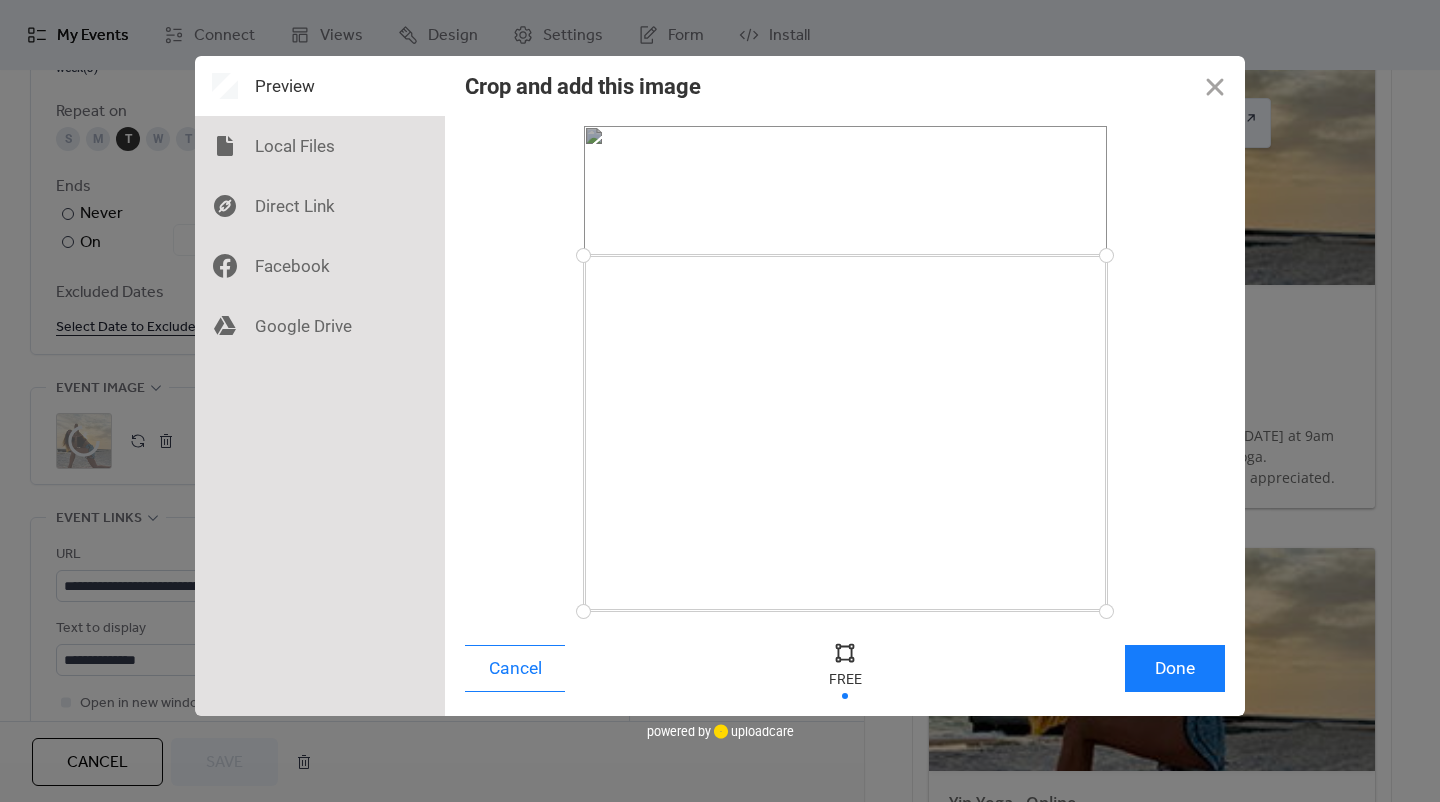 drag, startPoint x: 1102, startPoint y: 126, endPoint x: 1132, endPoint y: 255, distance: 132.44244 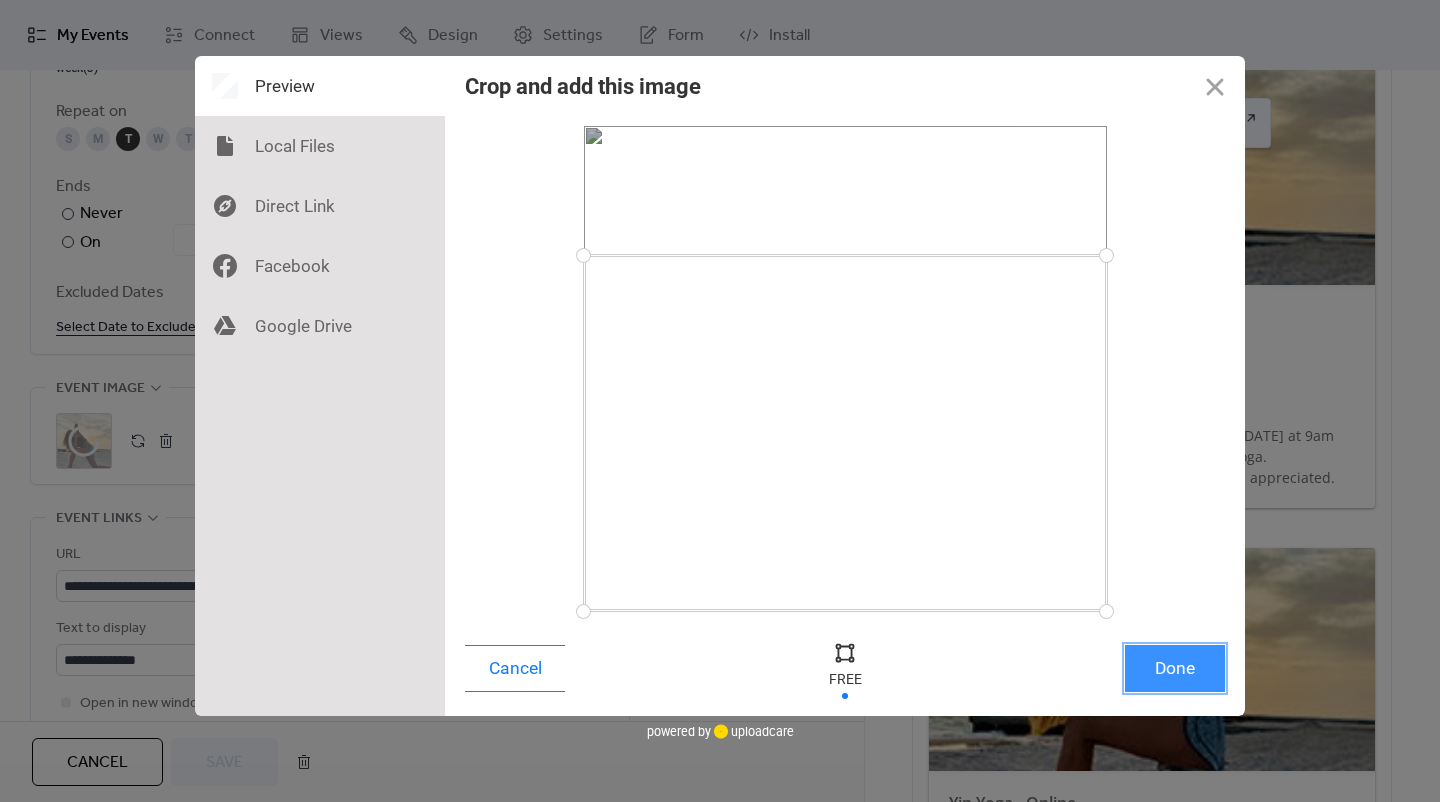 click on "Done" at bounding box center [1175, 668] 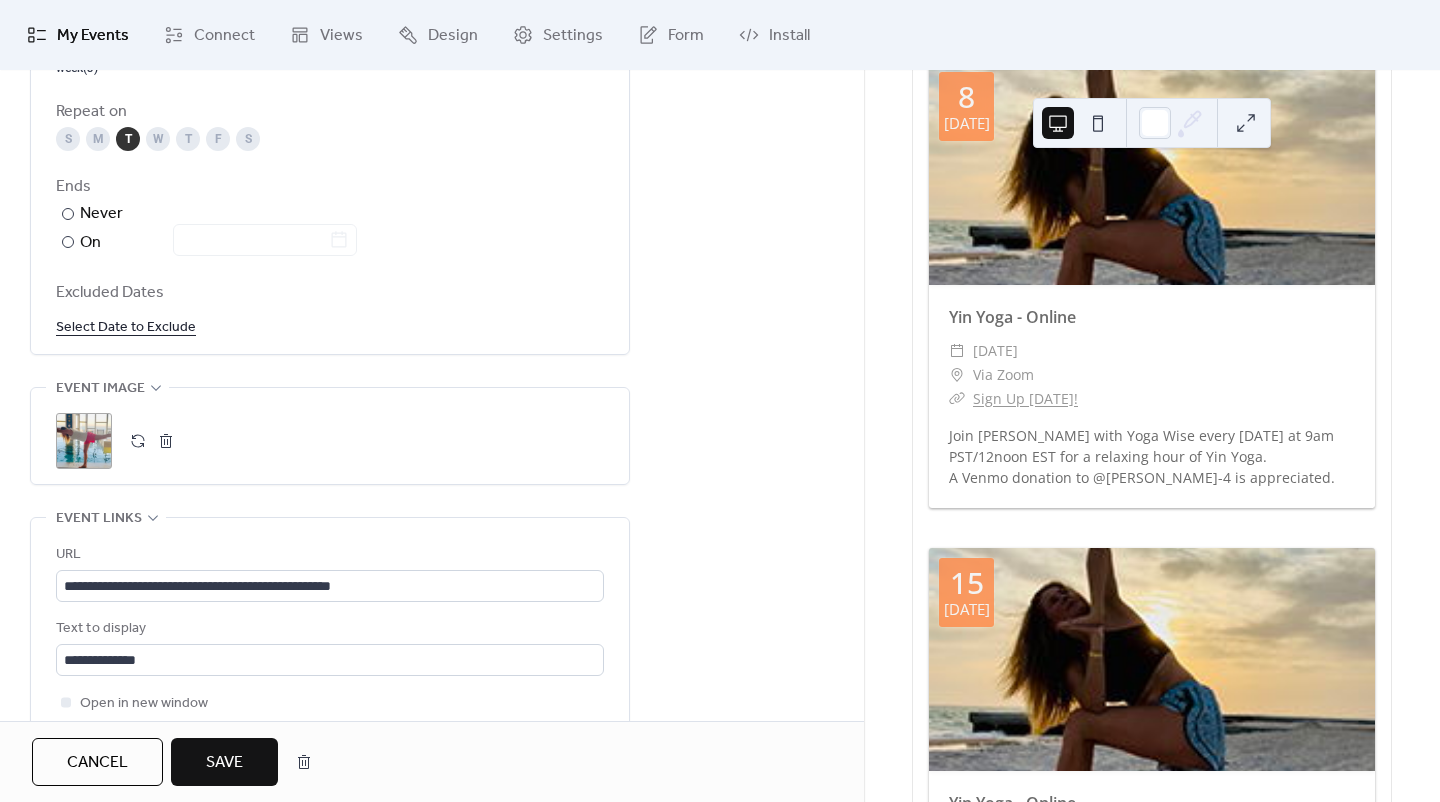 click on "Save" at bounding box center (224, 763) 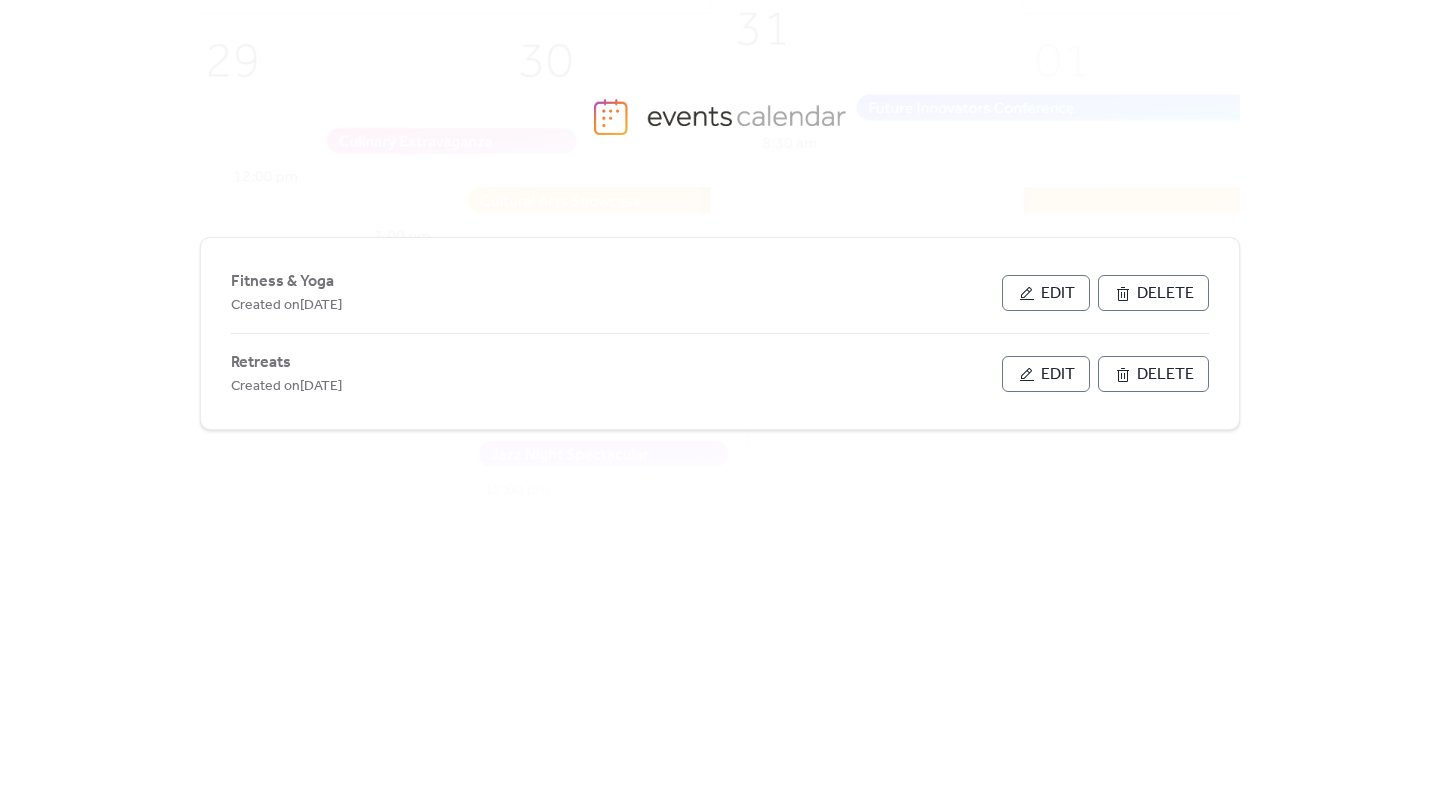 scroll, scrollTop: 0, scrollLeft: 0, axis: both 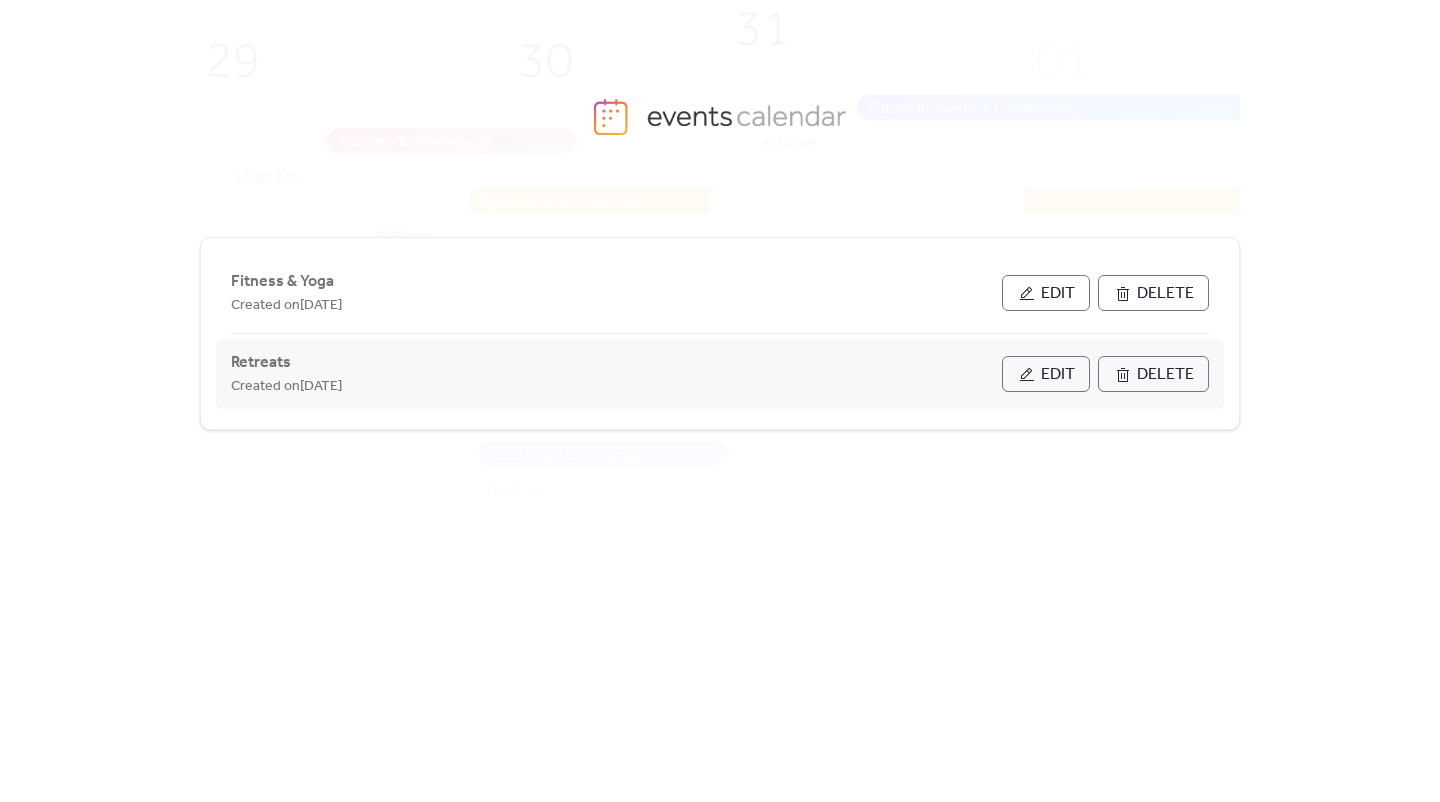 click on "Edit" at bounding box center (1046, 374) 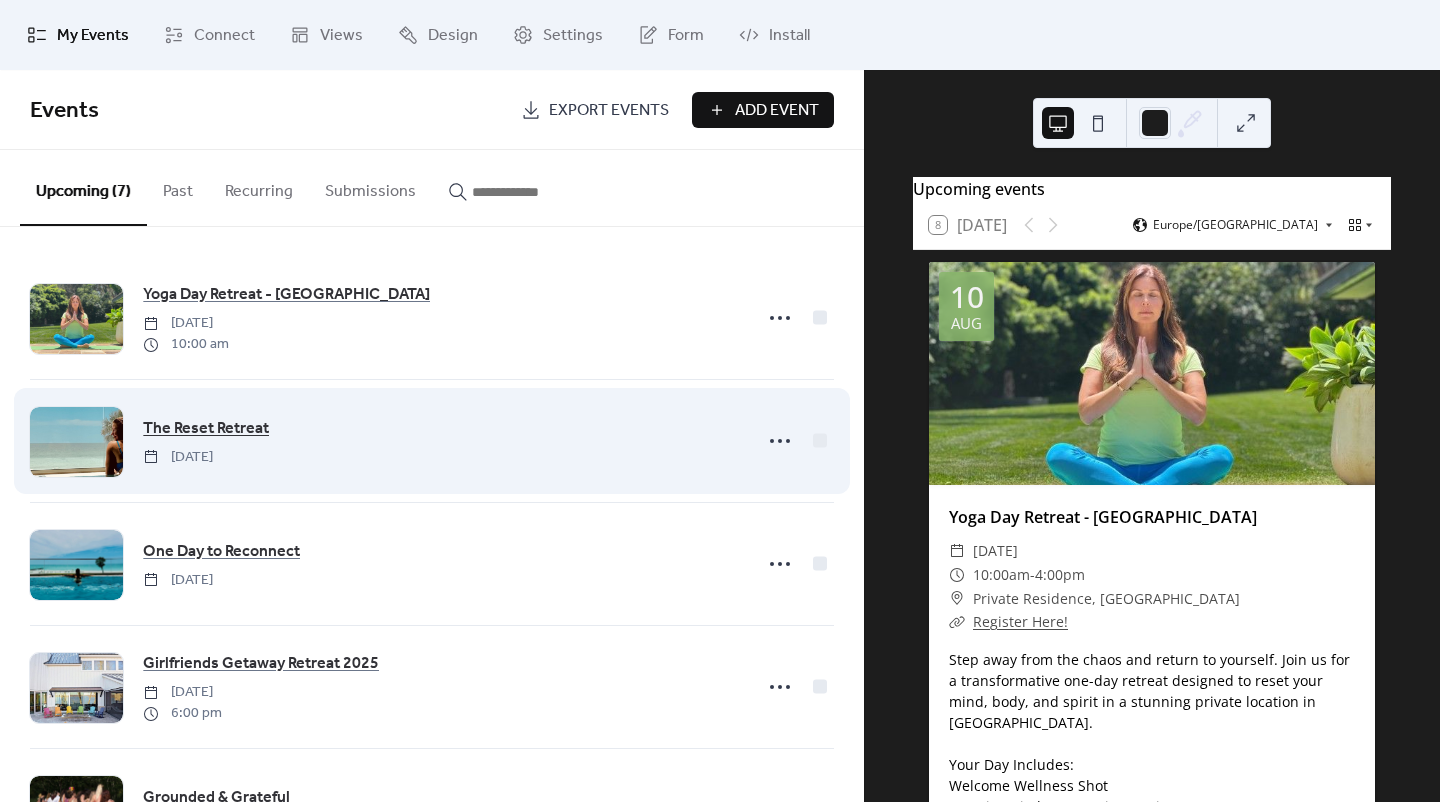 click on "The Reset Retreat" at bounding box center (206, 429) 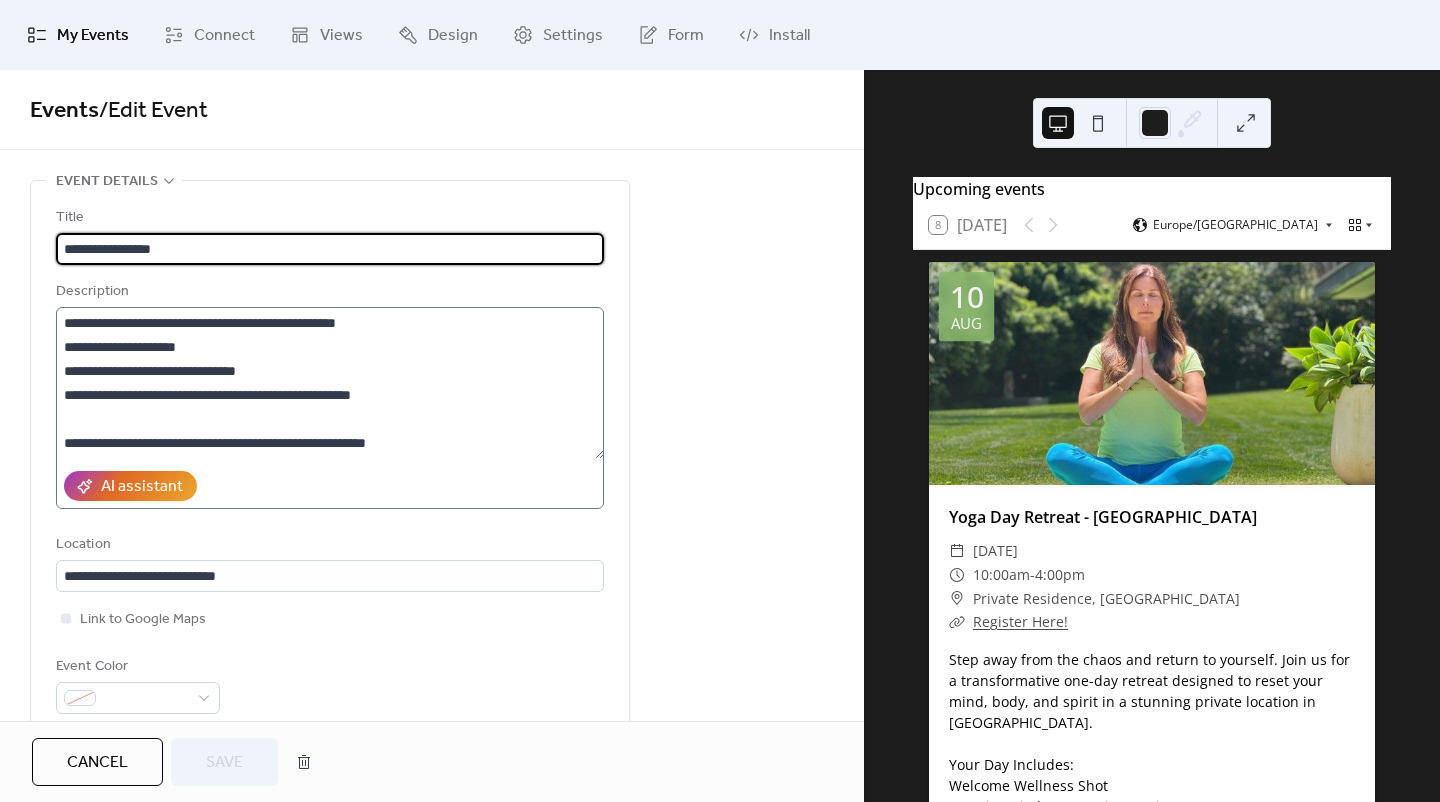 scroll, scrollTop: 336, scrollLeft: 0, axis: vertical 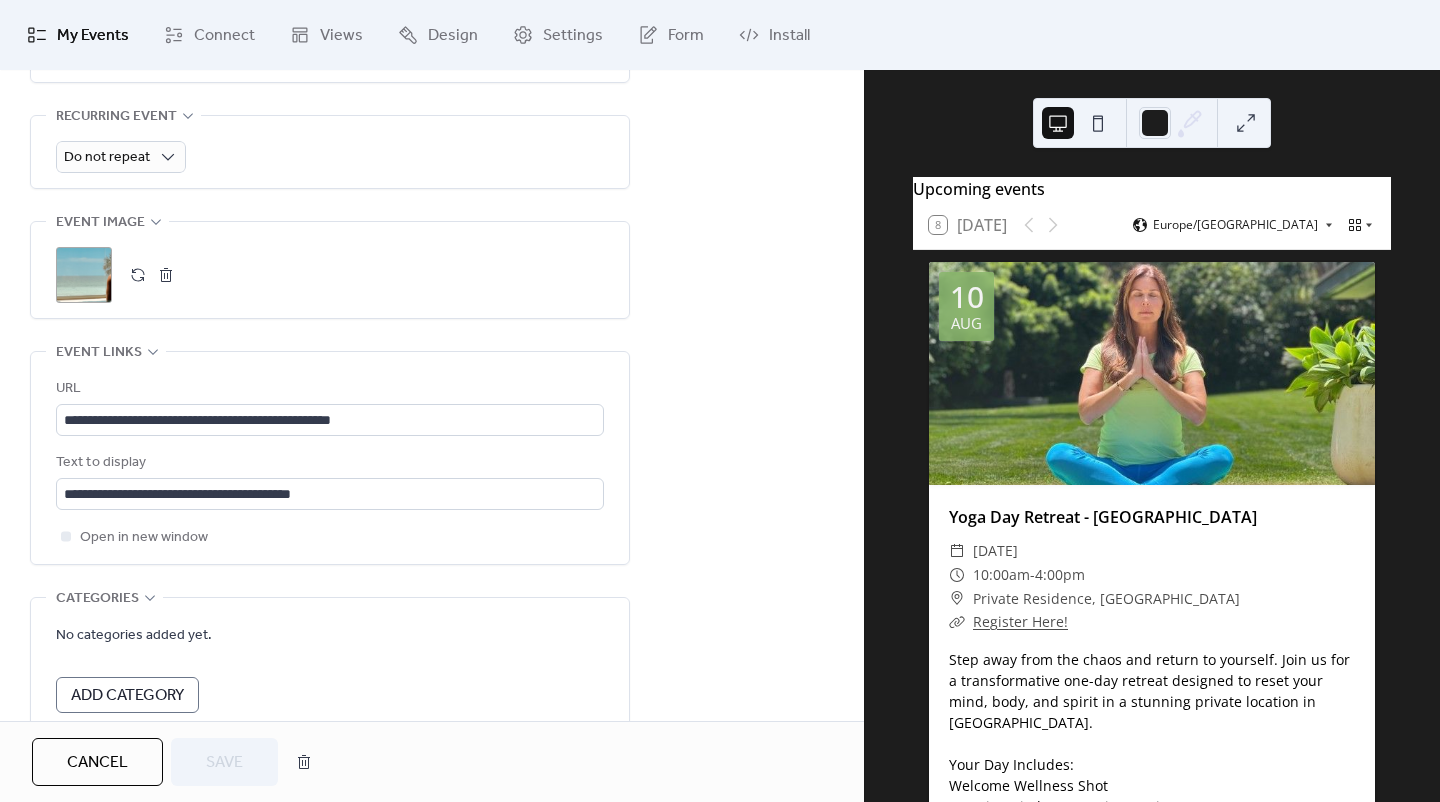 click on "**********" at bounding box center (330, 463) 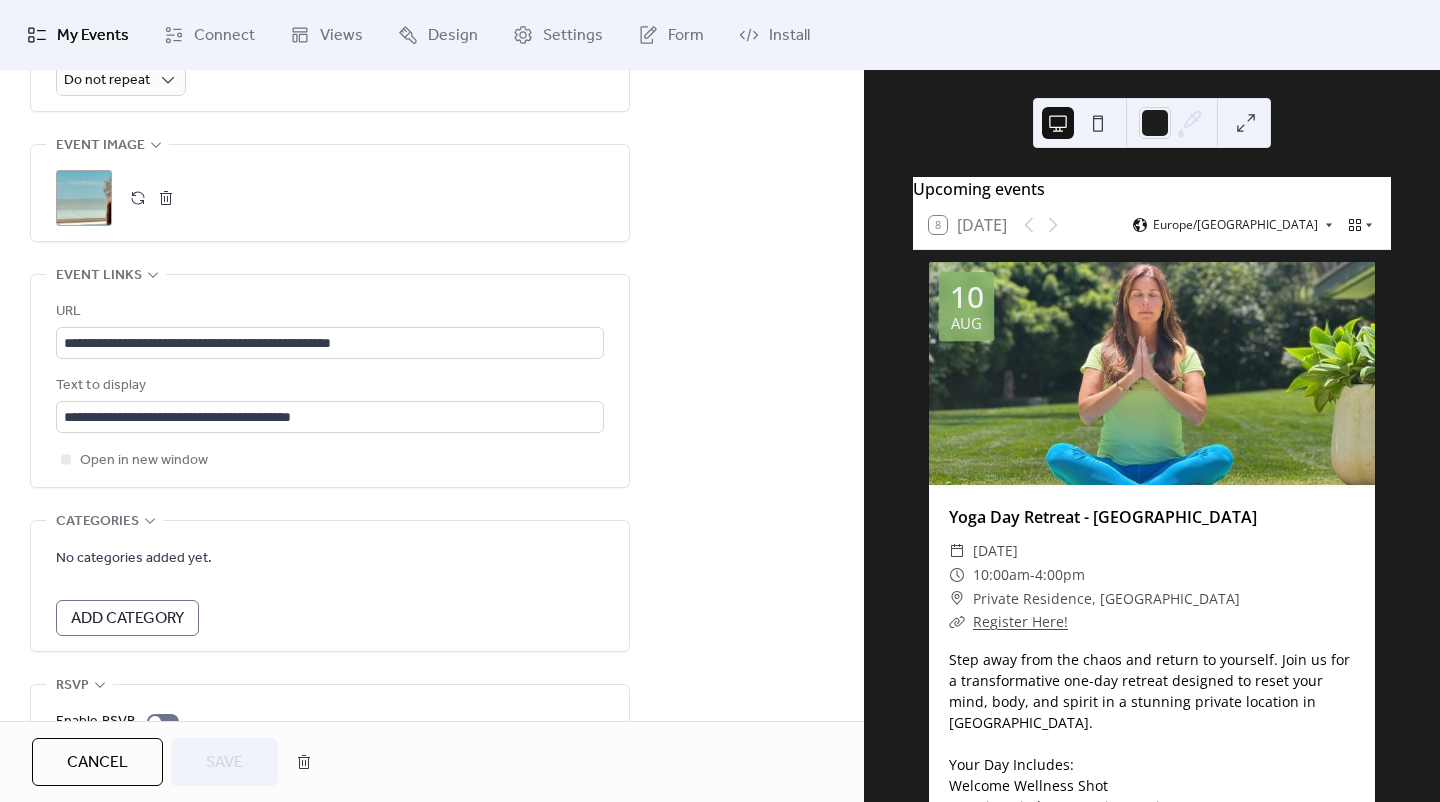 scroll, scrollTop: 1080, scrollLeft: 0, axis: vertical 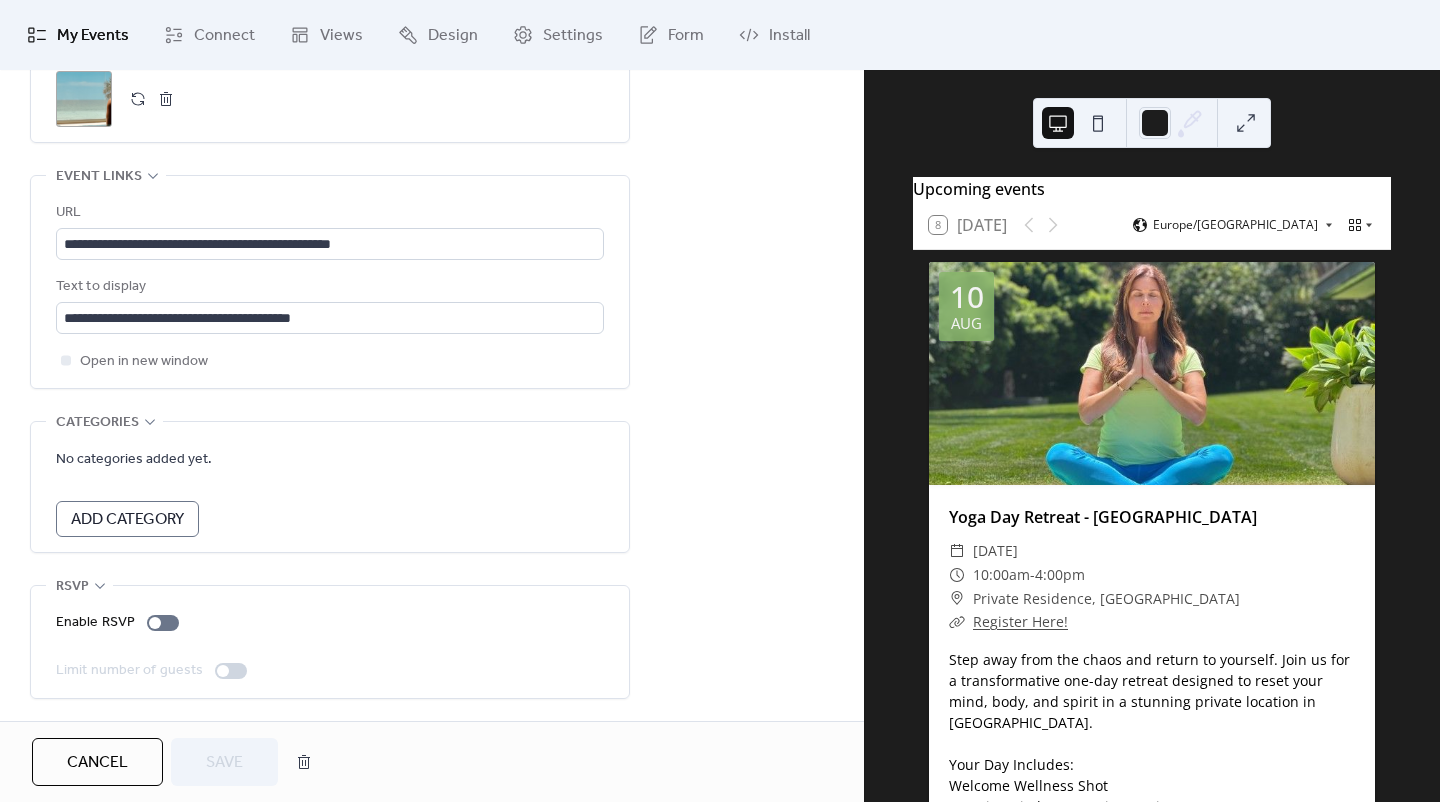 click on "Event Links" at bounding box center (99, 177) 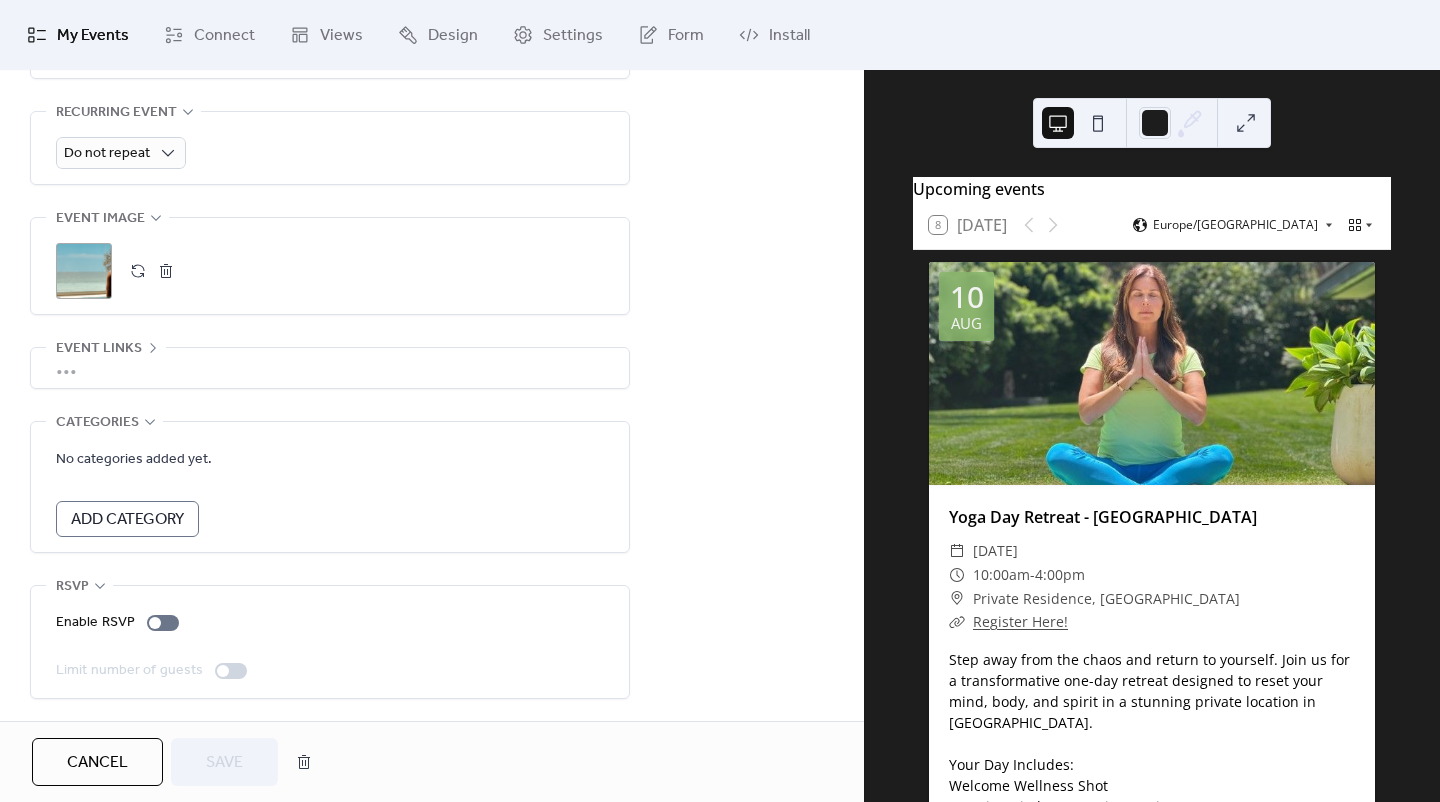 click on "Event Image" at bounding box center [100, 219] 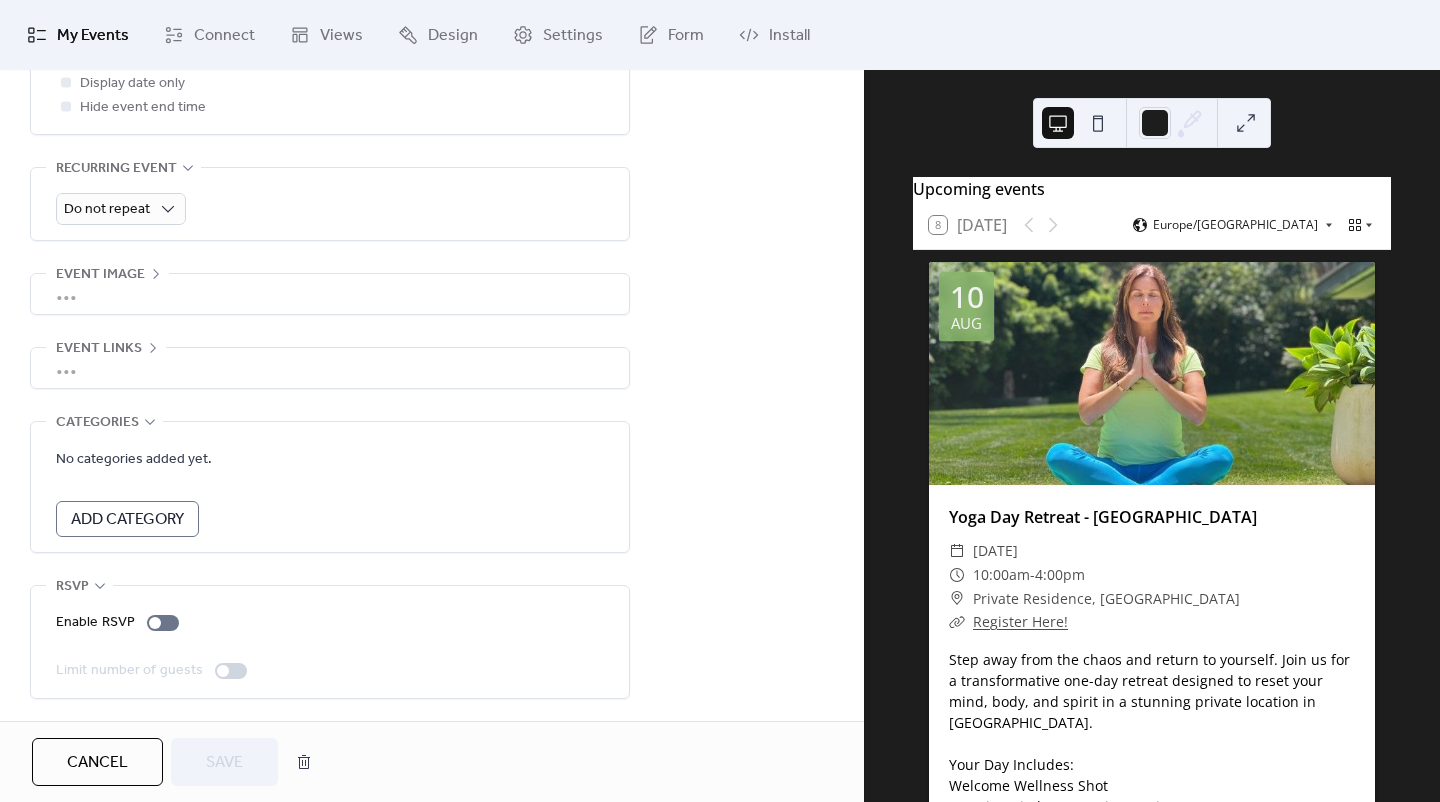 scroll, scrollTop: 852, scrollLeft: 0, axis: vertical 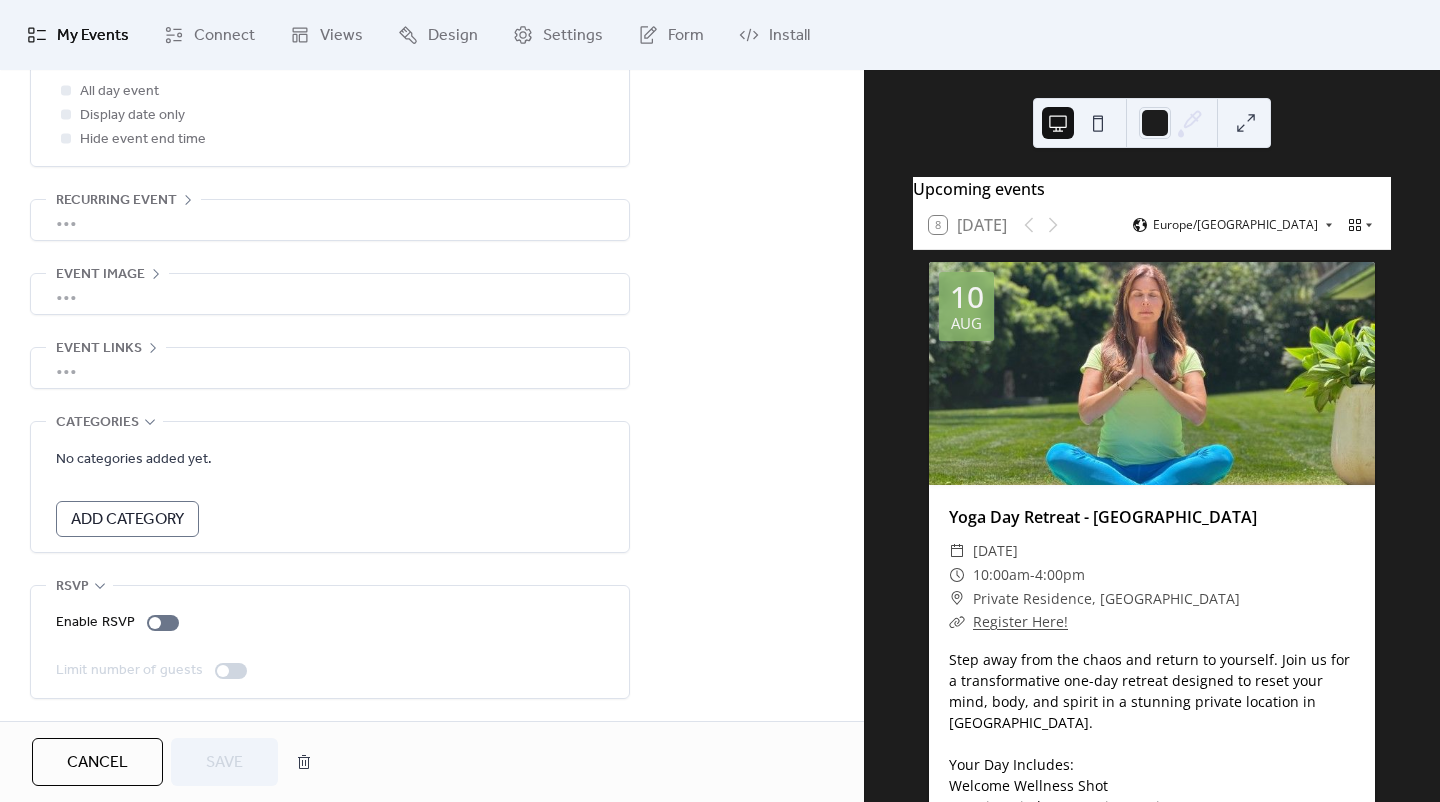 click on "Event Image" at bounding box center [100, 275] 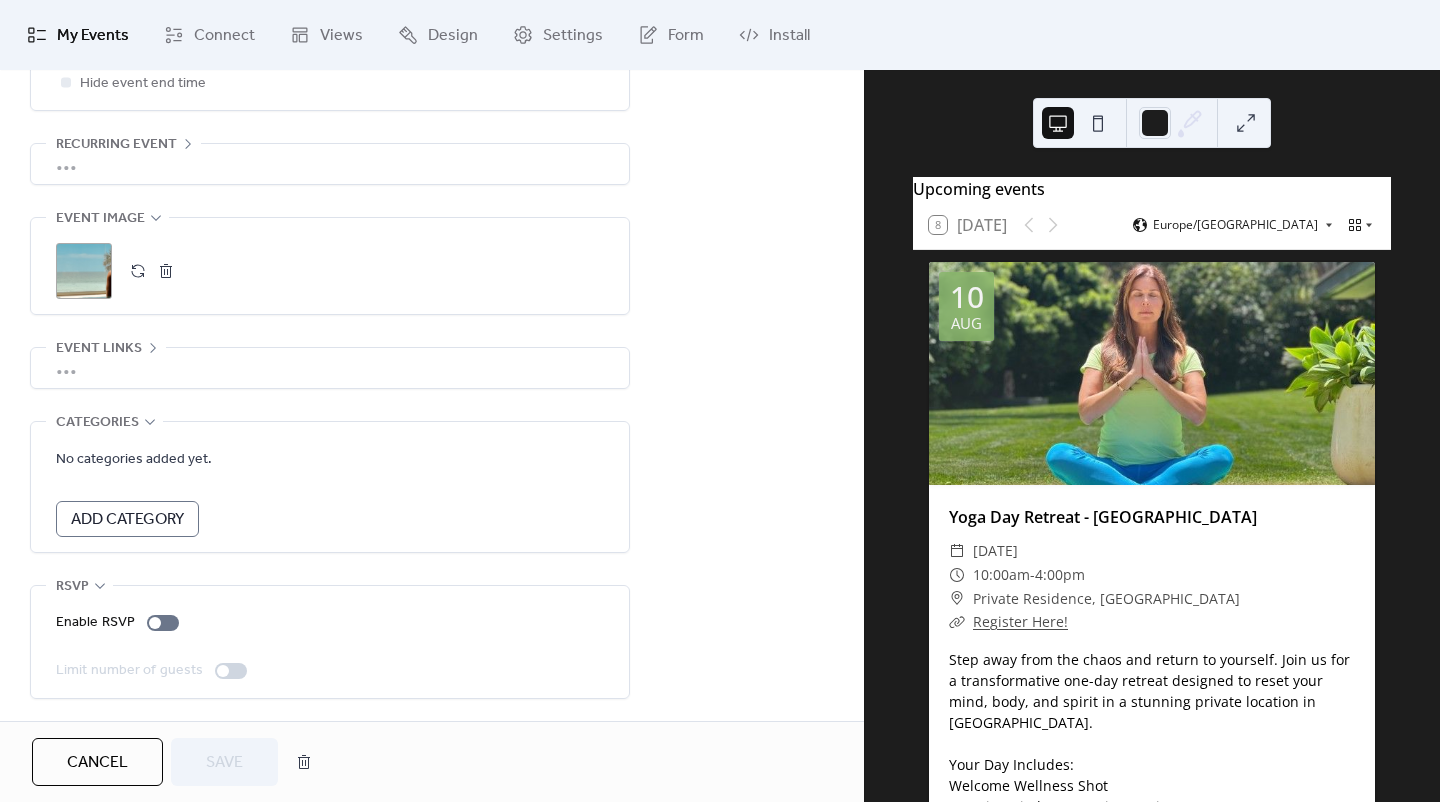 click on "•••" at bounding box center [330, 368] 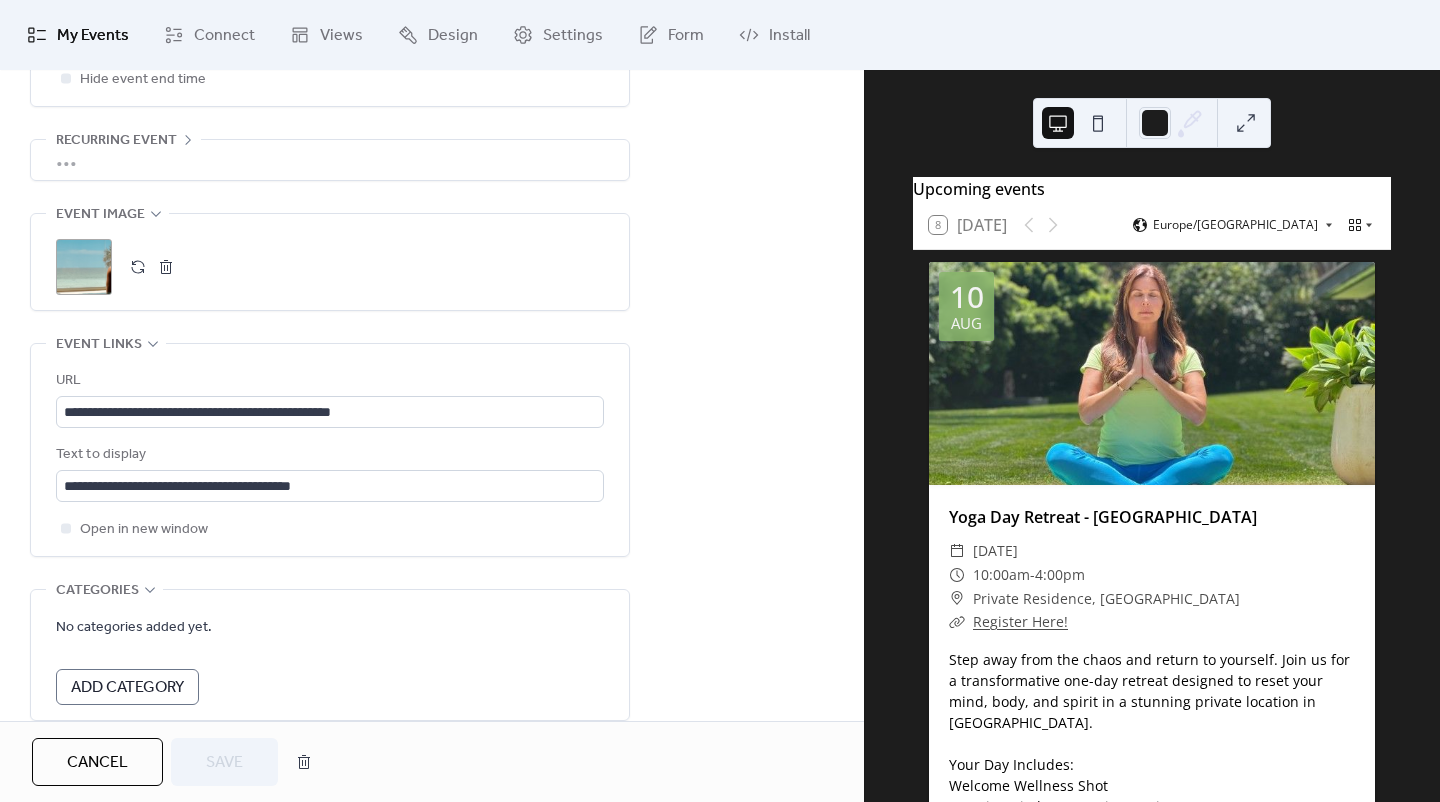 scroll, scrollTop: 908, scrollLeft: 0, axis: vertical 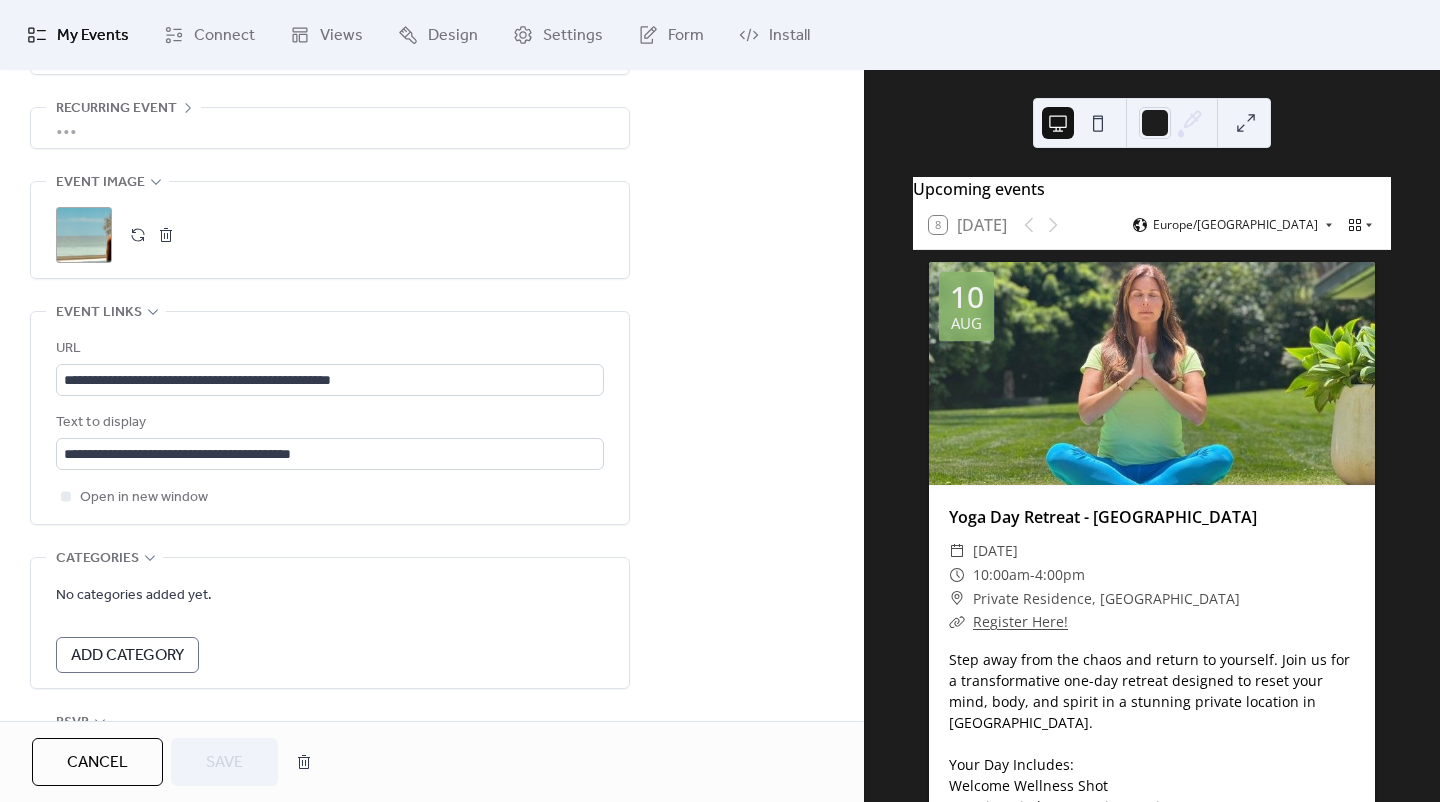 click on "Categories" at bounding box center (97, 559) 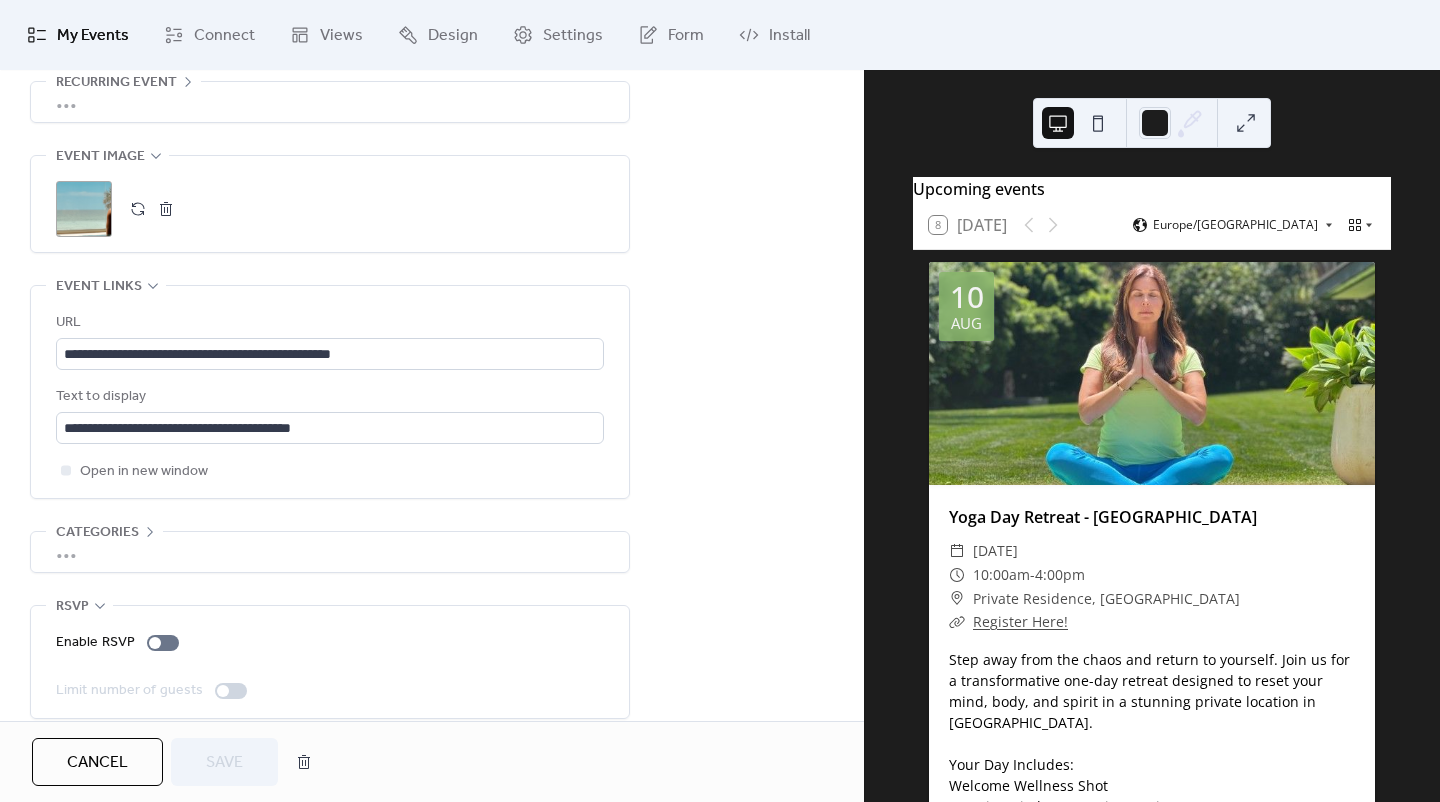 scroll, scrollTop: 958, scrollLeft: 0, axis: vertical 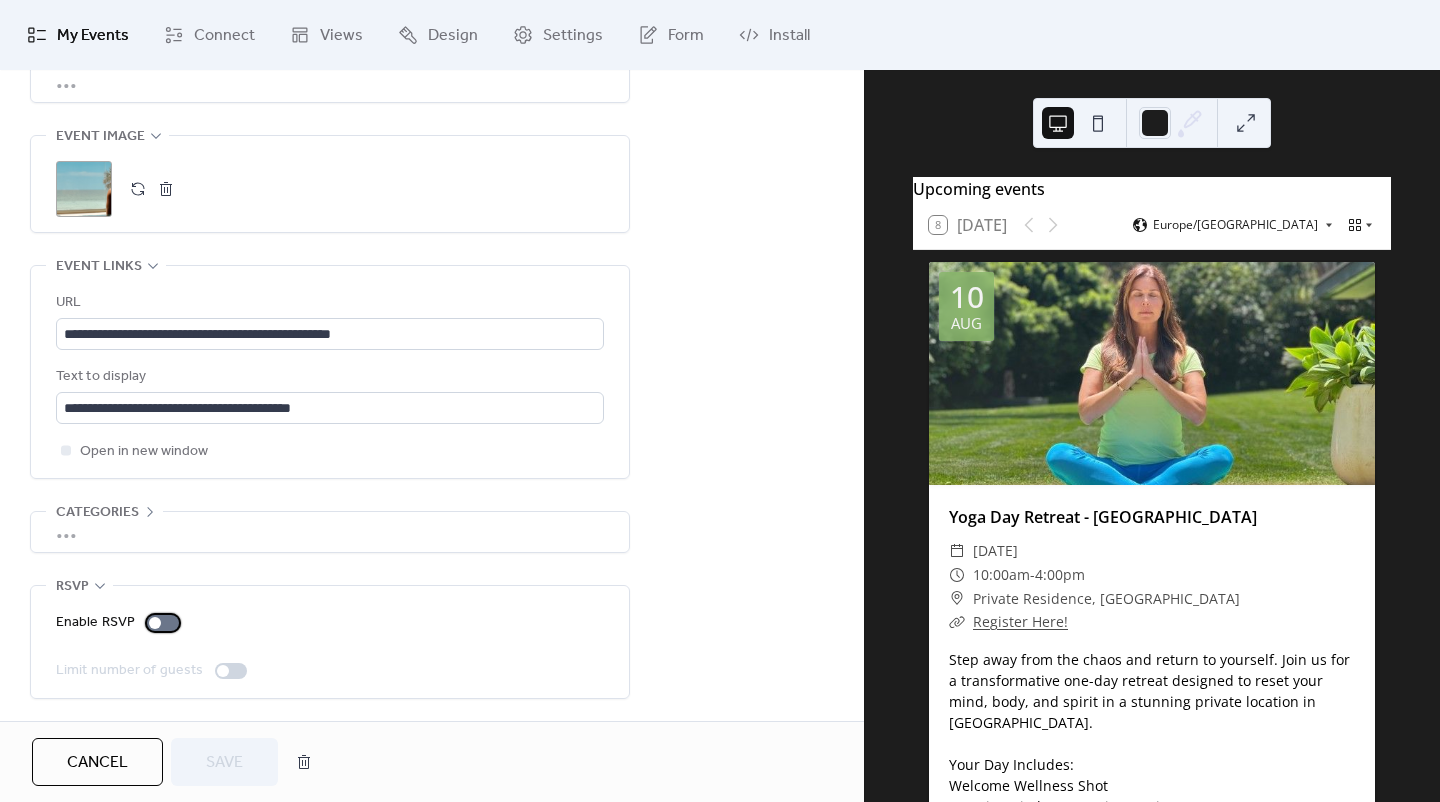 click at bounding box center [155, 623] 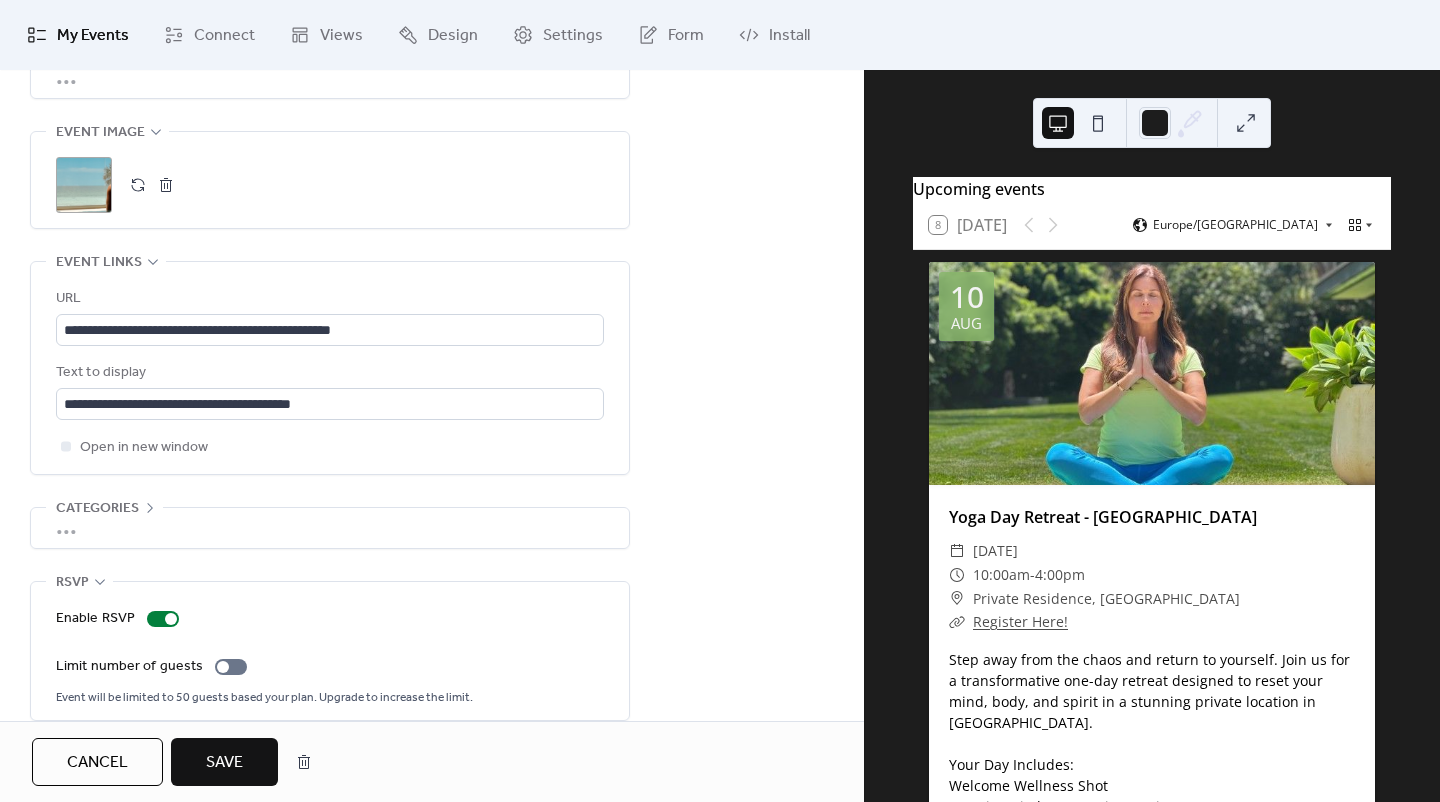 click on "Save" at bounding box center (224, 763) 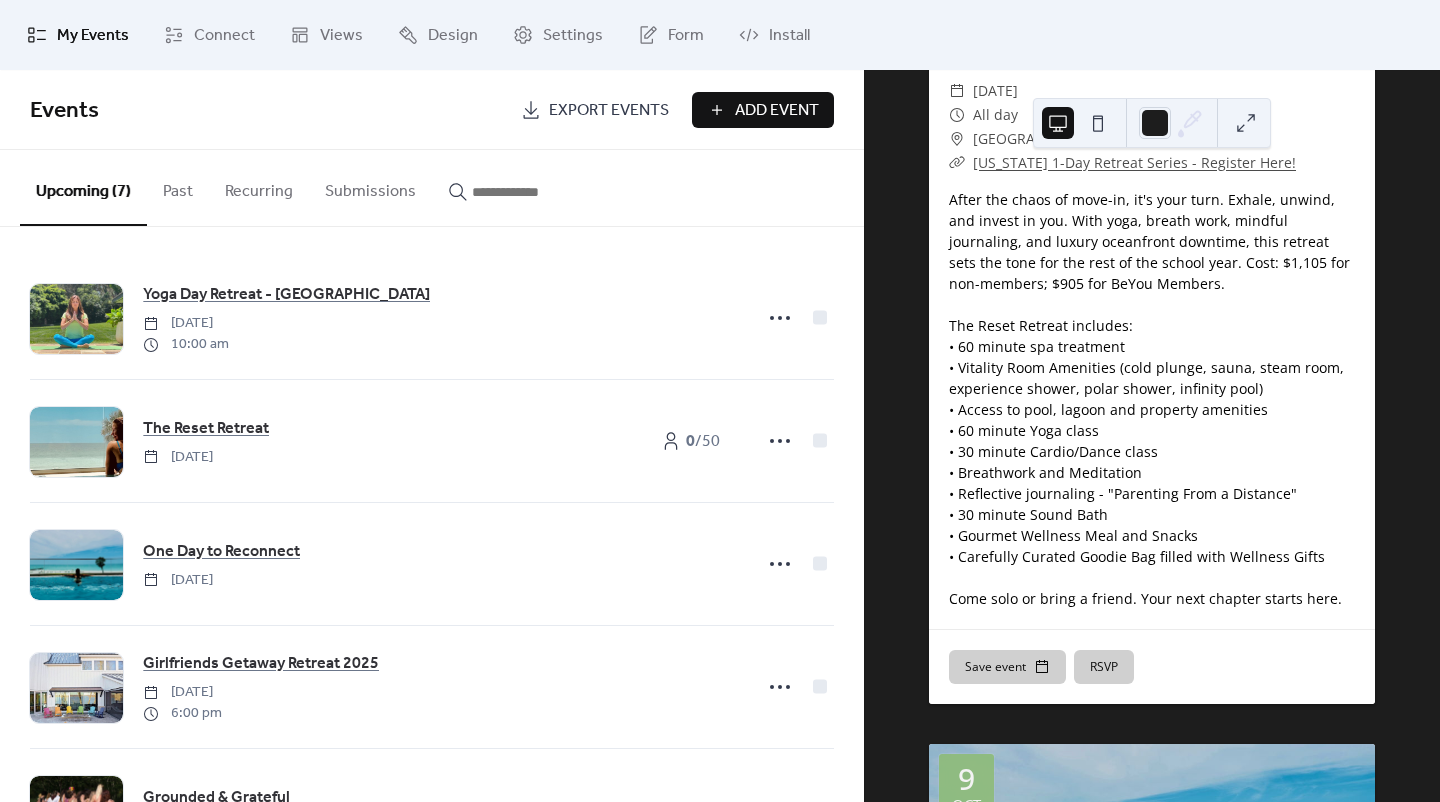 scroll, scrollTop: 1400, scrollLeft: 0, axis: vertical 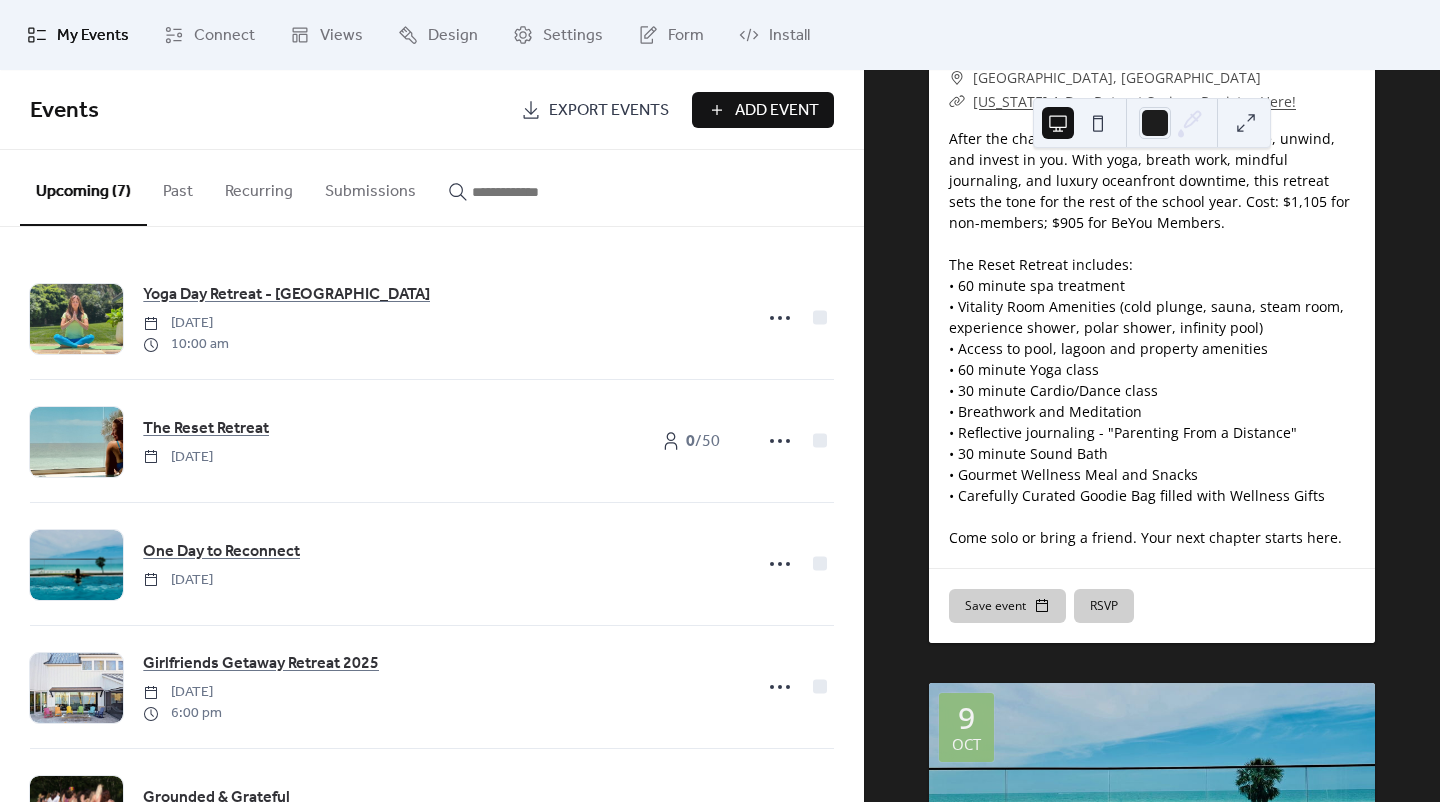 click on "RSVP" at bounding box center [1104, 606] 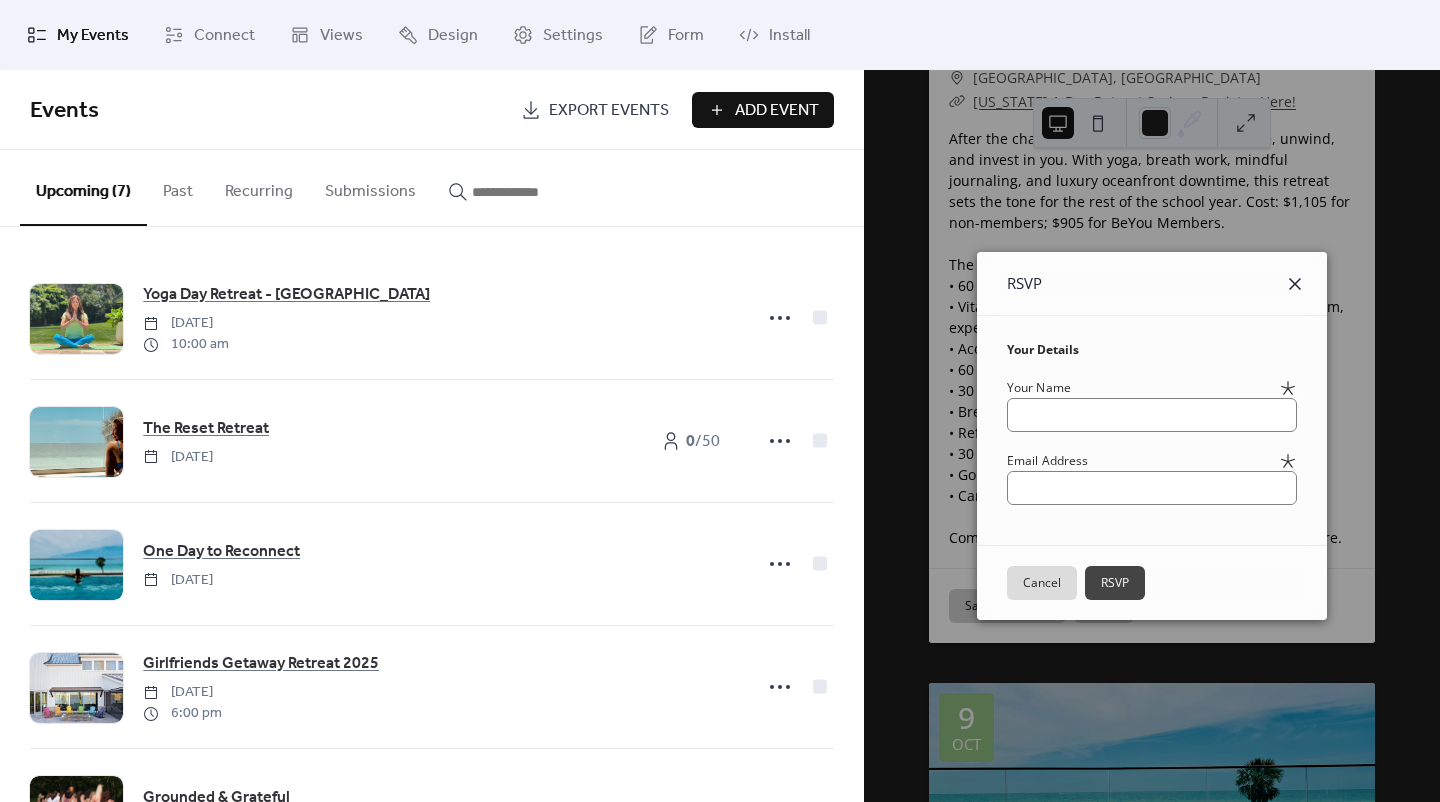click 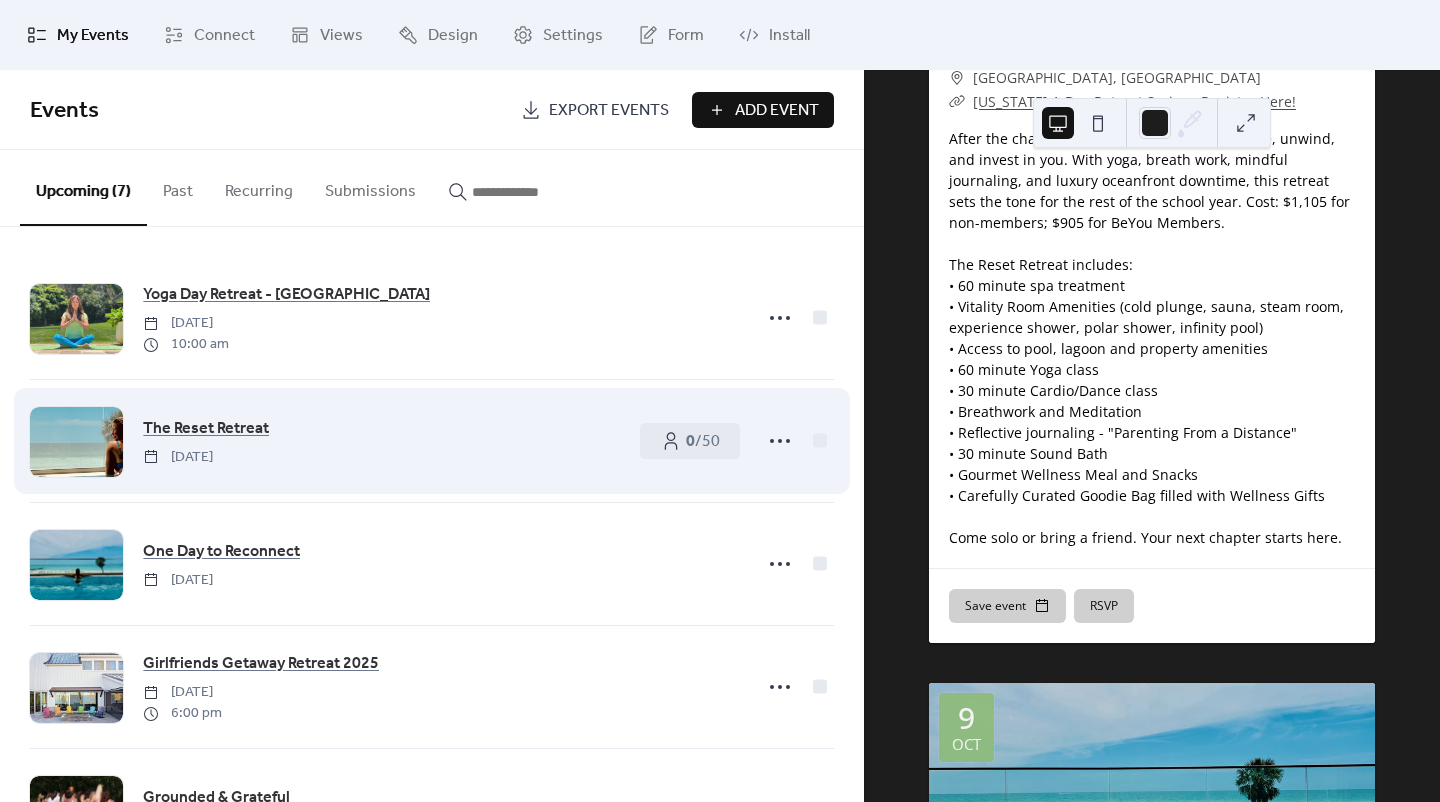 click on "The Reset Retreat [DATE]" at bounding box center (381, 441) 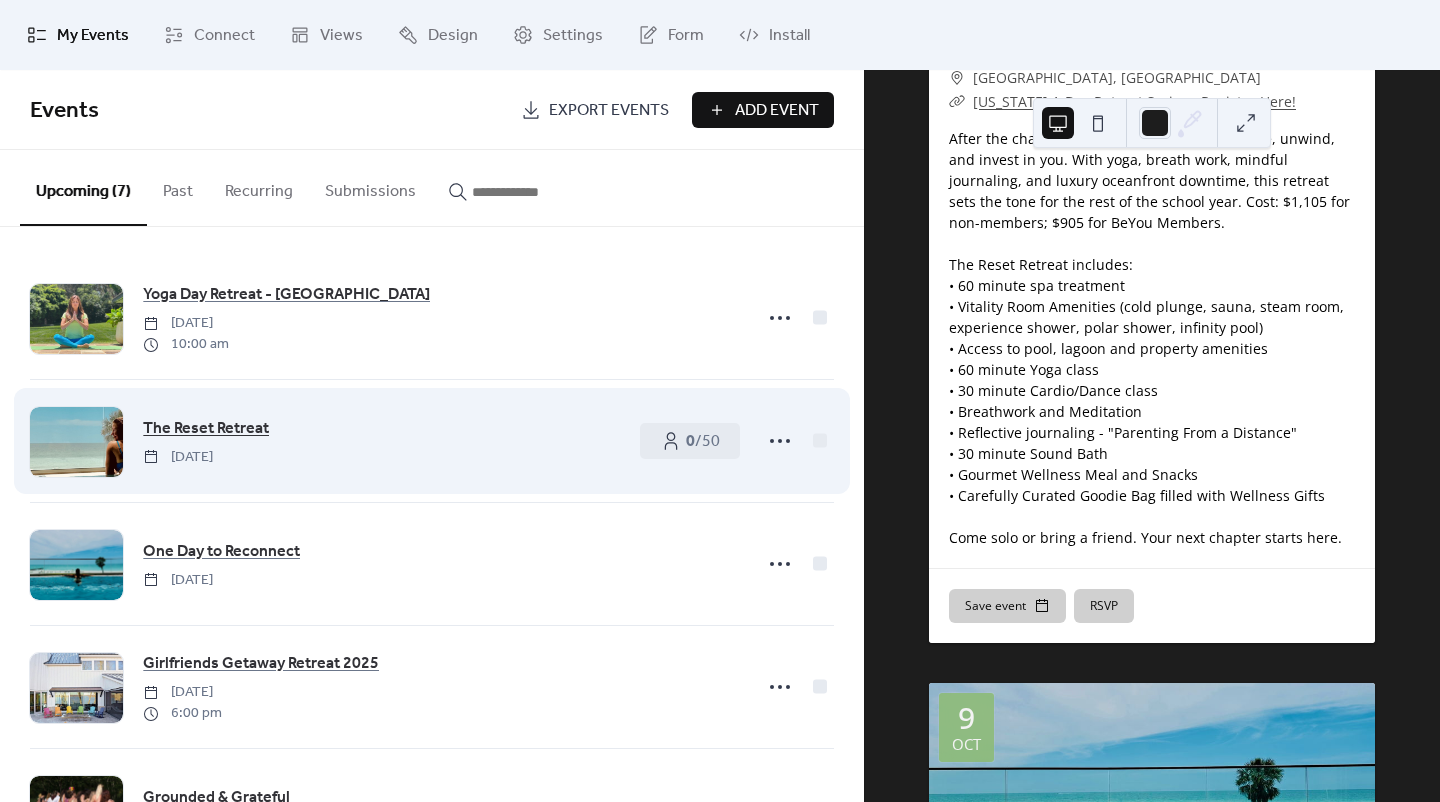 click on "The Reset Retreat" at bounding box center (206, 429) 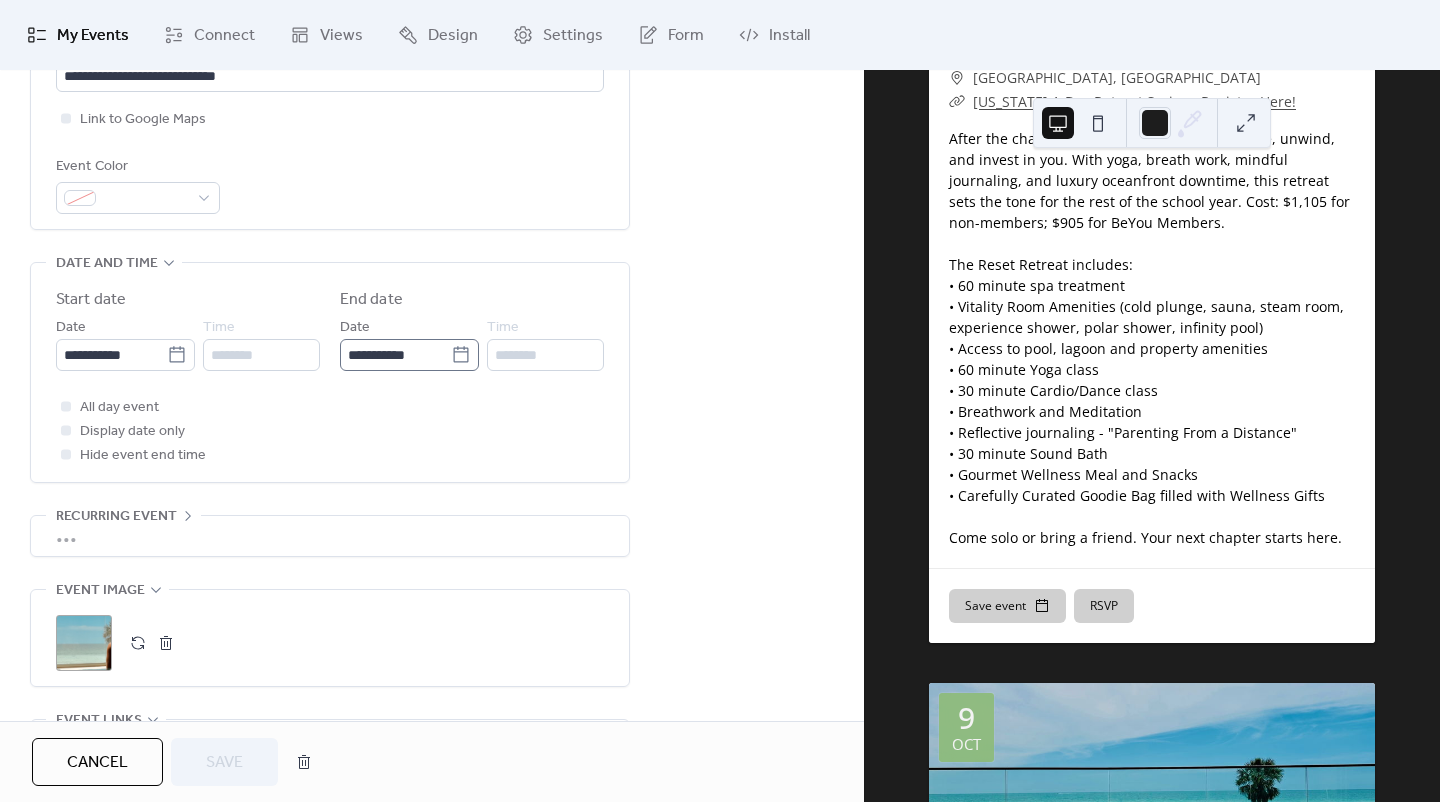 scroll, scrollTop: 984, scrollLeft: 0, axis: vertical 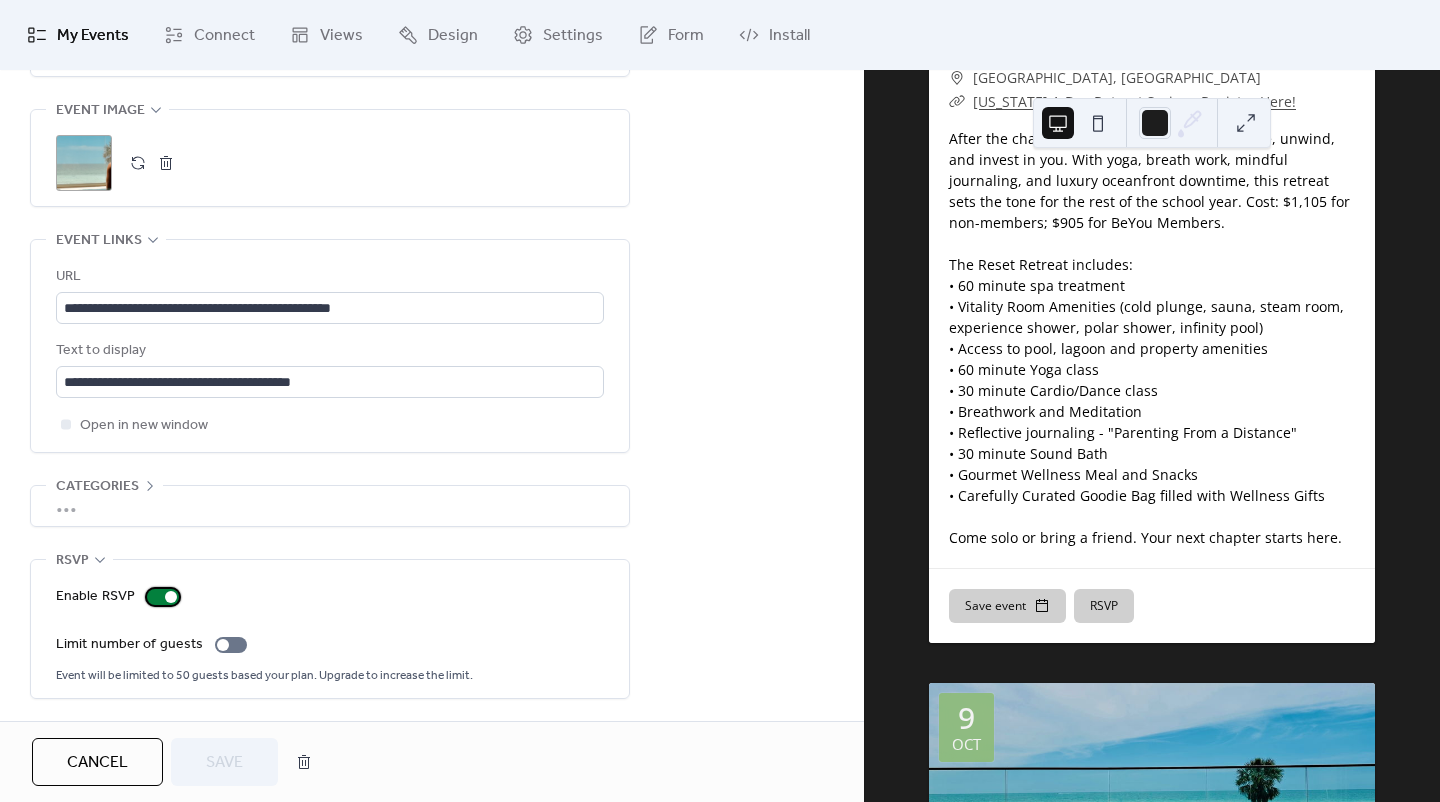 click at bounding box center (163, 597) 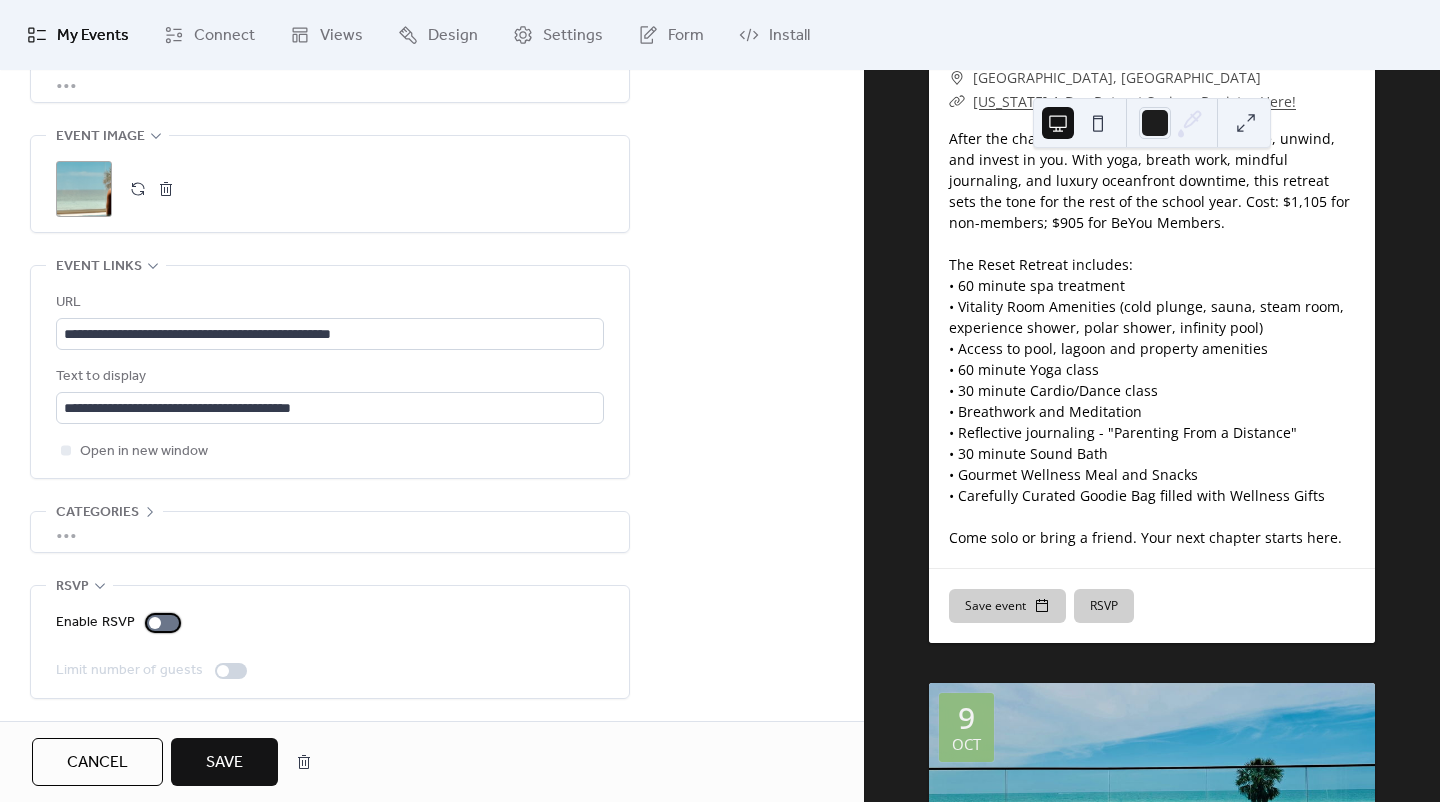scroll, scrollTop: 958, scrollLeft: 0, axis: vertical 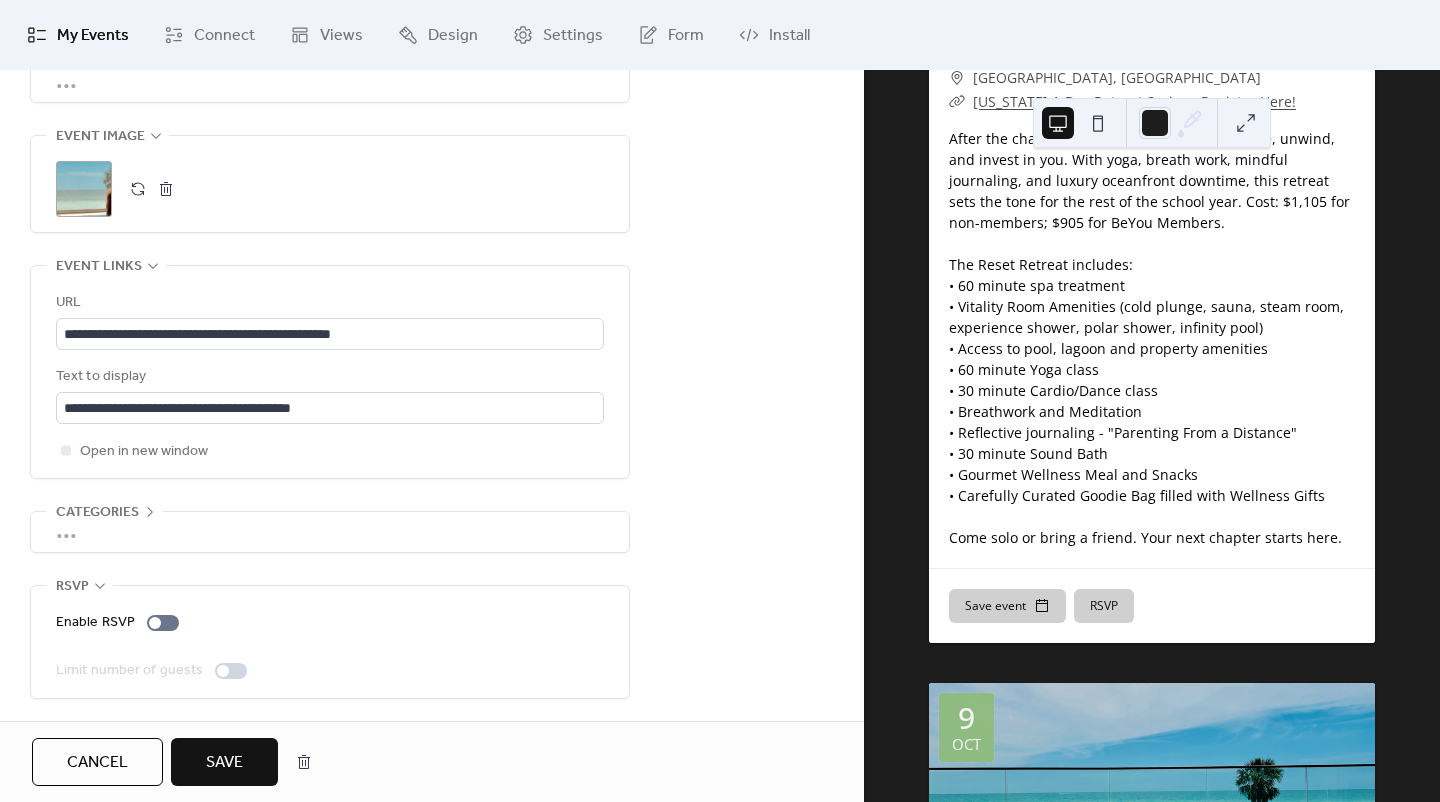 click on "Save" at bounding box center [224, 763] 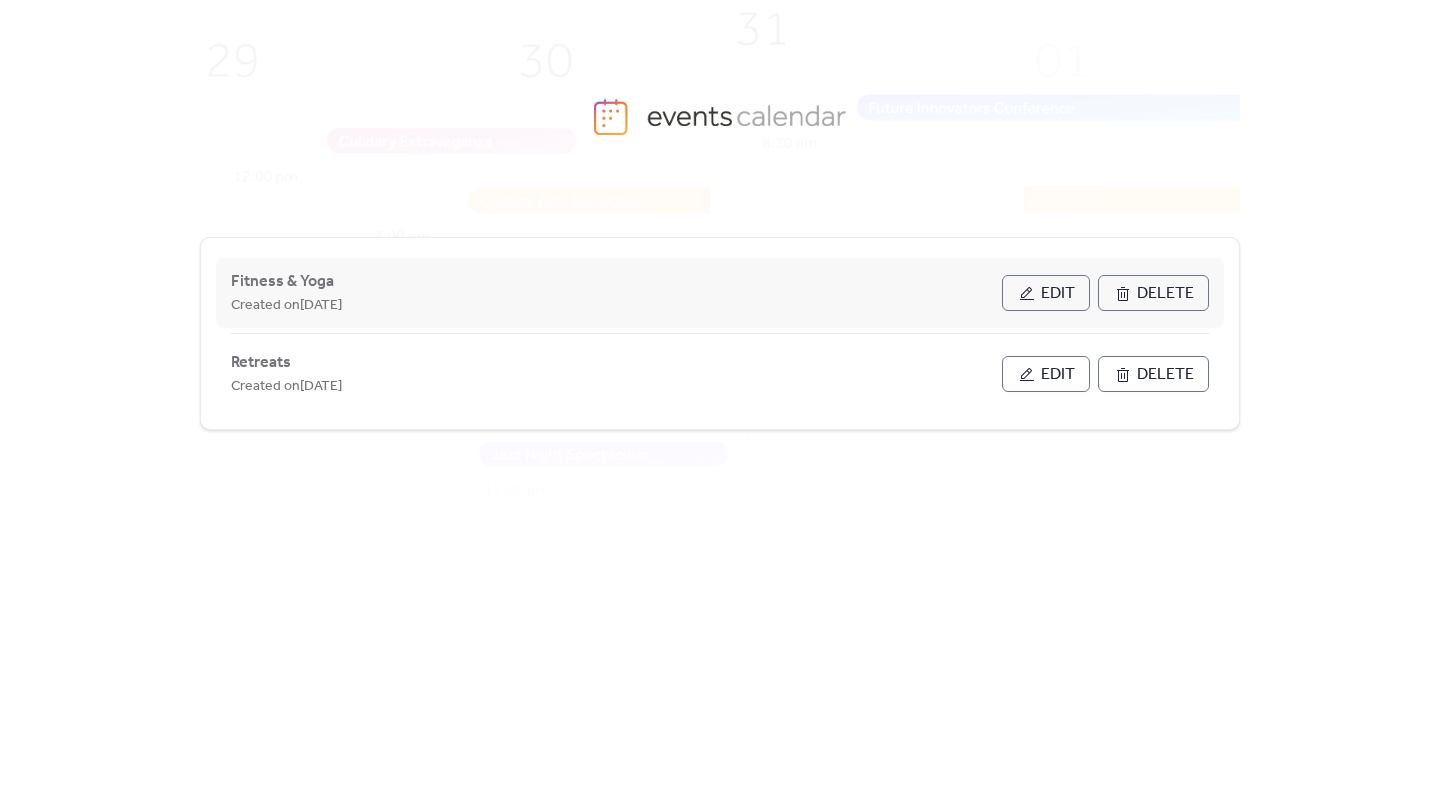 click on "Created on  27-Jun-2025" at bounding box center (616, 305) 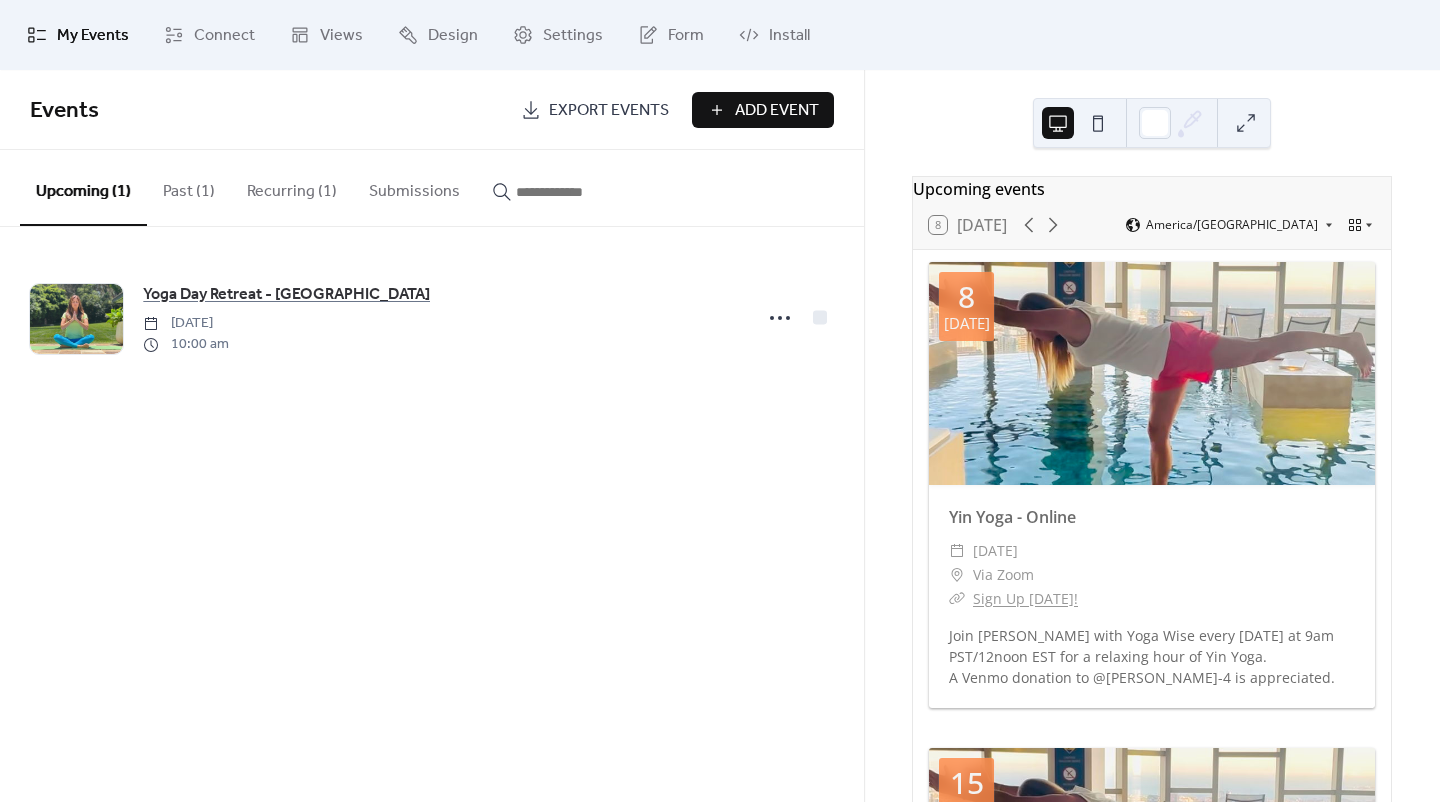 click on "Recurring  (1)" at bounding box center (292, 187) 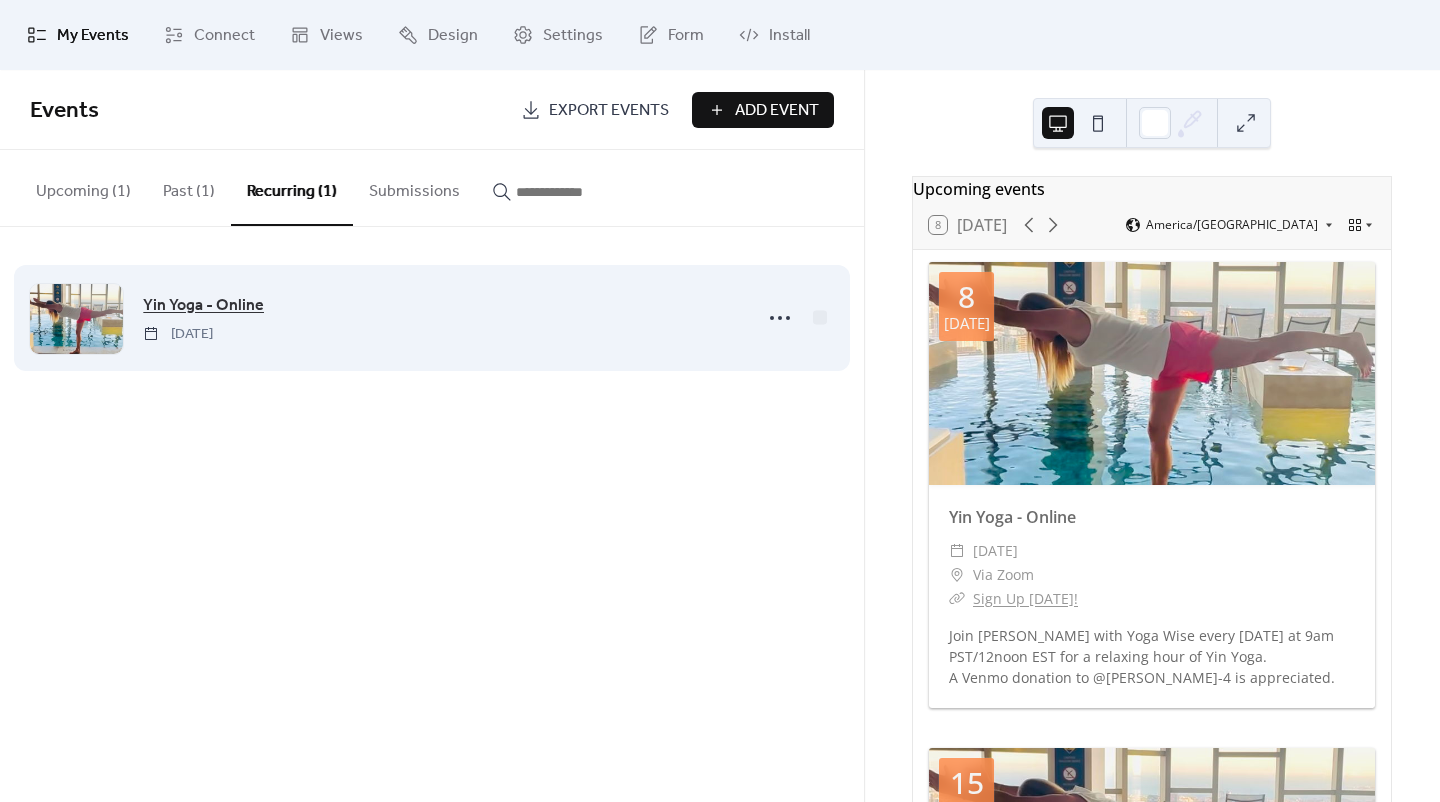 click on "Yin Yoga - Online" at bounding box center (203, 306) 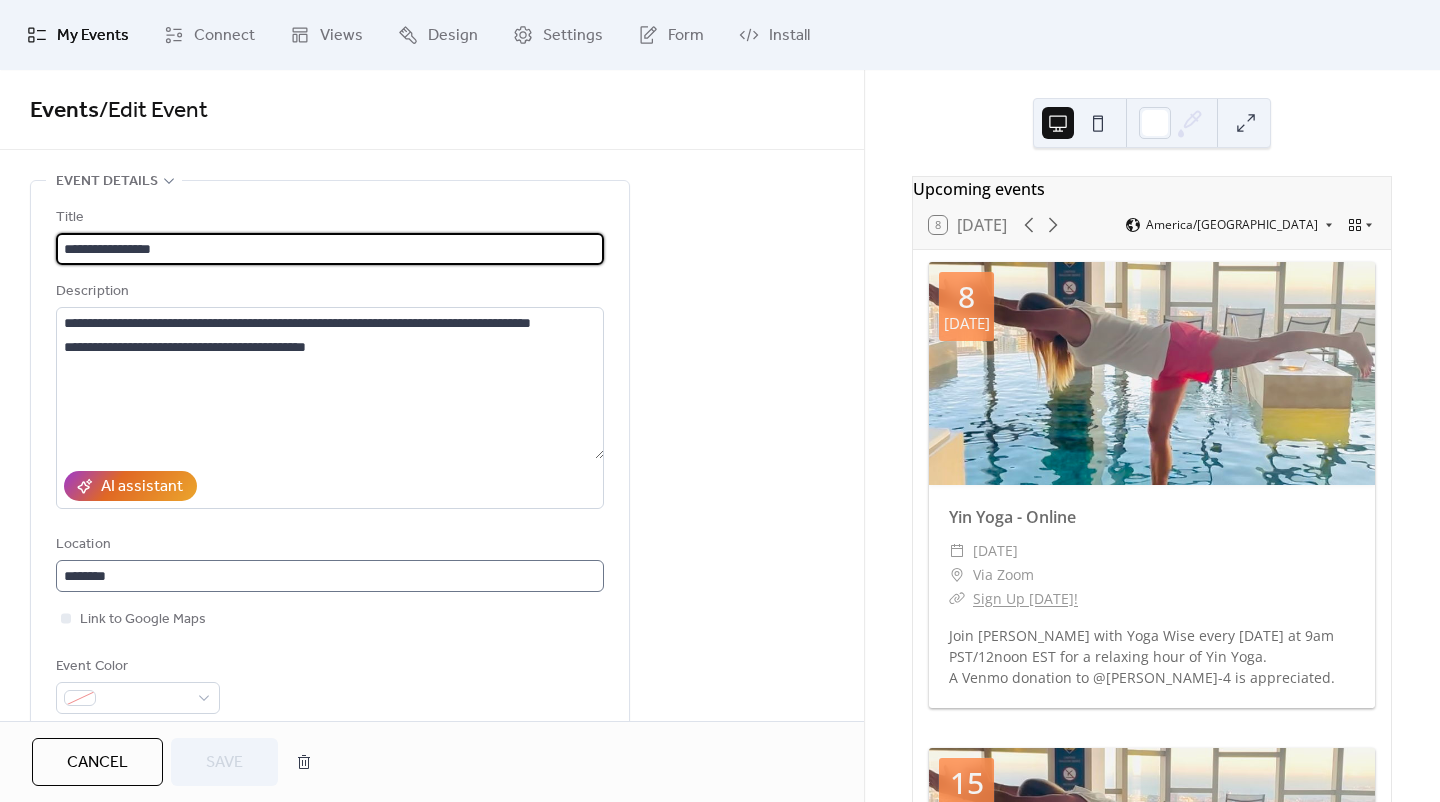 scroll, scrollTop: 1, scrollLeft: 0, axis: vertical 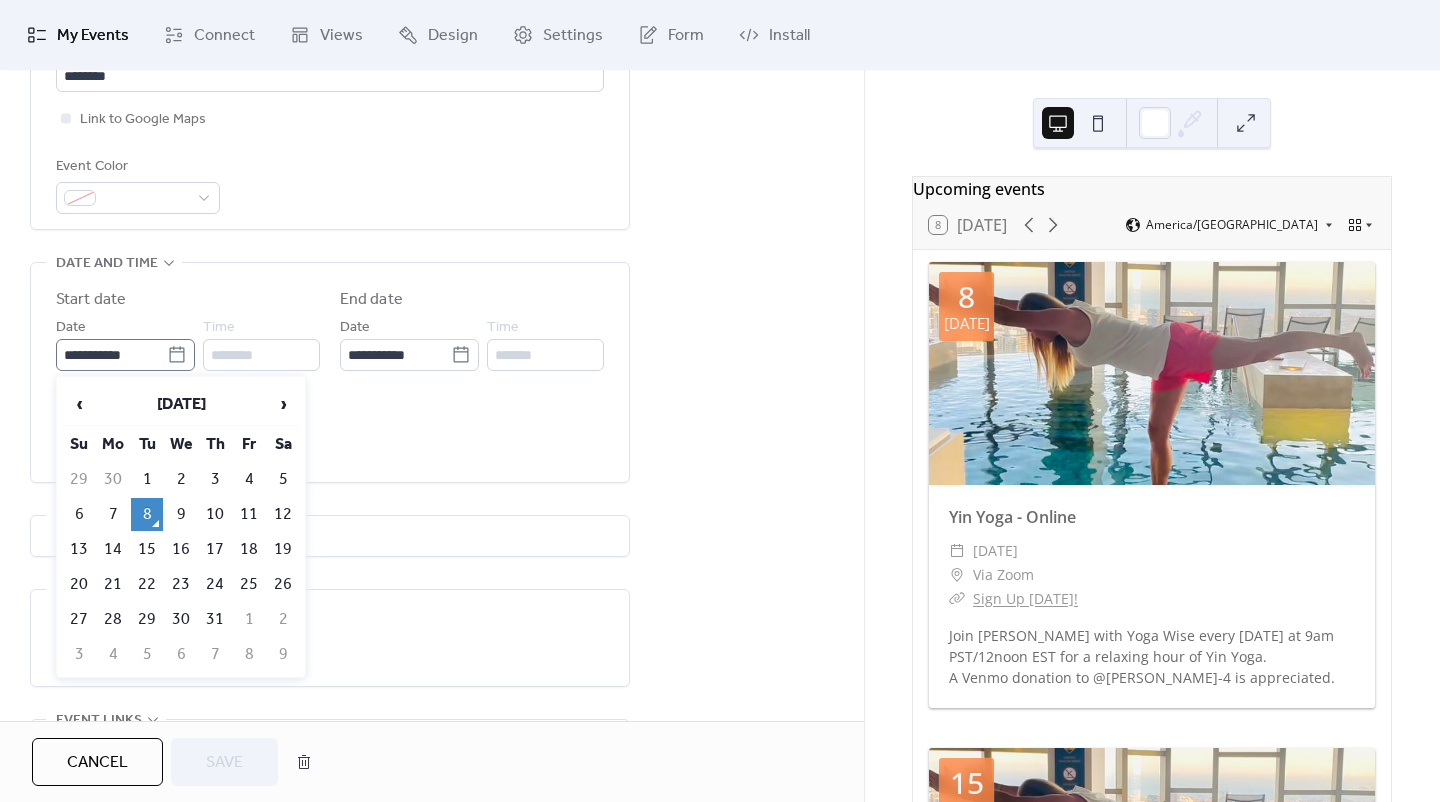 click 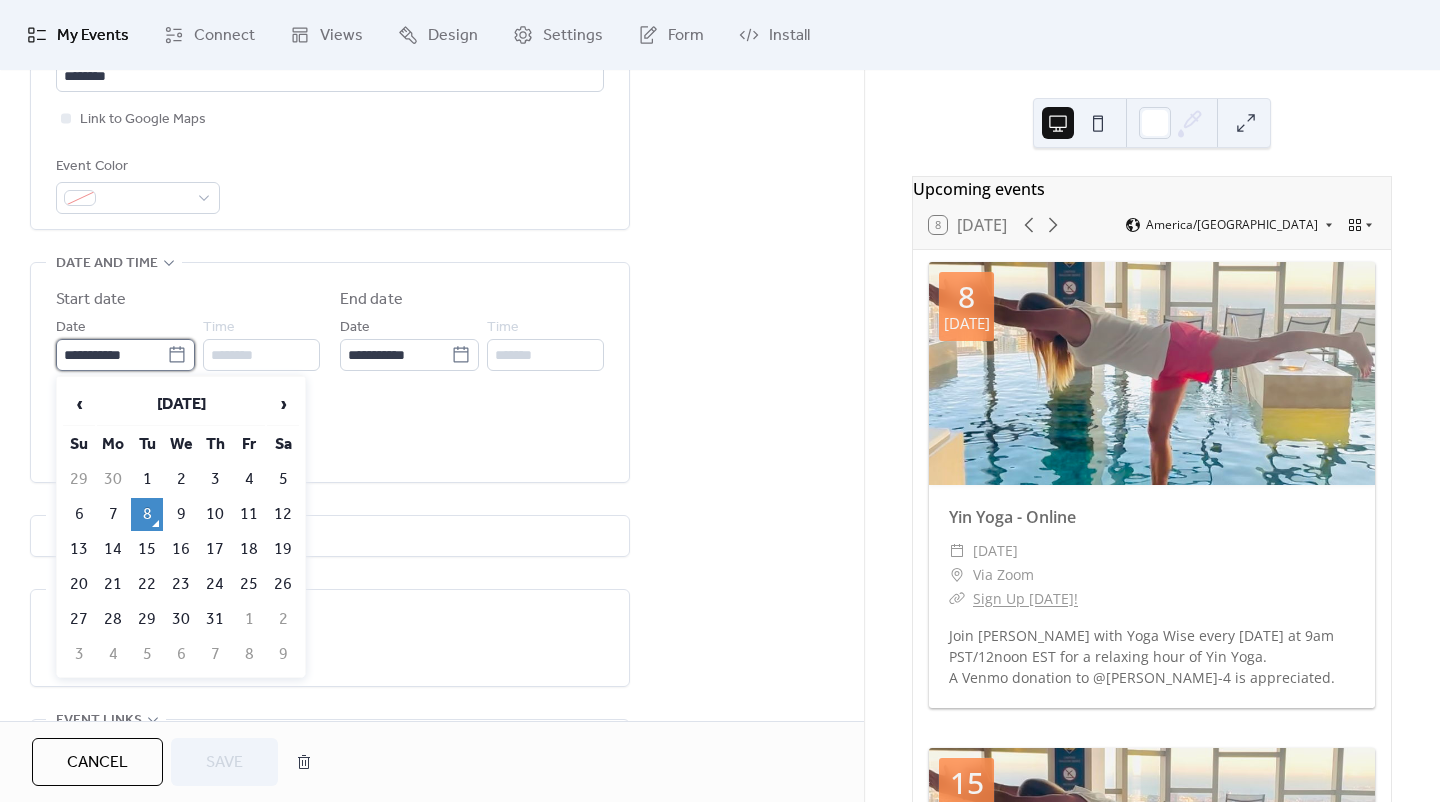 click on "**********" at bounding box center [111, 355] 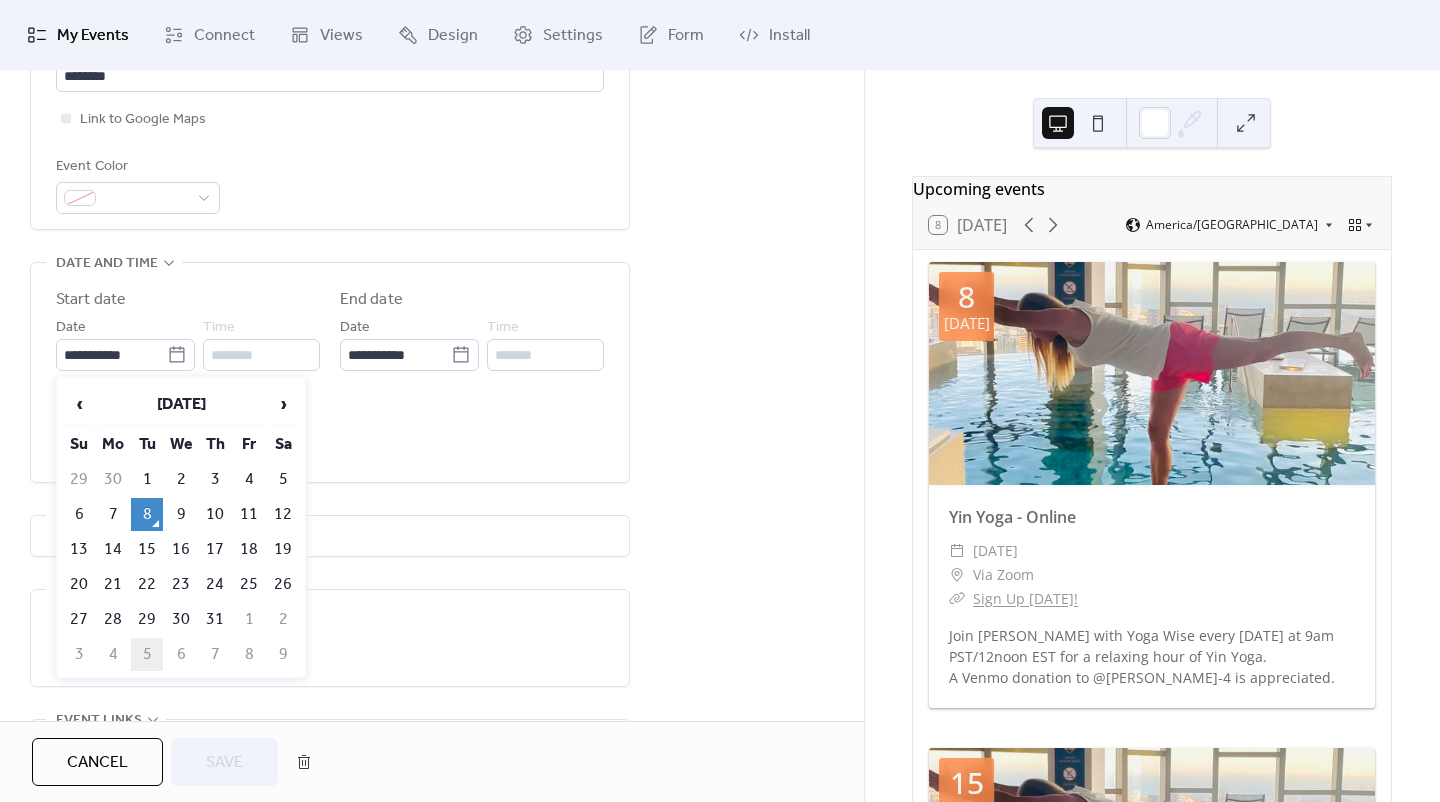 click on "5" at bounding box center (147, 654) 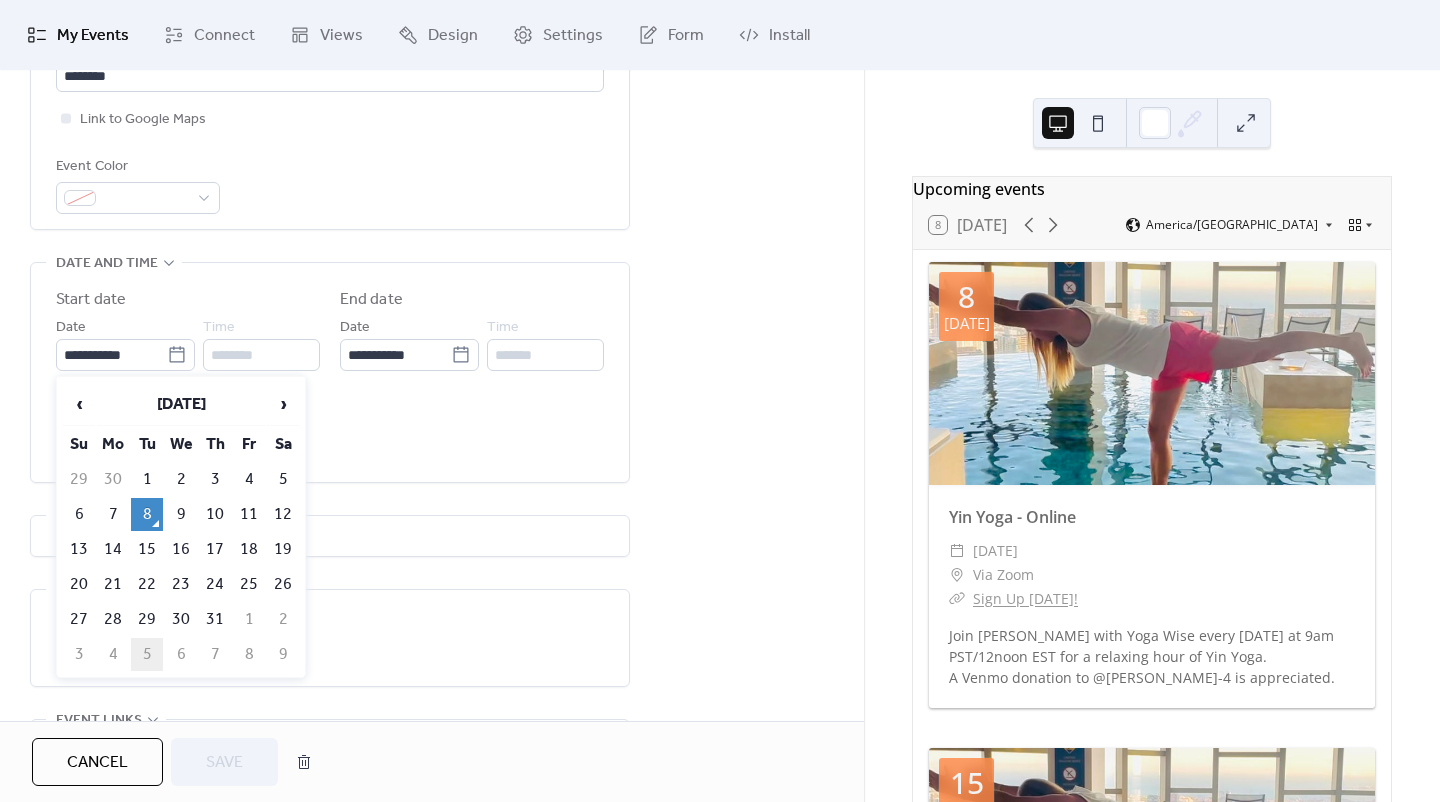 type on "**********" 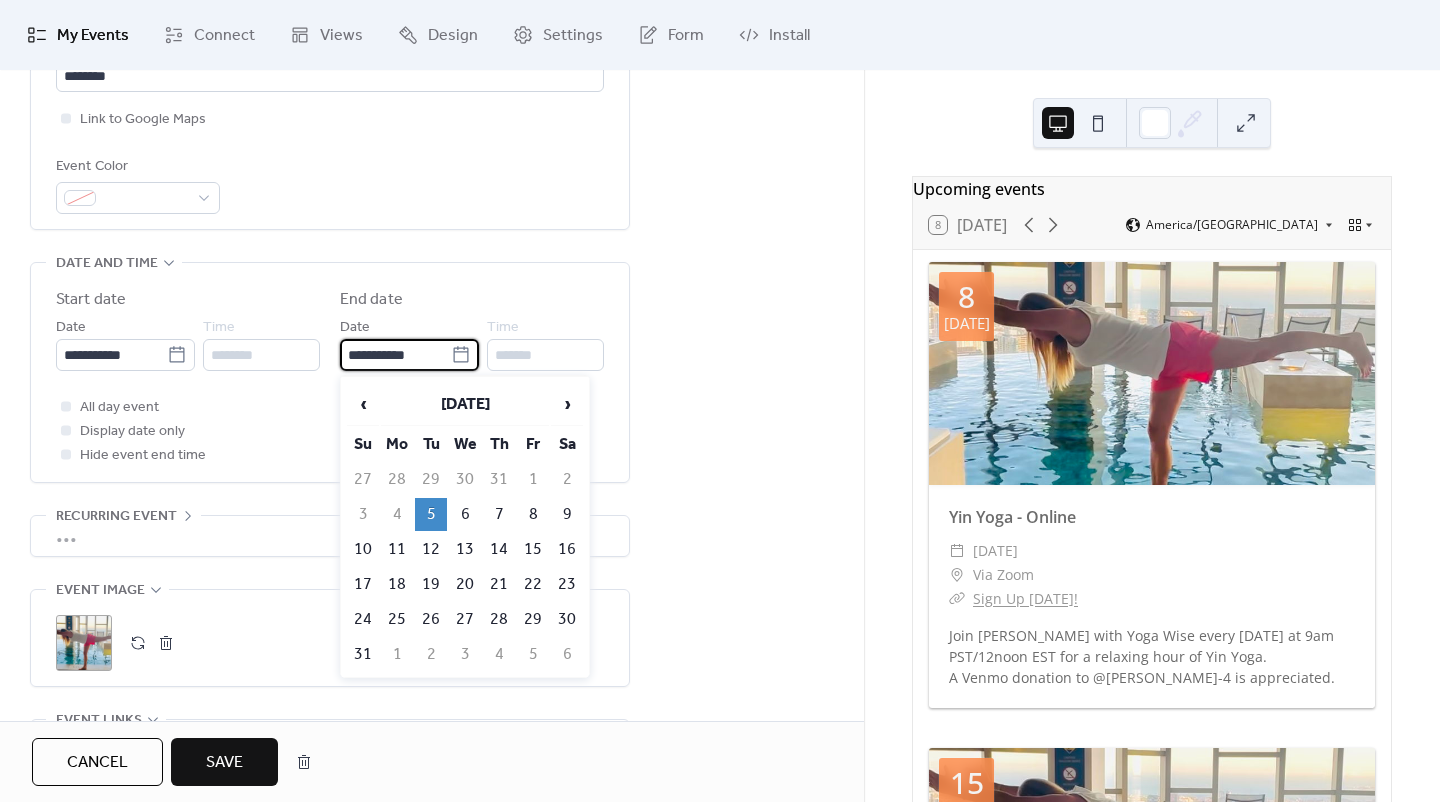 click on "**********" at bounding box center (395, 355) 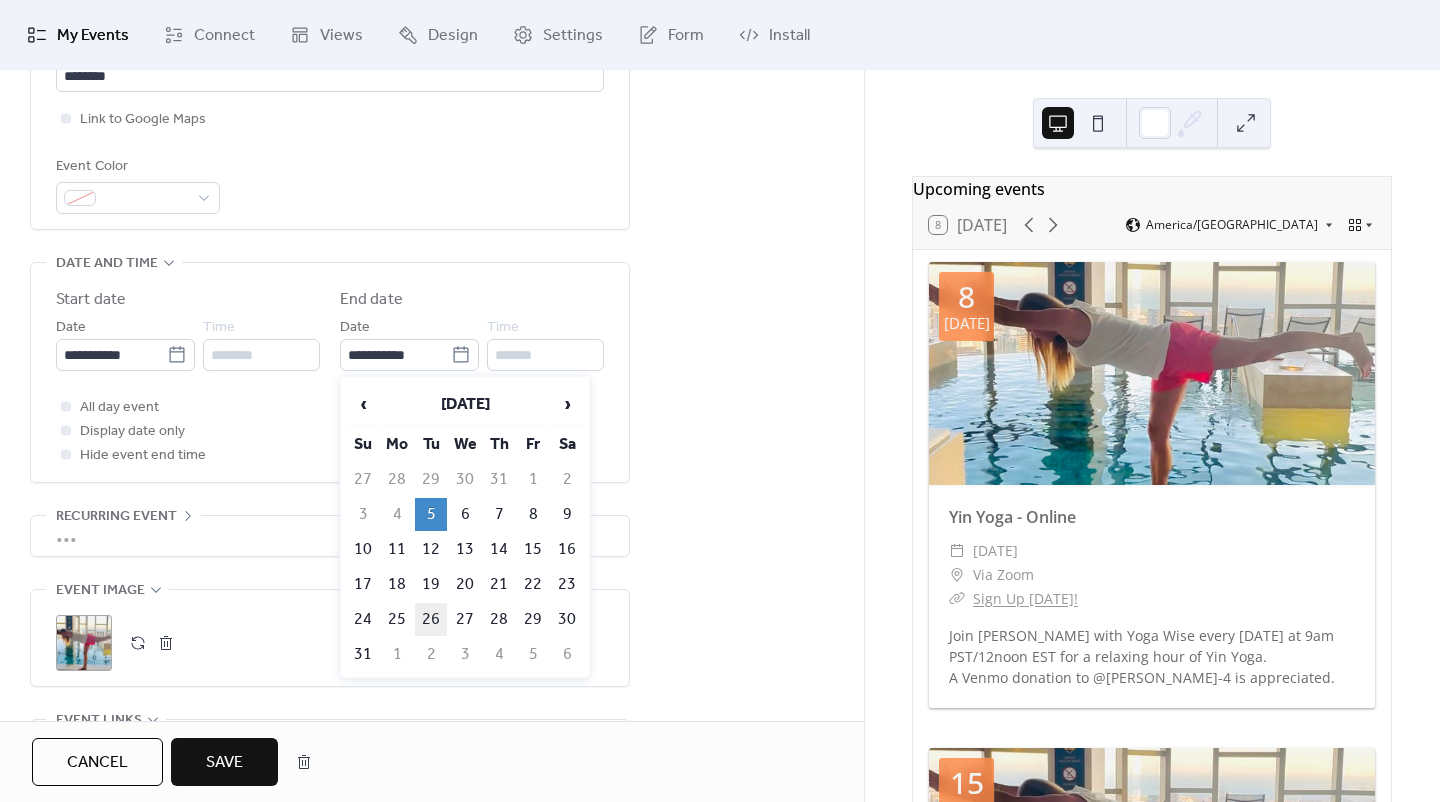 click on "26" at bounding box center (431, 619) 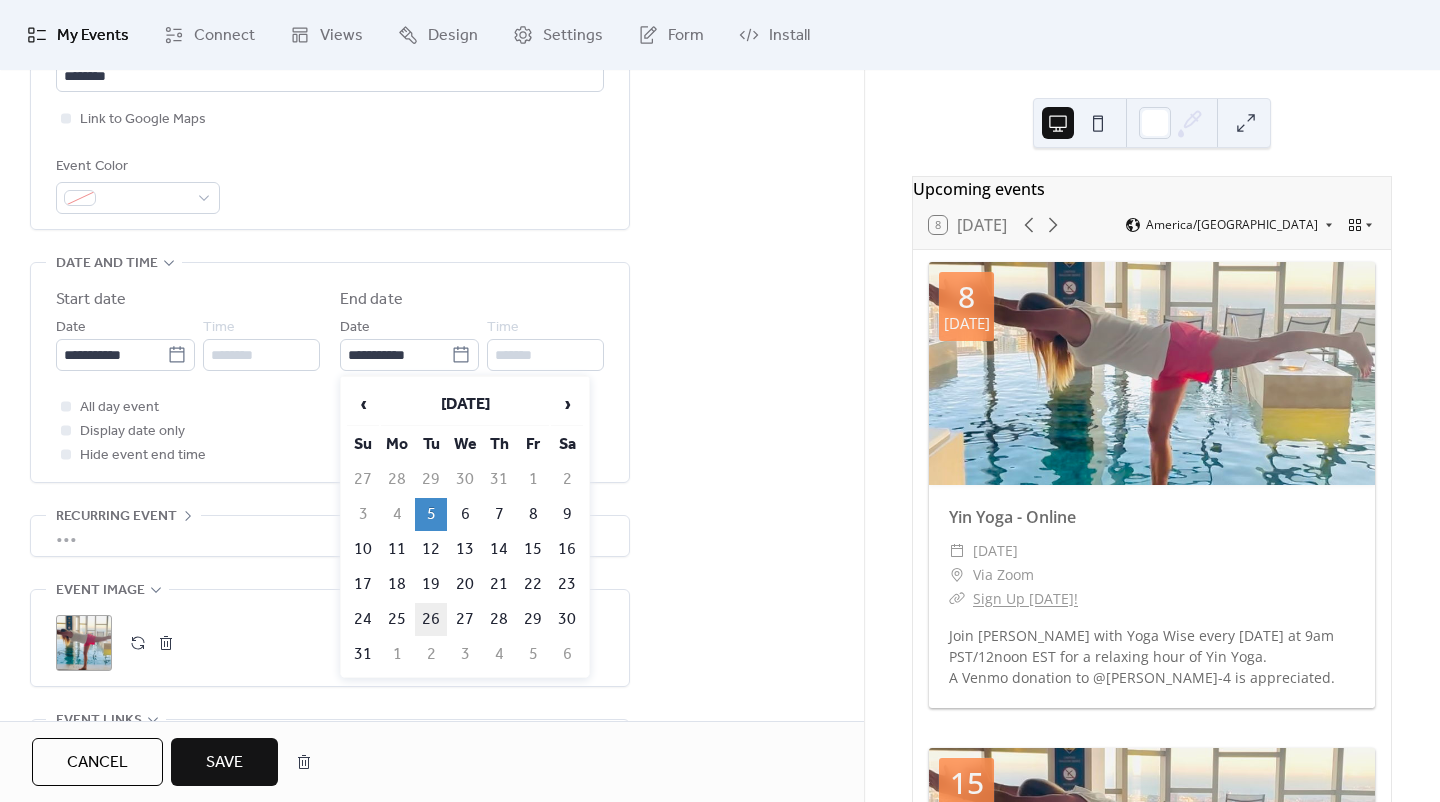 type on "**********" 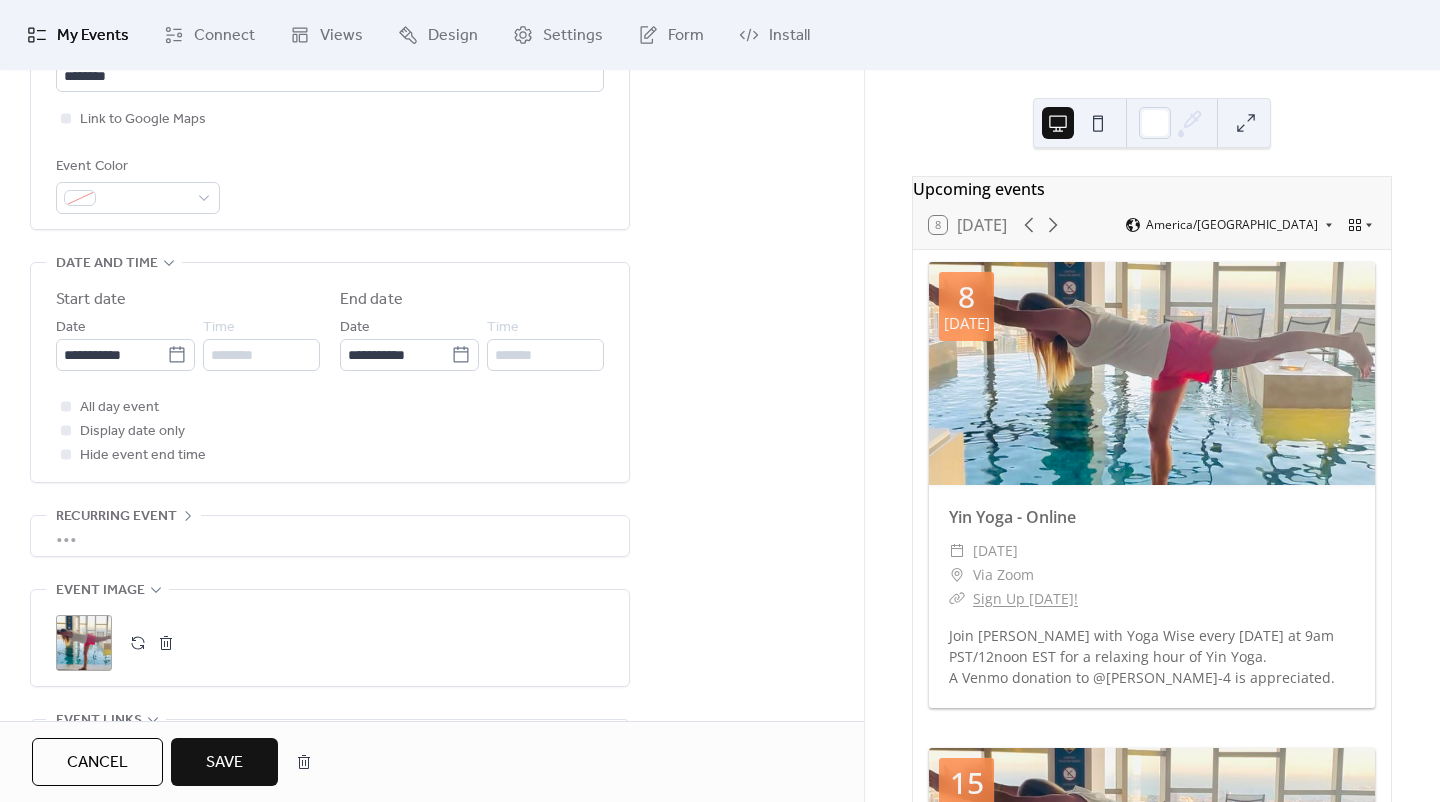 click on "Save" at bounding box center [224, 762] 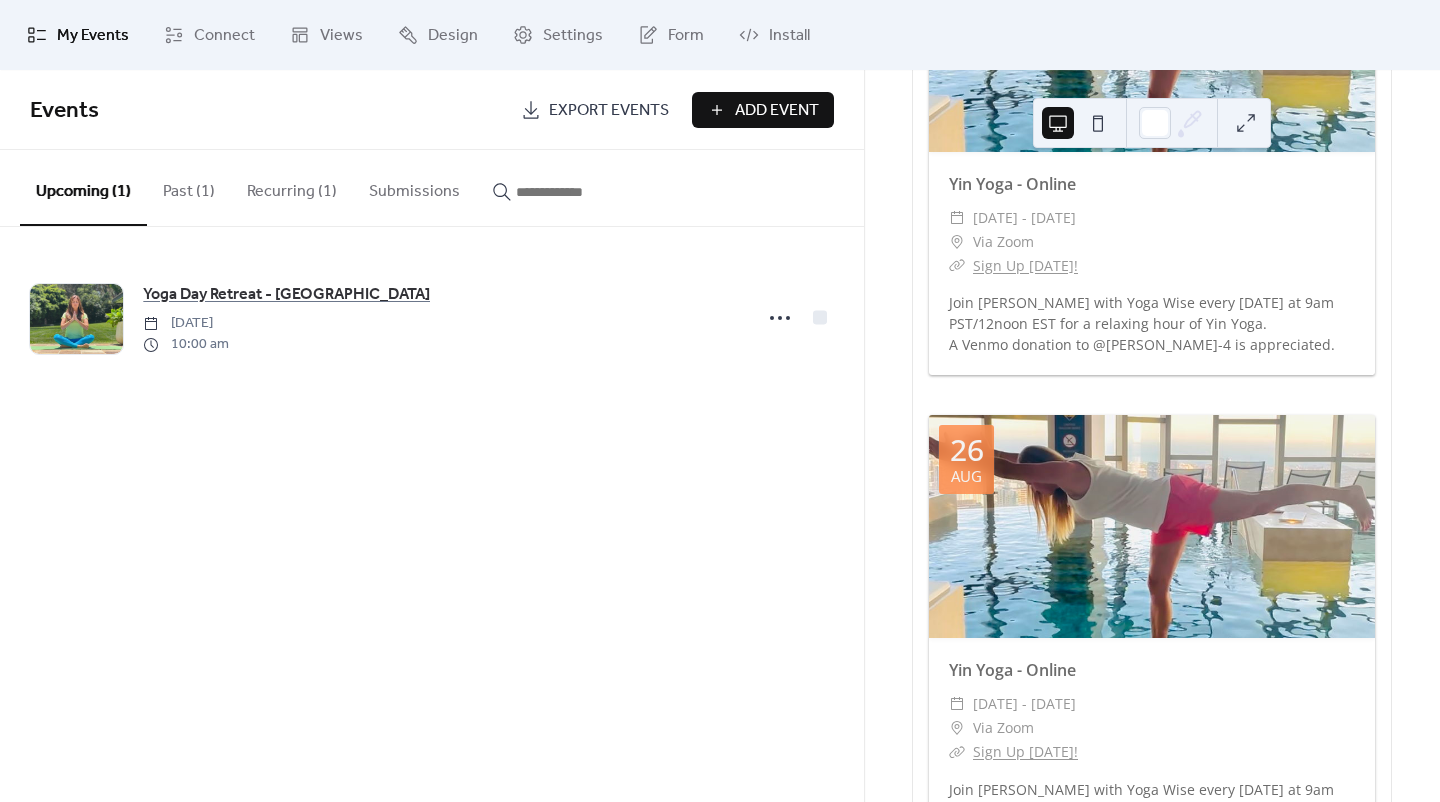scroll, scrollTop: 2500, scrollLeft: 0, axis: vertical 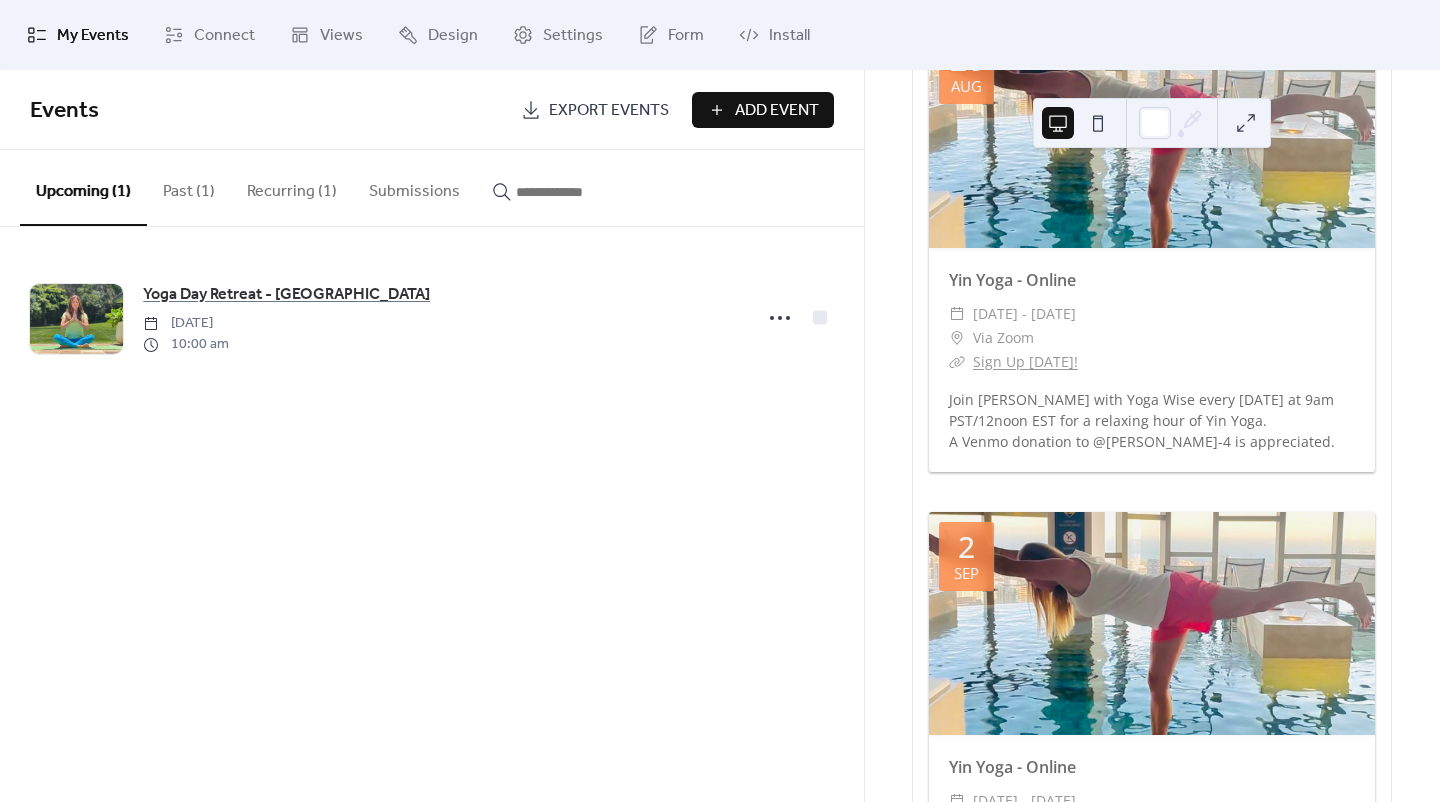 click on "Recurring  (1)" at bounding box center [292, 187] 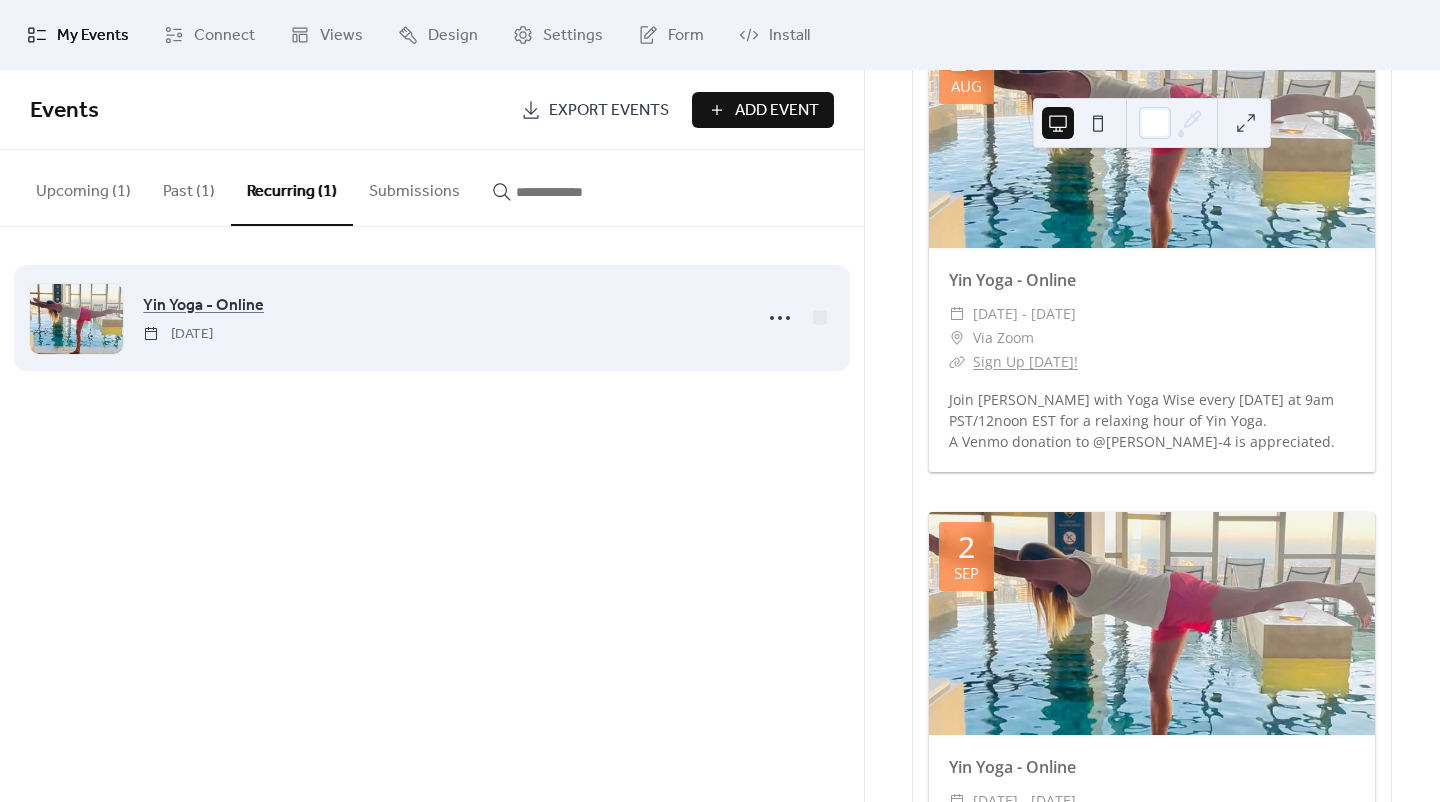 click on "Yin Yoga - Online Tuesday, August 5, 2025" at bounding box center [441, 318] 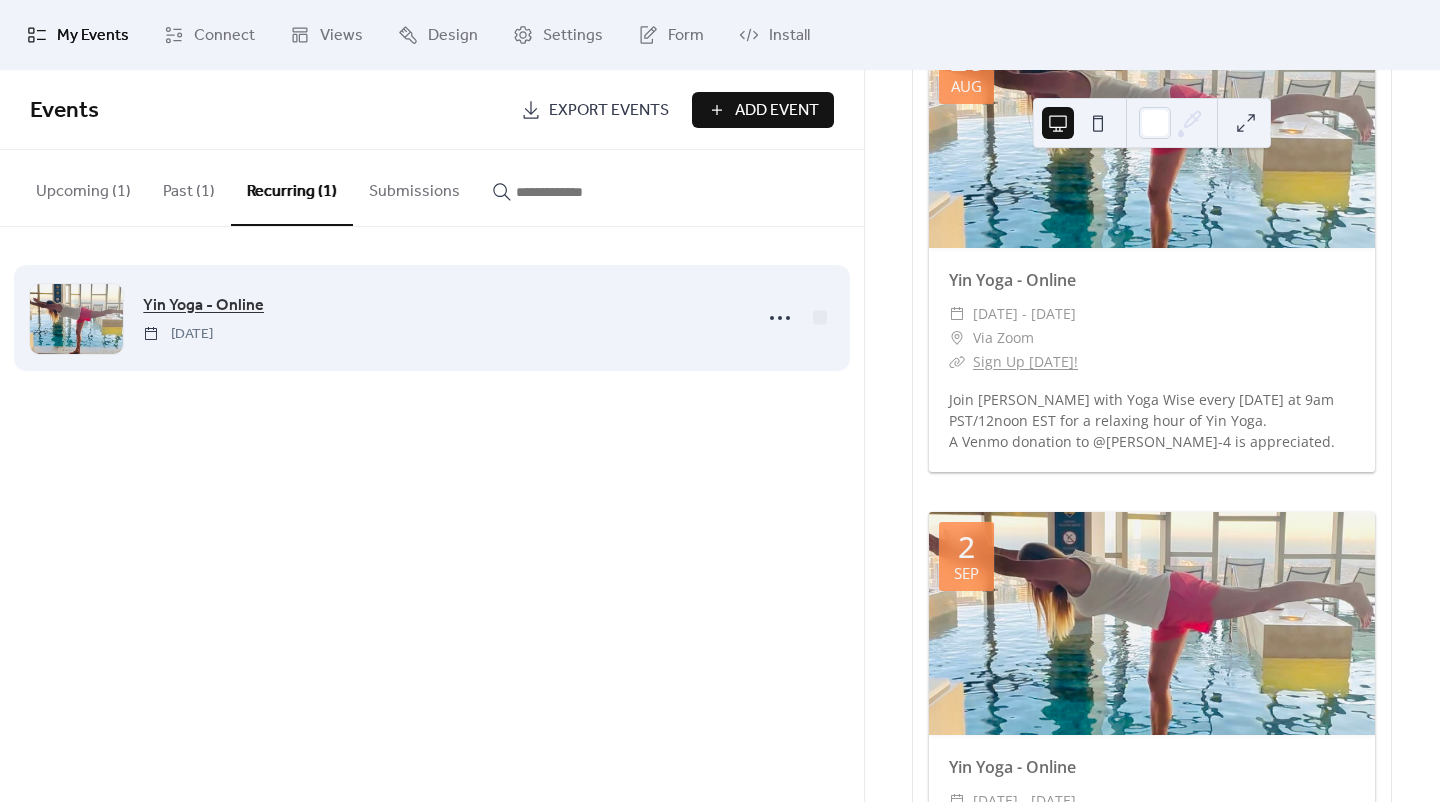 click on "Yin Yoga - Online" at bounding box center (203, 306) 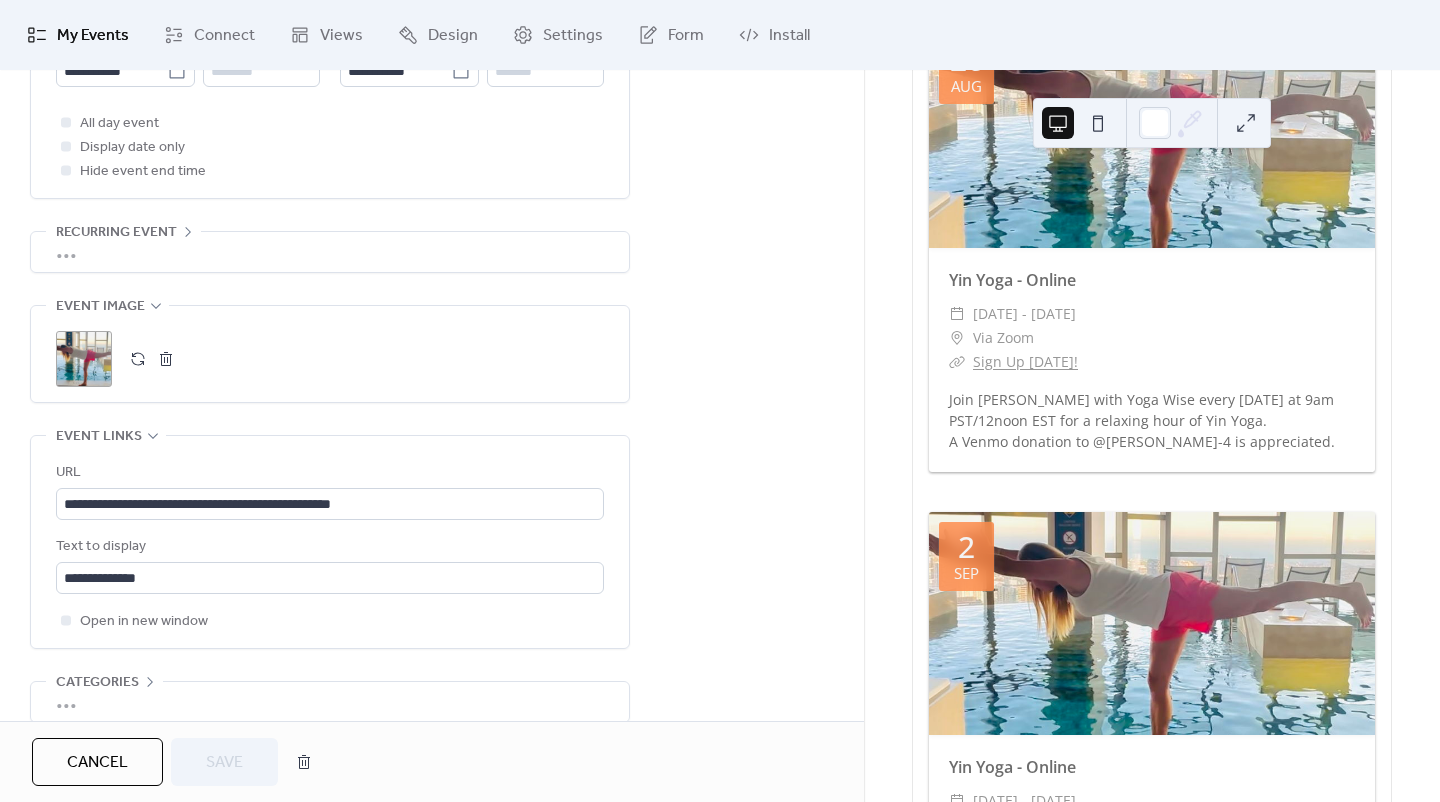 scroll, scrollTop: 800, scrollLeft: 0, axis: vertical 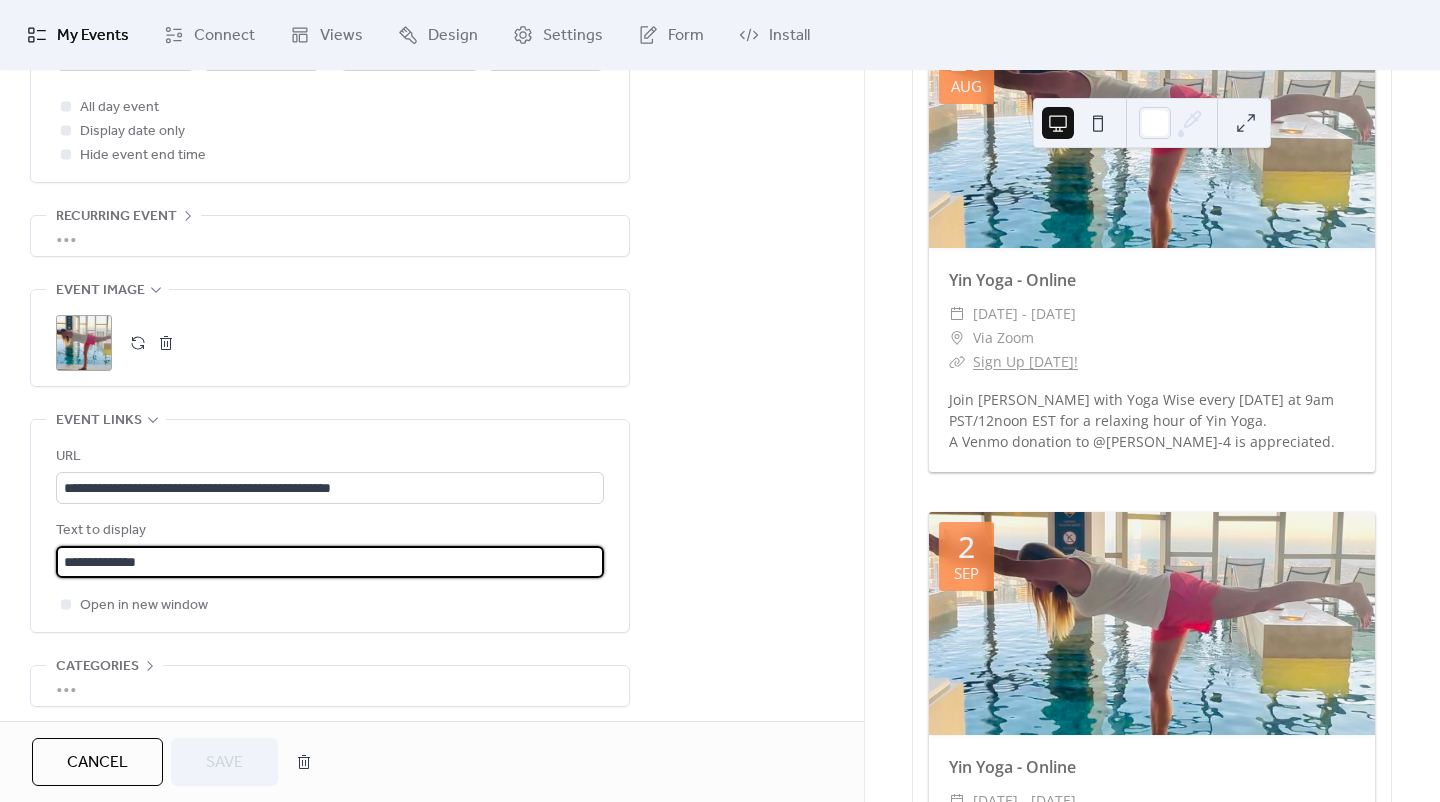 click on "**********" at bounding box center (330, 562) 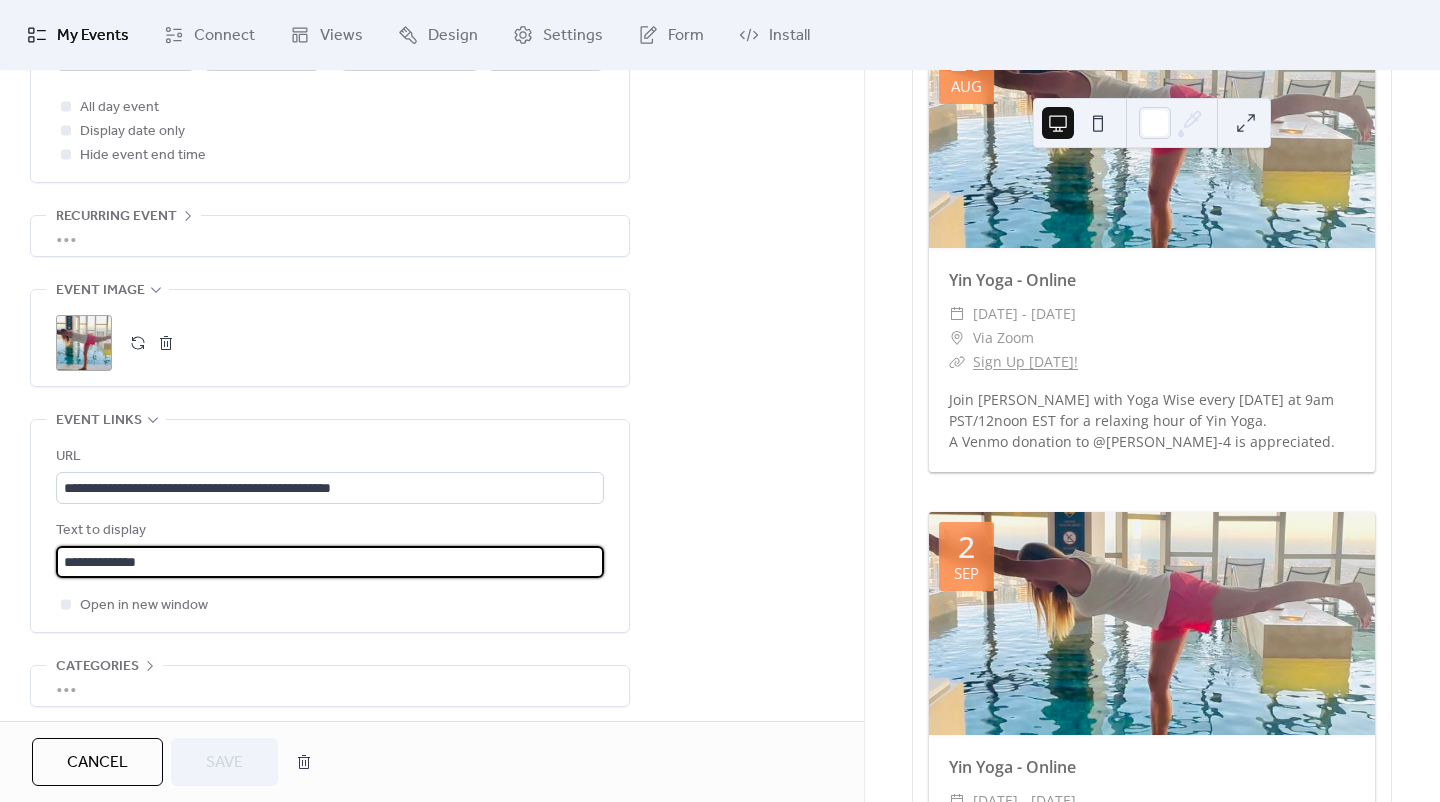 drag, startPoint x: 254, startPoint y: 570, endPoint x: 48, endPoint y: 558, distance: 206.34921 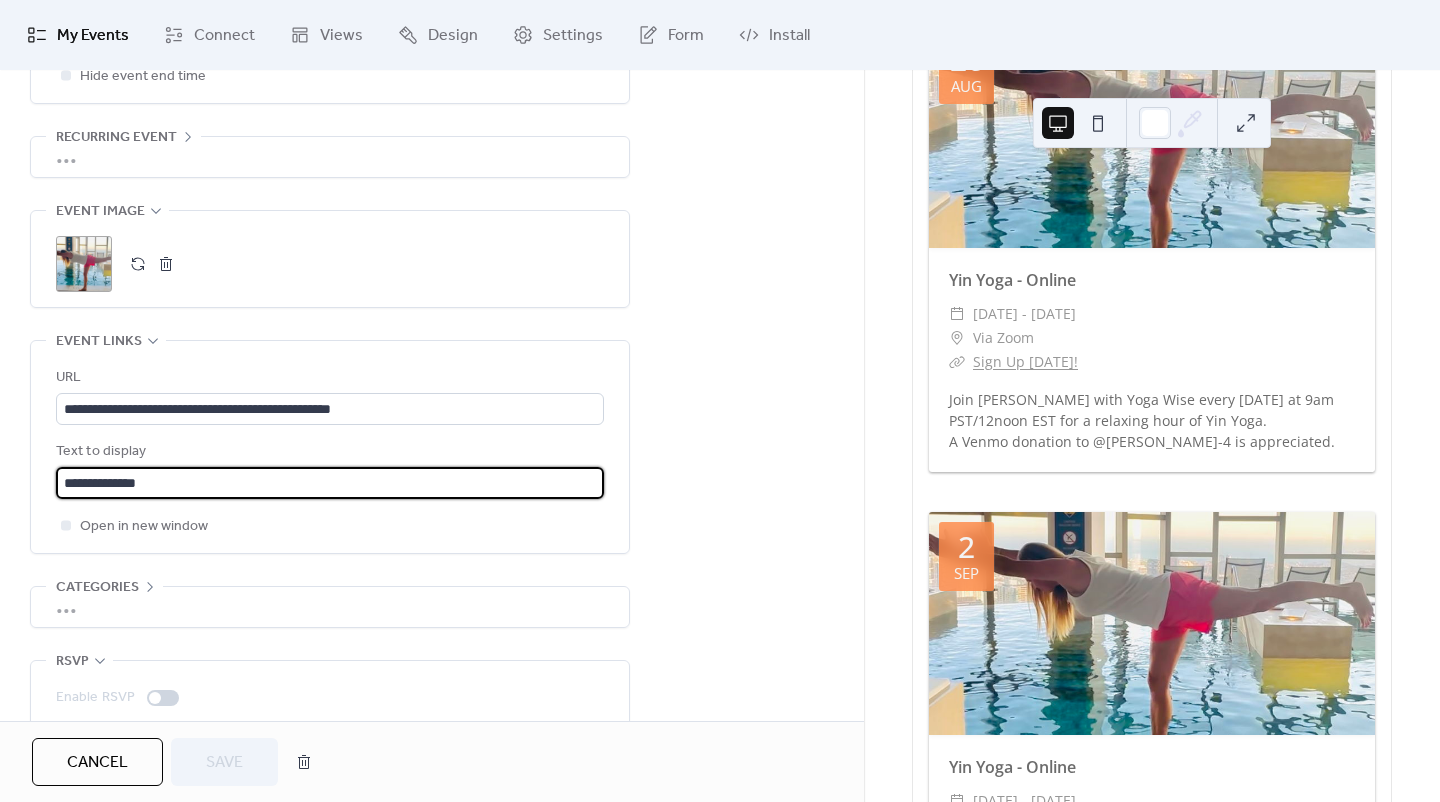 scroll, scrollTop: 958, scrollLeft: 0, axis: vertical 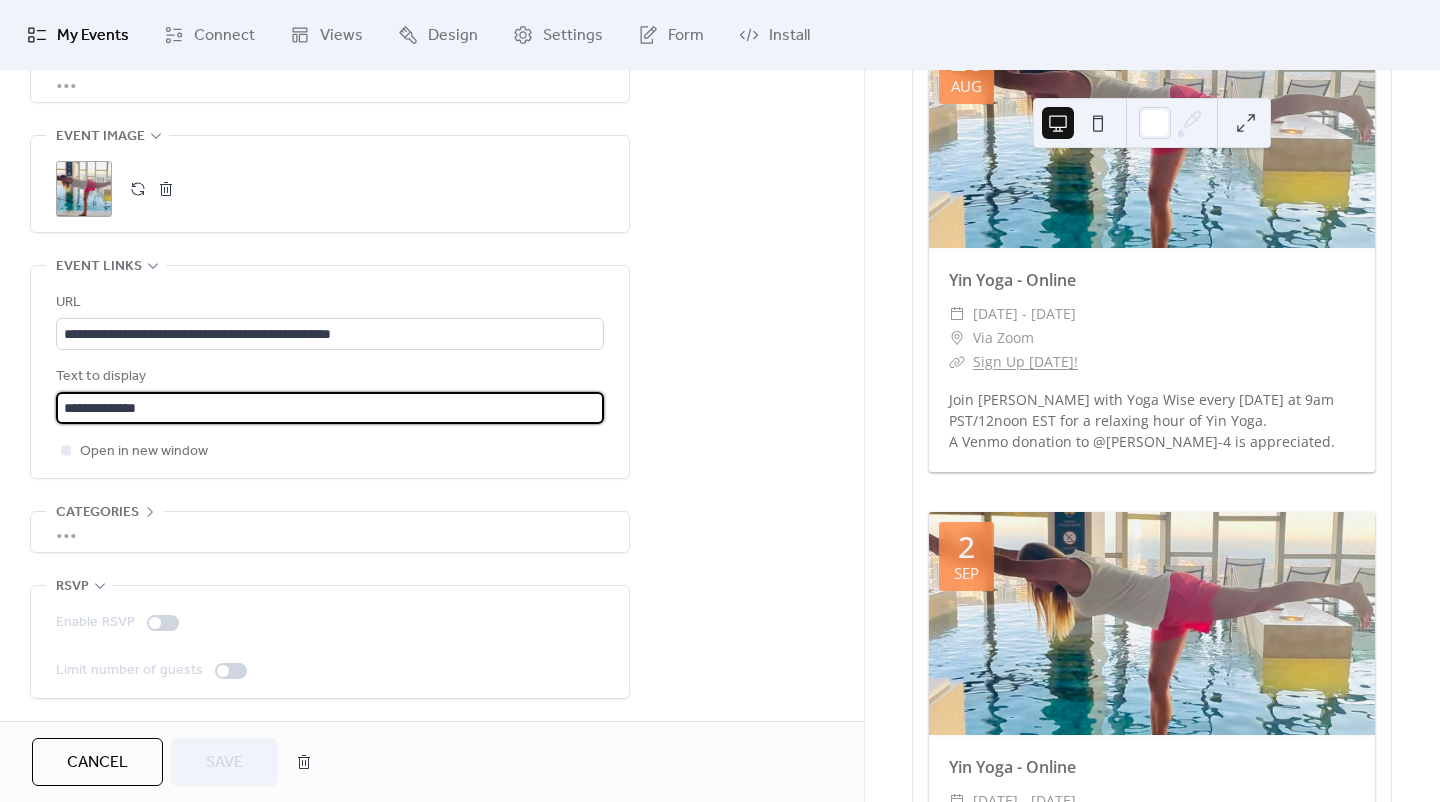 click on "Enable RSVP Limit number of guests" at bounding box center [330, 647] 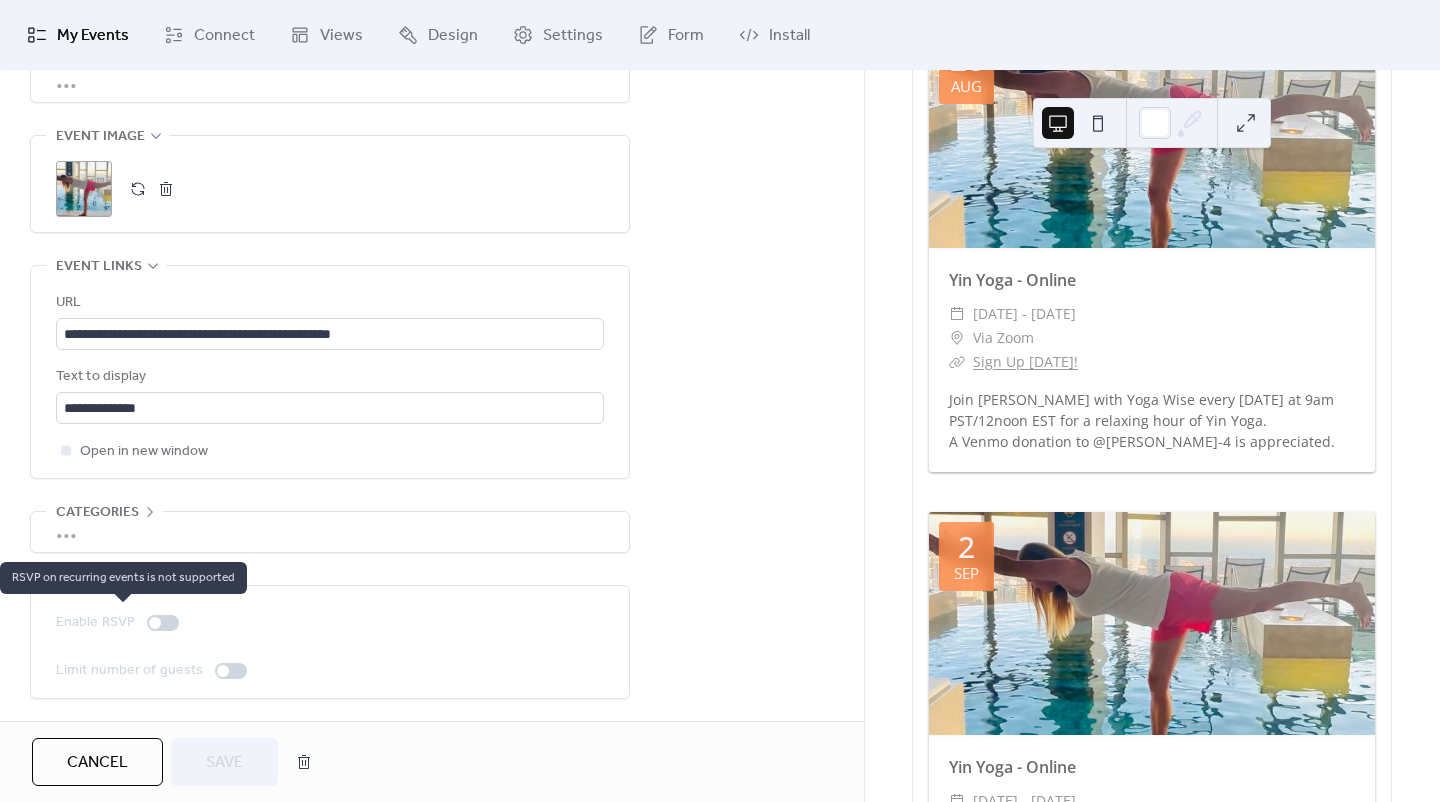 click at bounding box center (155, 623) 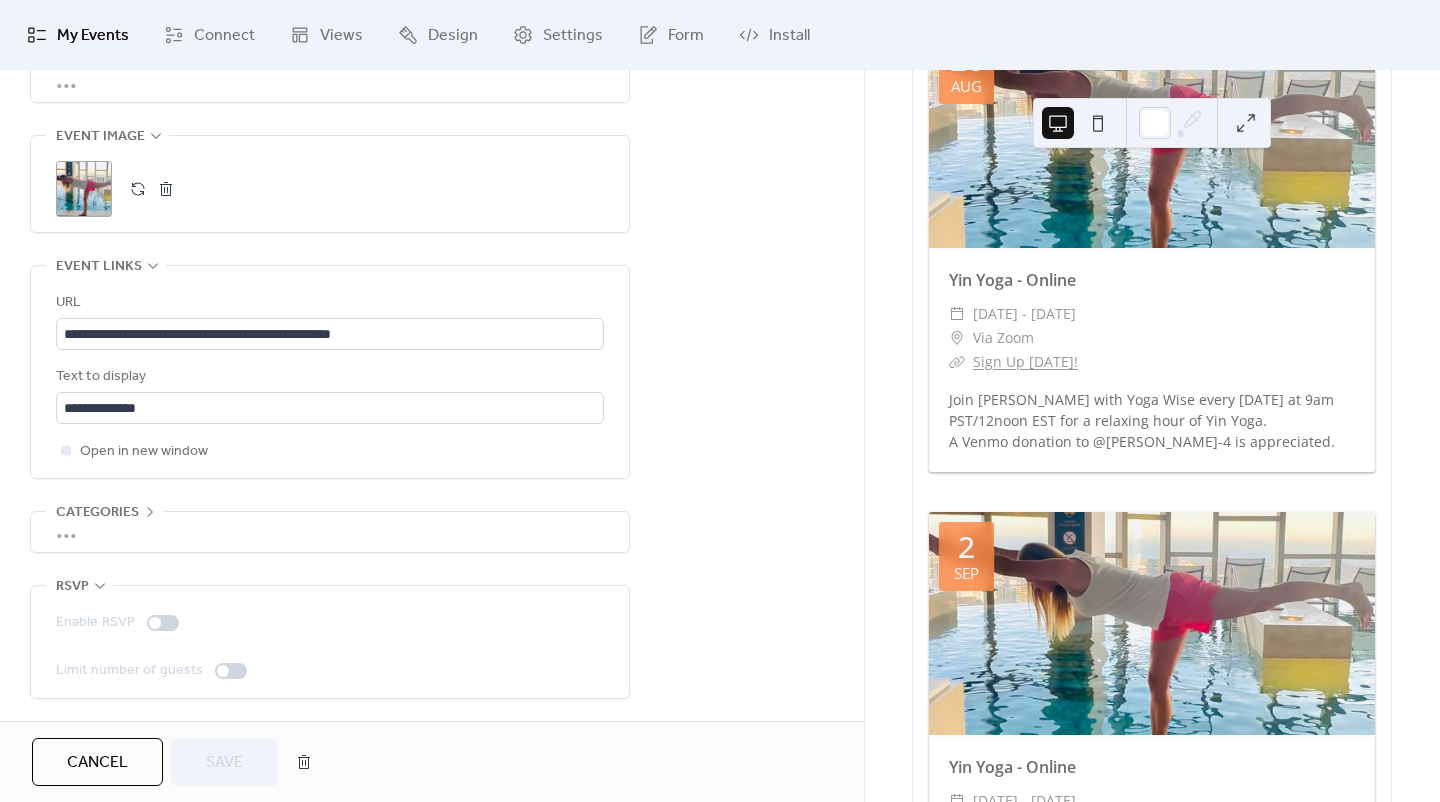 drag, startPoint x: 153, startPoint y: 616, endPoint x: 250, endPoint y: 607, distance: 97.41663 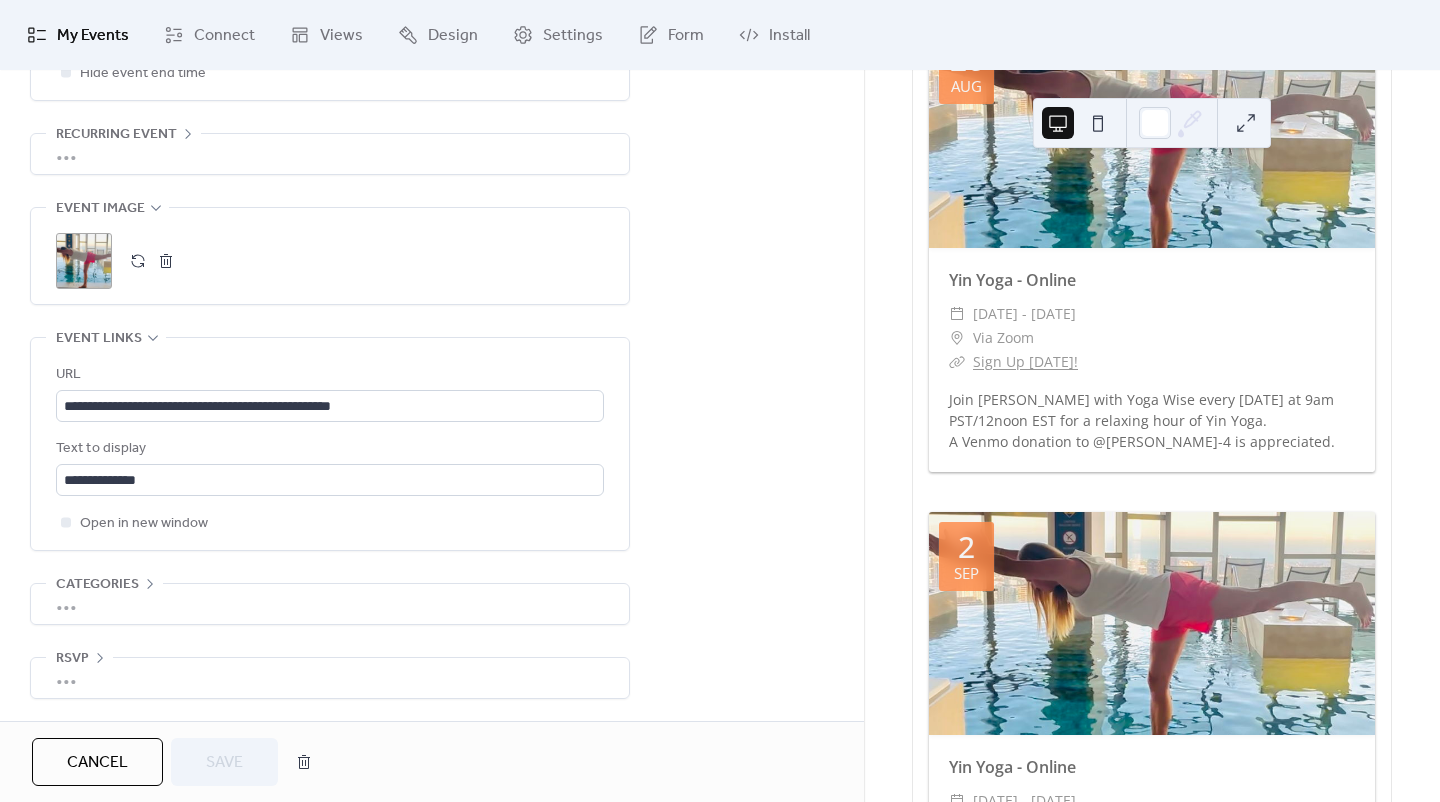 scroll, scrollTop: 886, scrollLeft: 0, axis: vertical 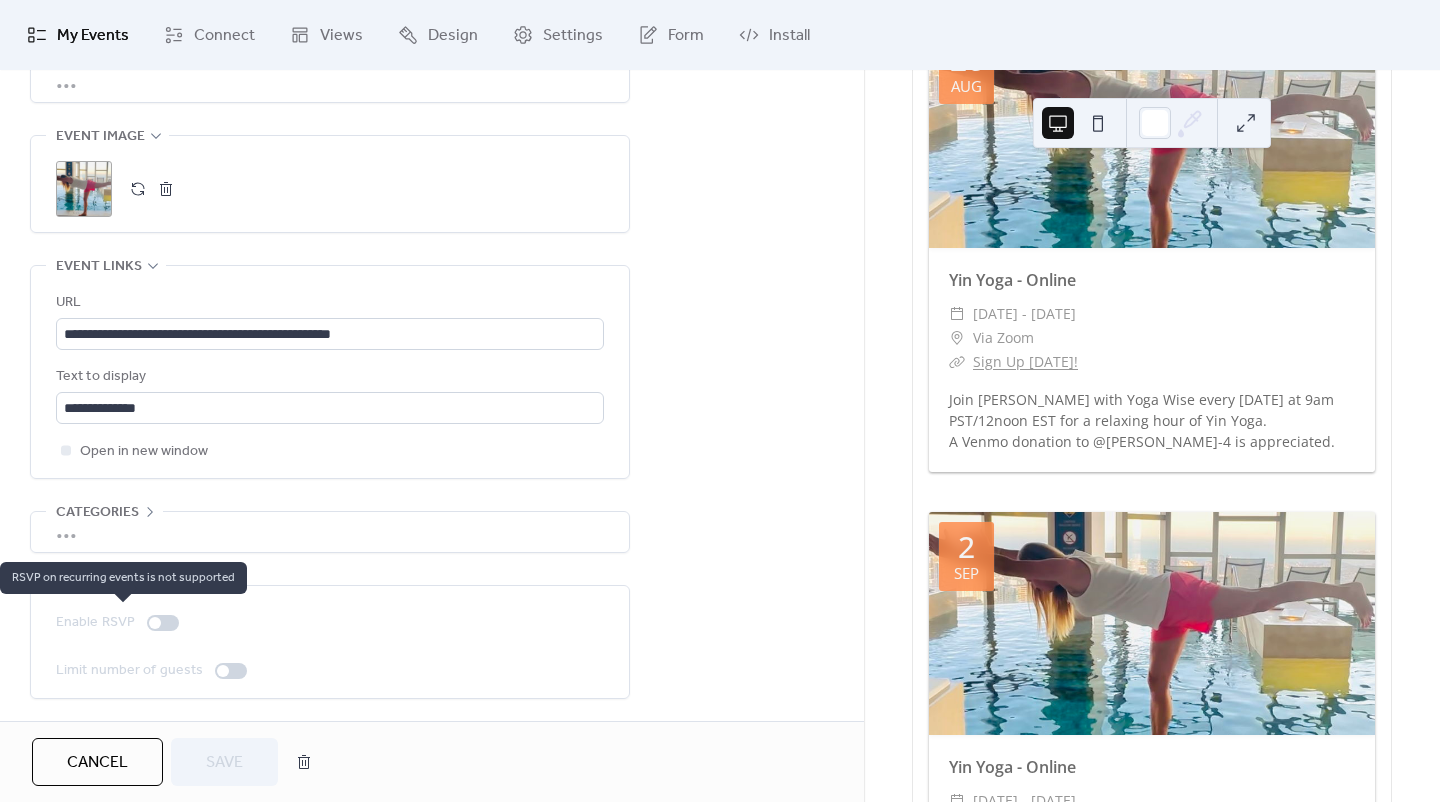 click on "Enable RSVP" at bounding box center [95, 623] 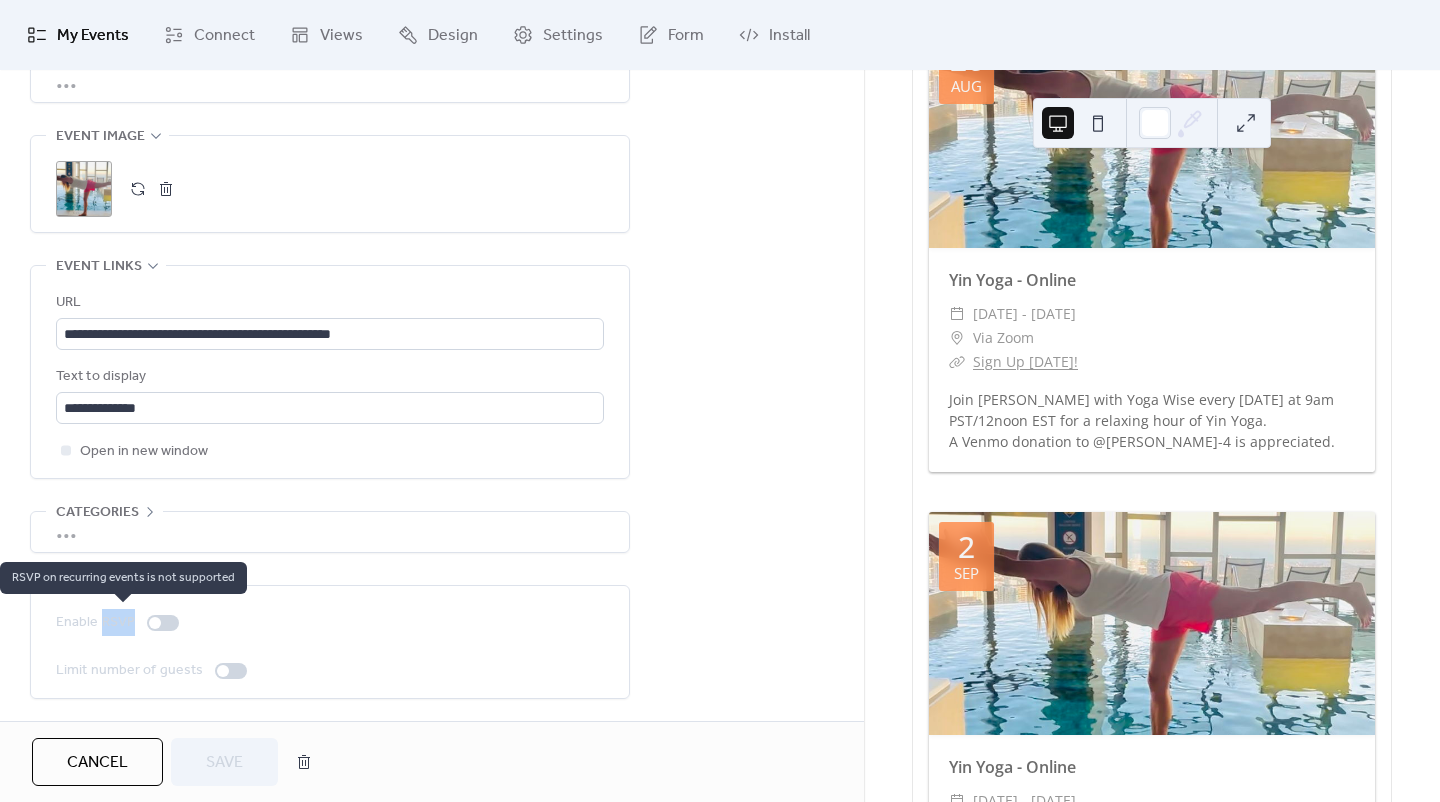 click on "Enable RSVP" at bounding box center [95, 623] 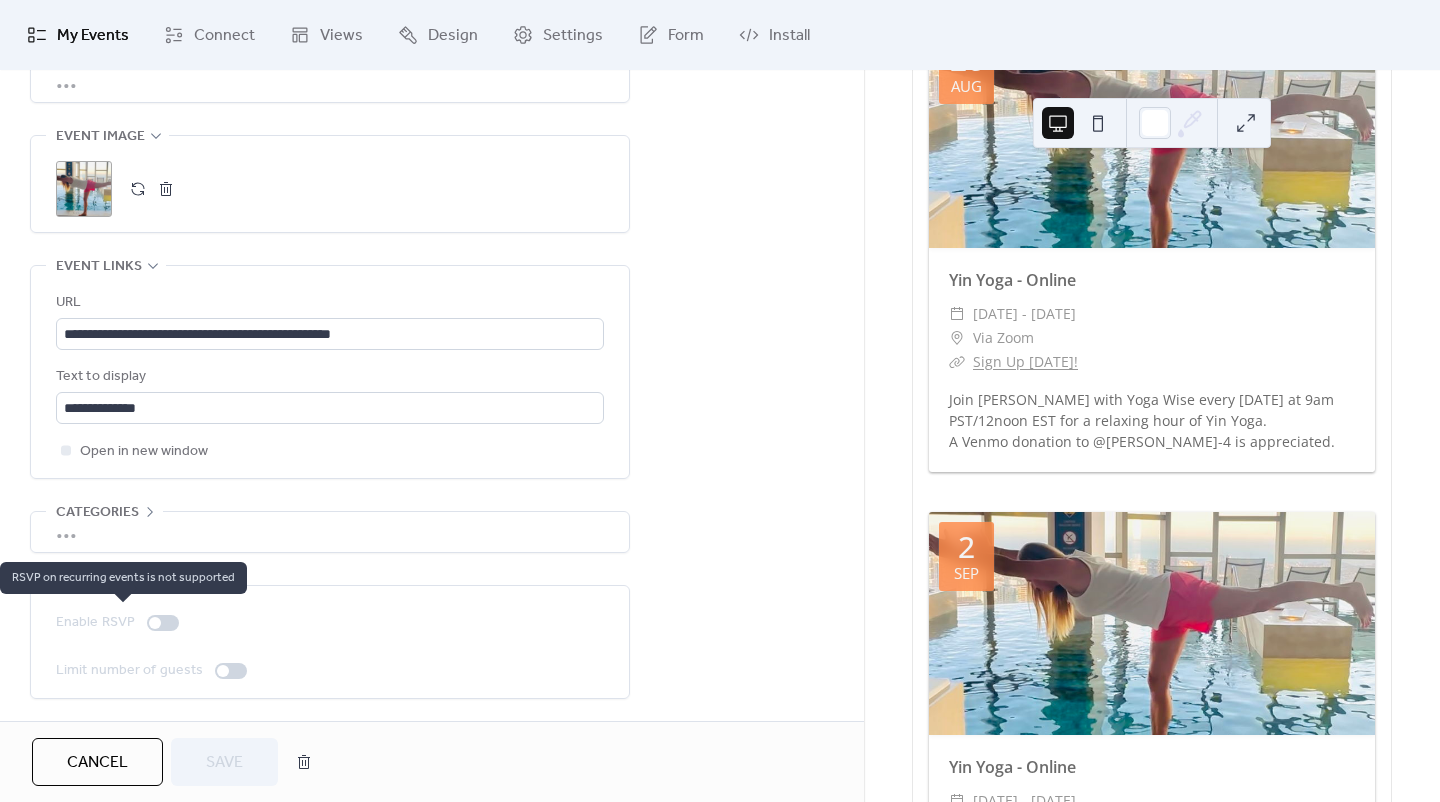 click at bounding box center [155, 623] 